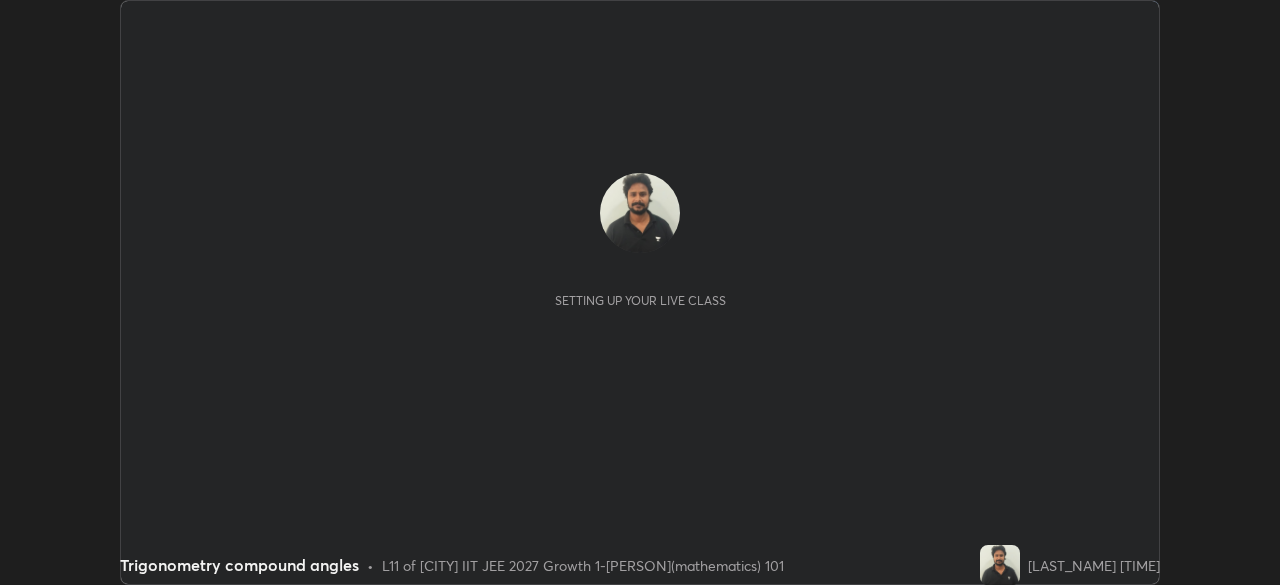 scroll, scrollTop: 0, scrollLeft: 0, axis: both 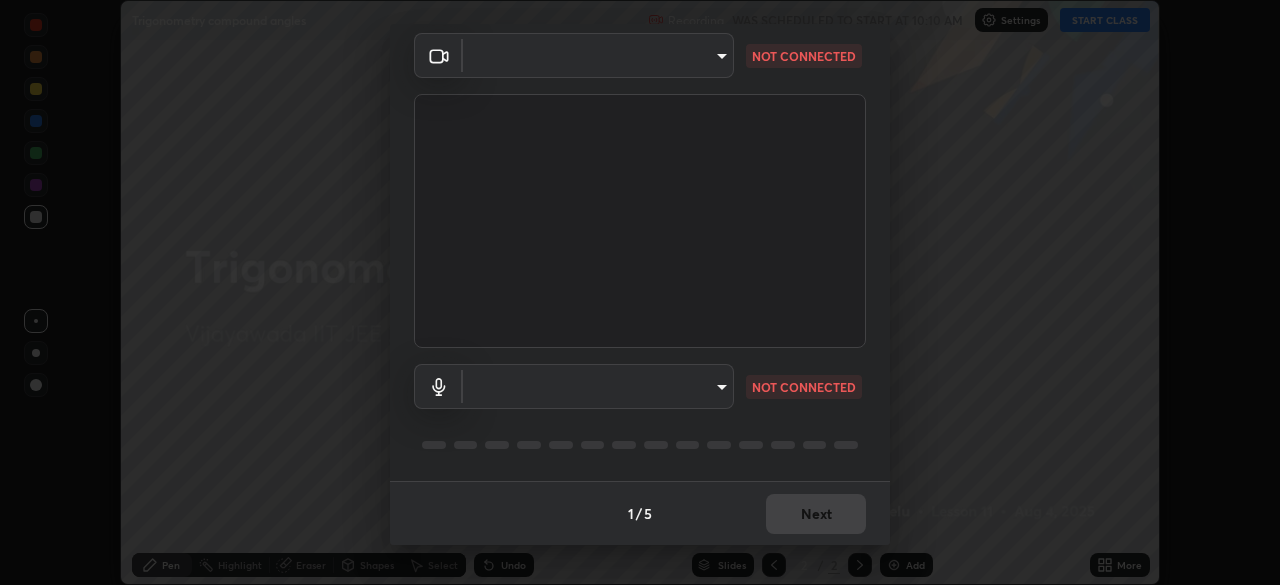 type on "d58fe3fcfc59e4750d52d9201d0ea35a07d3f0dad02a693c86db4369b3c93ba8" 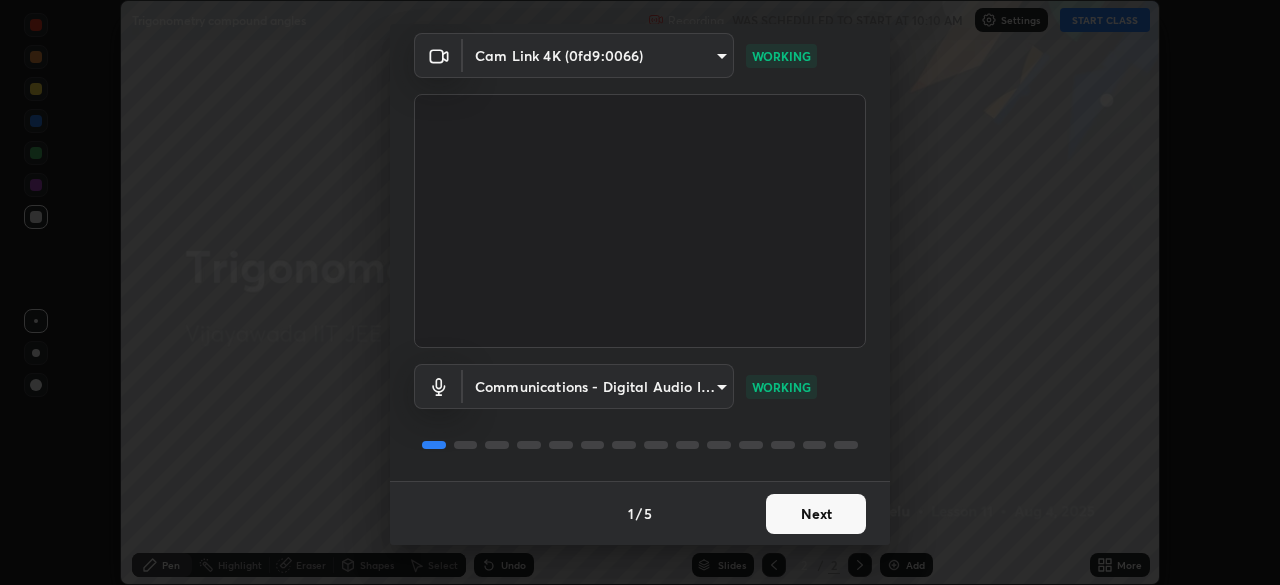 click on "Next" at bounding box center (816, 514) 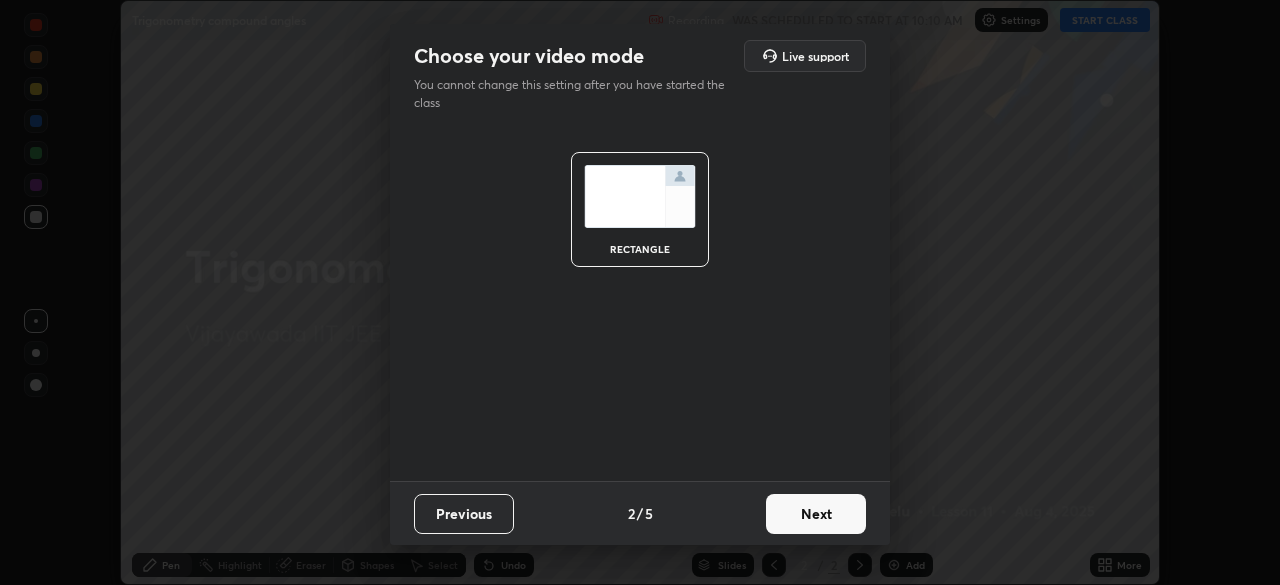 scroll, scrollTop: 0, scrollLeft: 0, axis: both 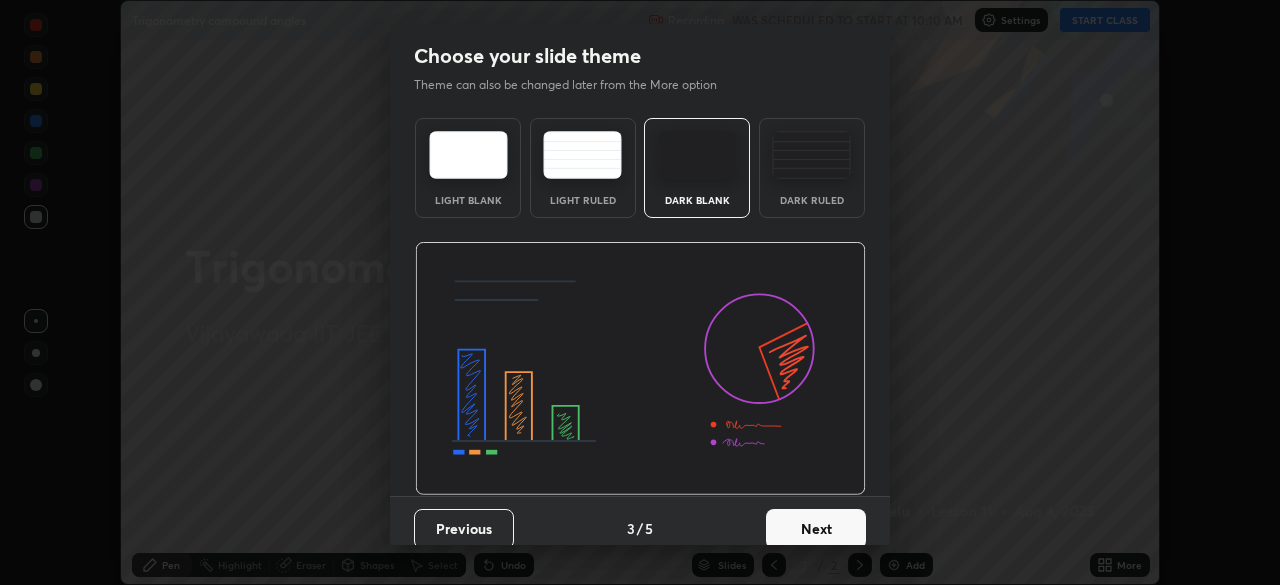 click on "Choose your slide theme Theme can also be changed later from the More option Light Blank Light Ruled Dark Blank Dark Ruled Previous 3 / 5 Next" at bounding box center (640, 292) 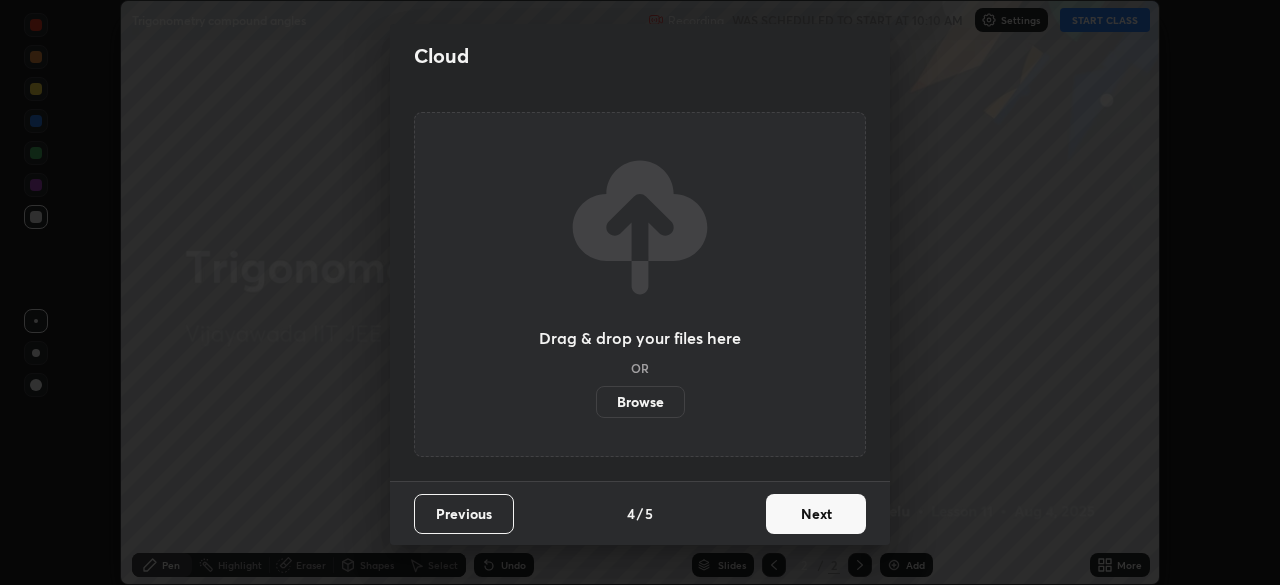 click on "Next" at bounding box center [816, 514] 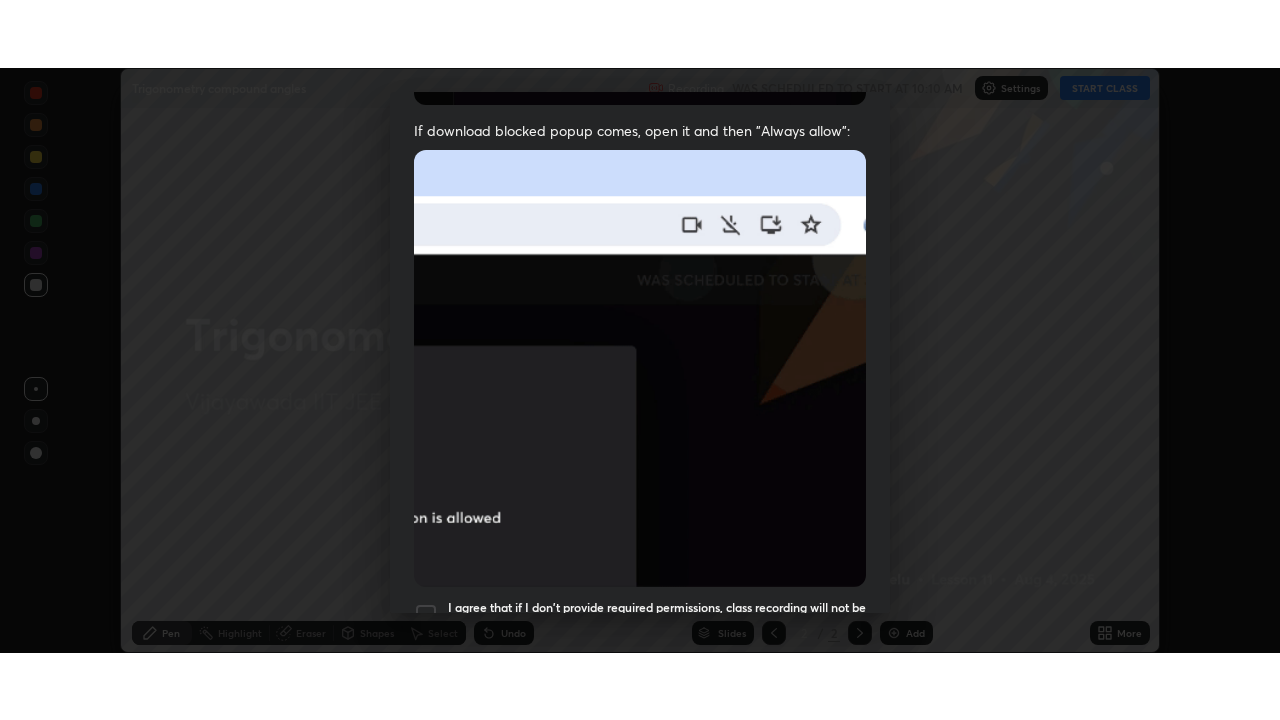 scroll, scrollTop: 479, scrollLeft: 0, axis: vertical 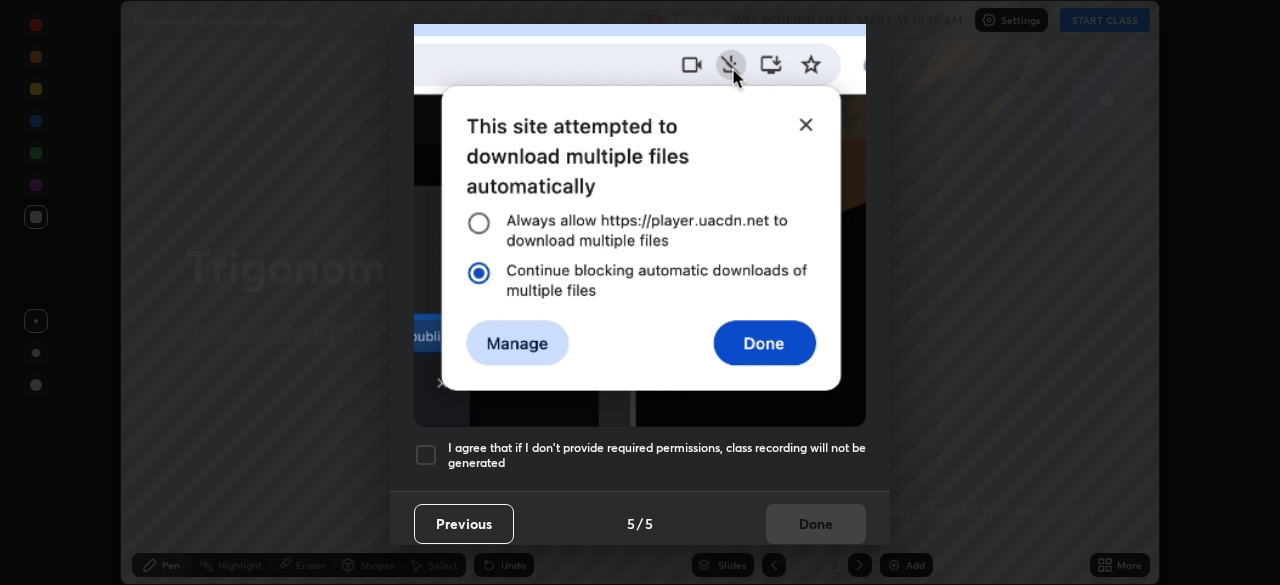 click at bounding box center [426, 455] 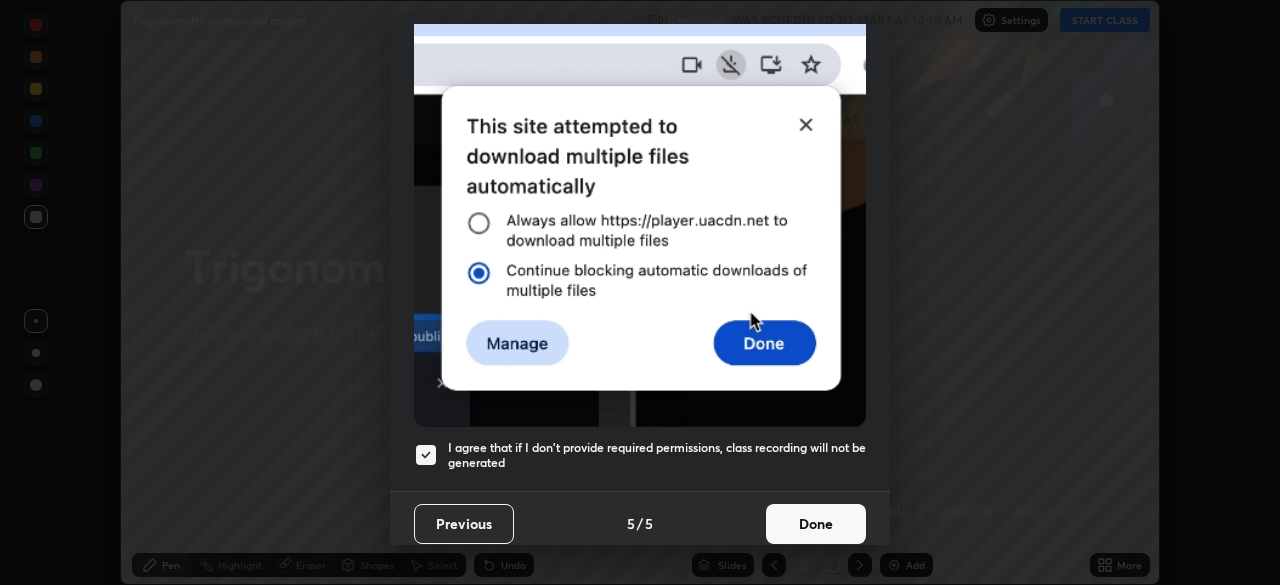 click on "Done" at bounding box center (816, 524) 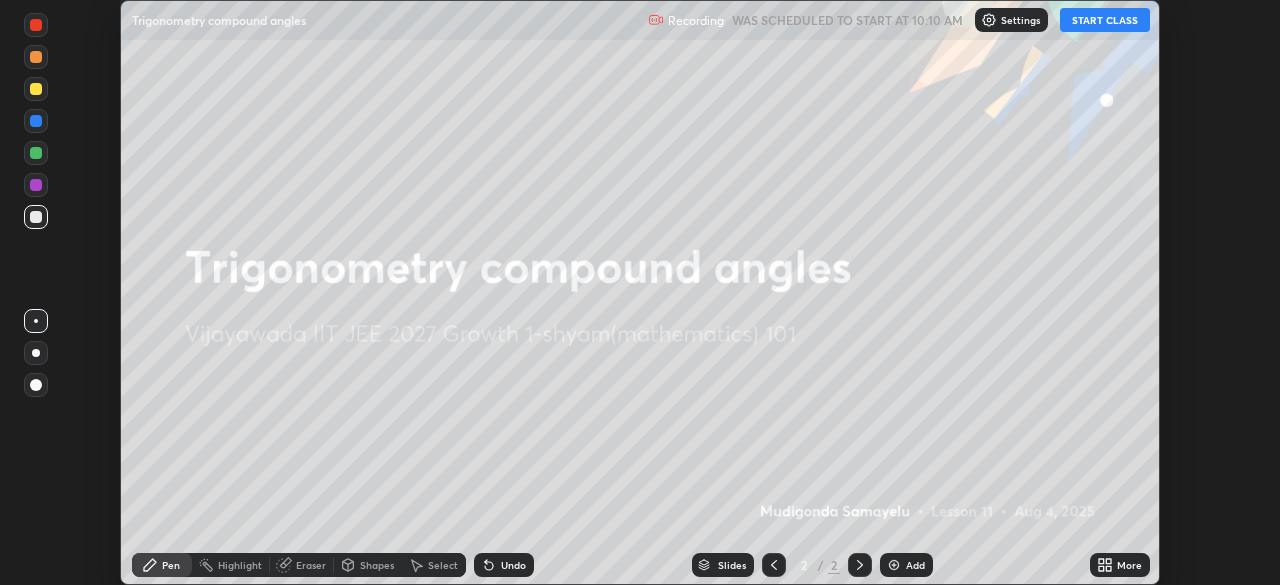 click on "START CLASS" at bounding box center (1105, 20) 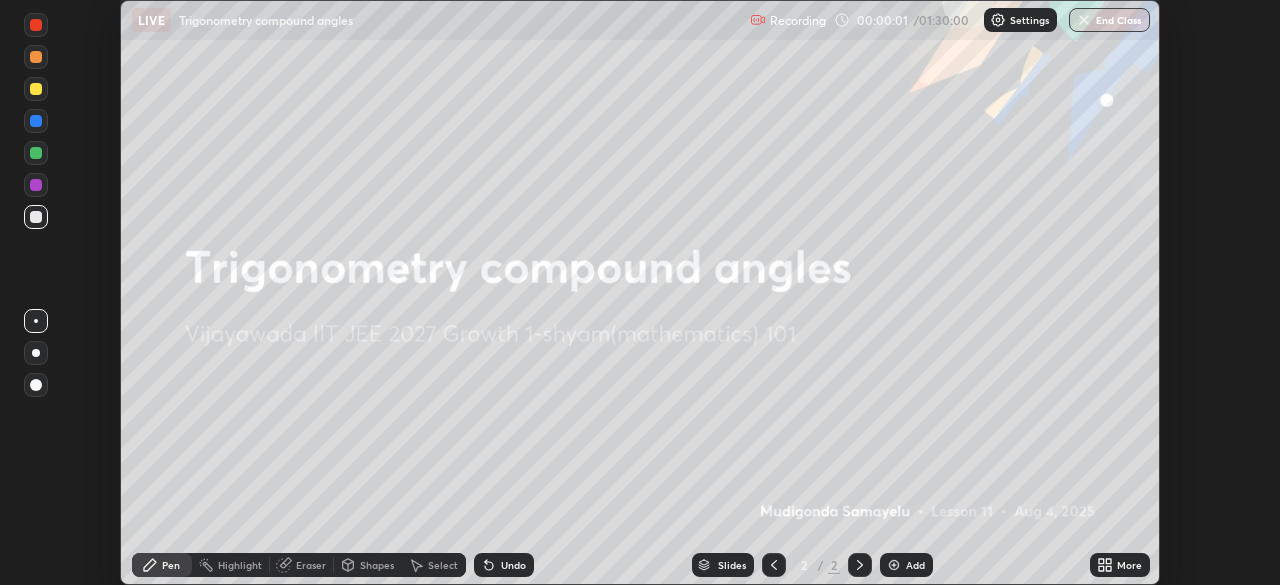 click at bounding box center [894, 565] 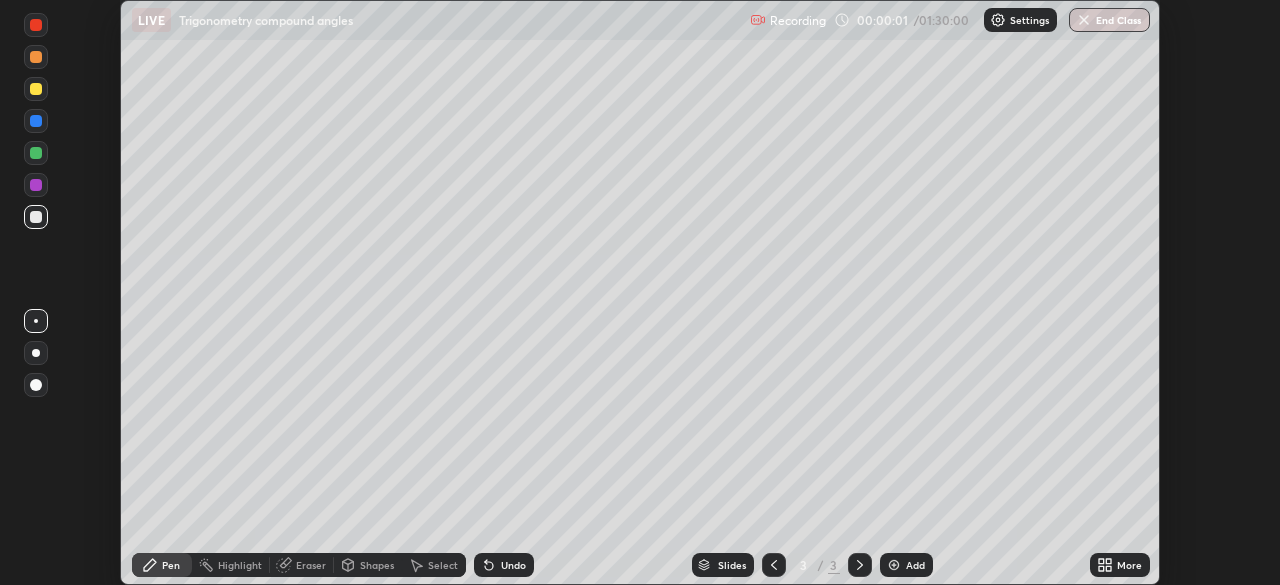 click 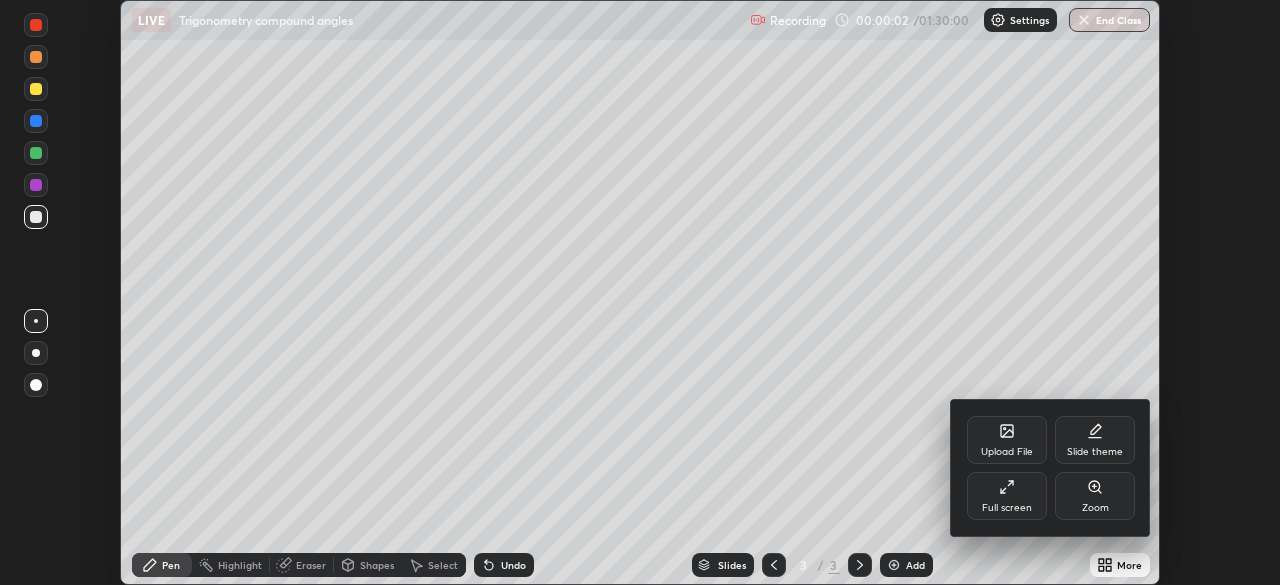 click 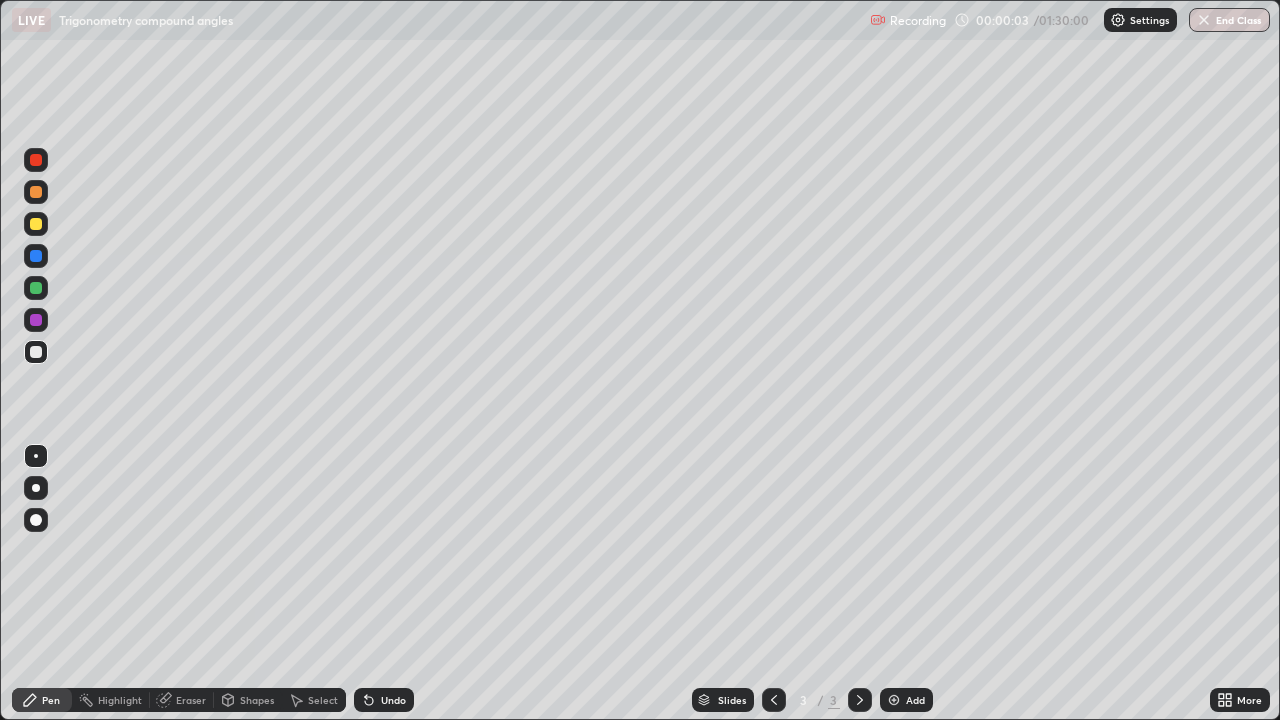 scroll, scrollTop: 99280, scrollLeft: 98720, axis: both 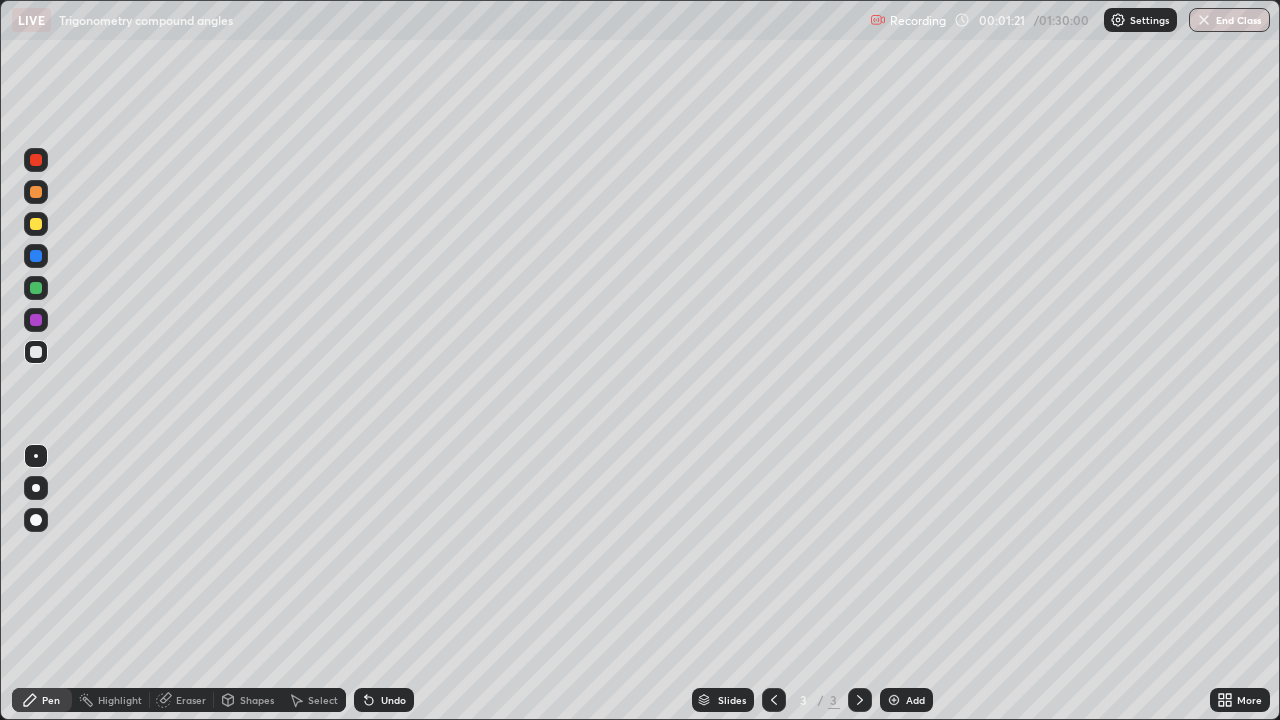 click on "Shapes" at bounding box center [257, 700] 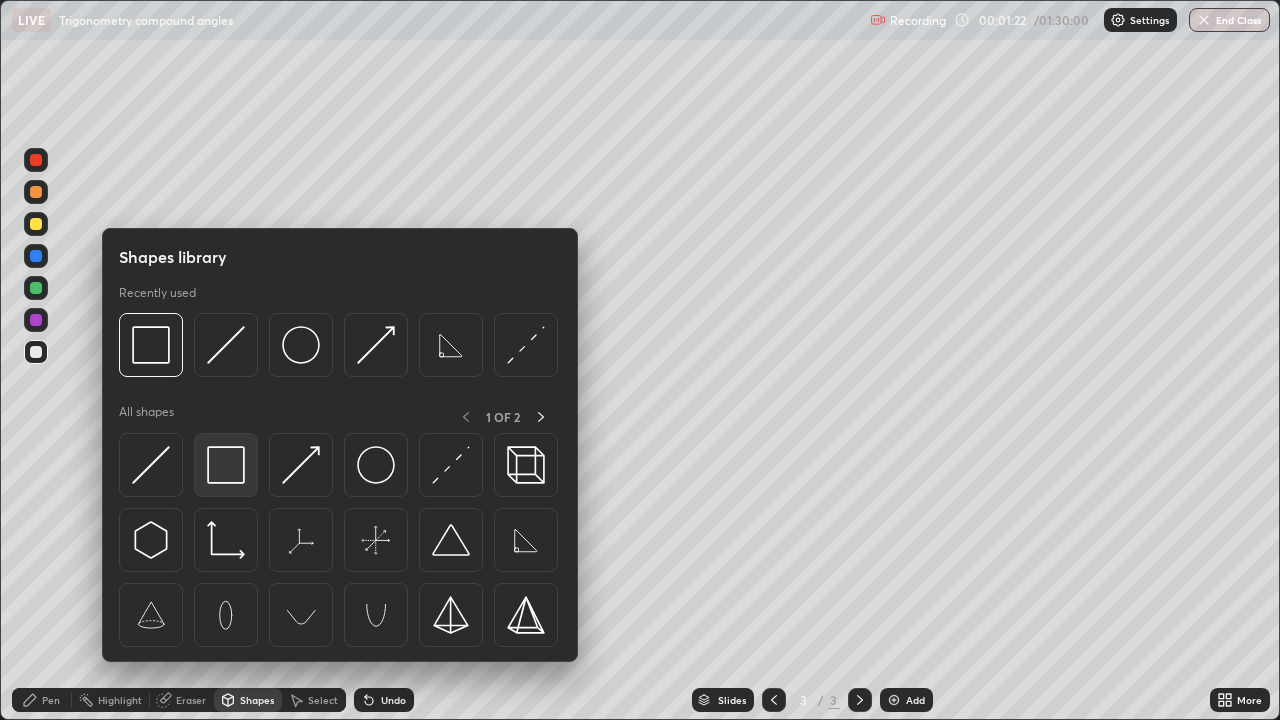 click at bounding box center (226, 465) 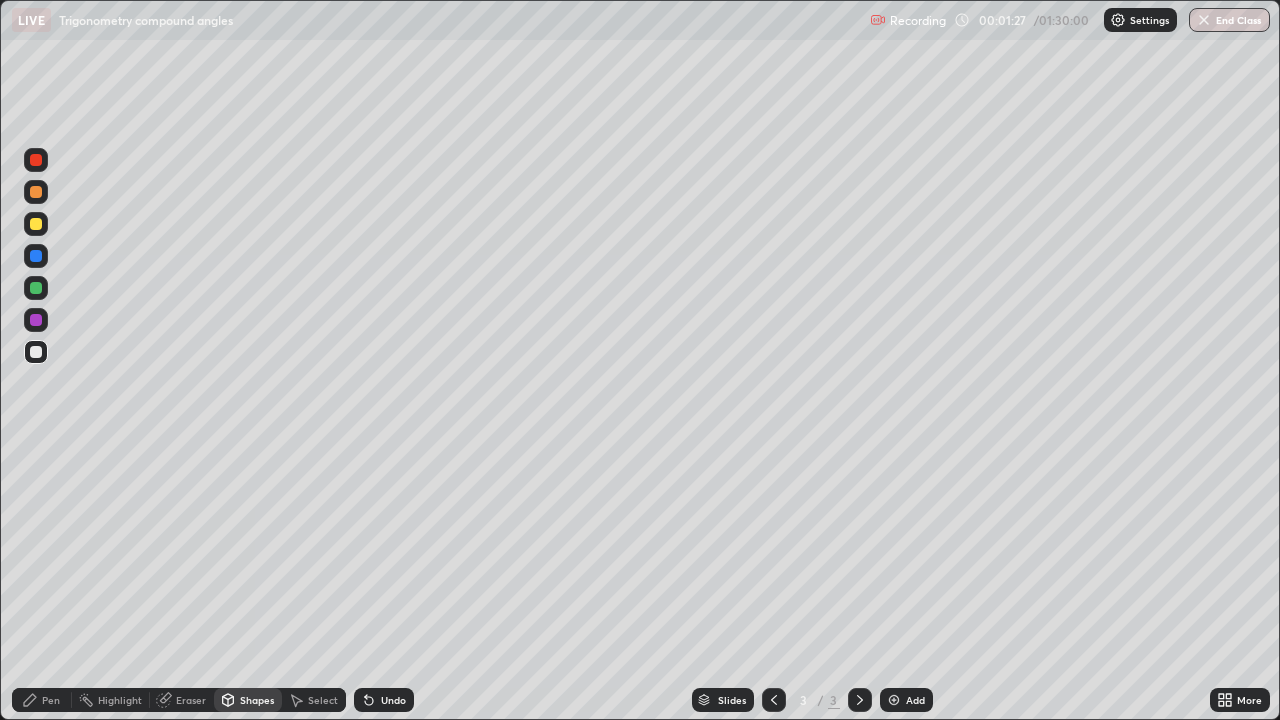 click on "Undo" at bounding box center (393, 700) 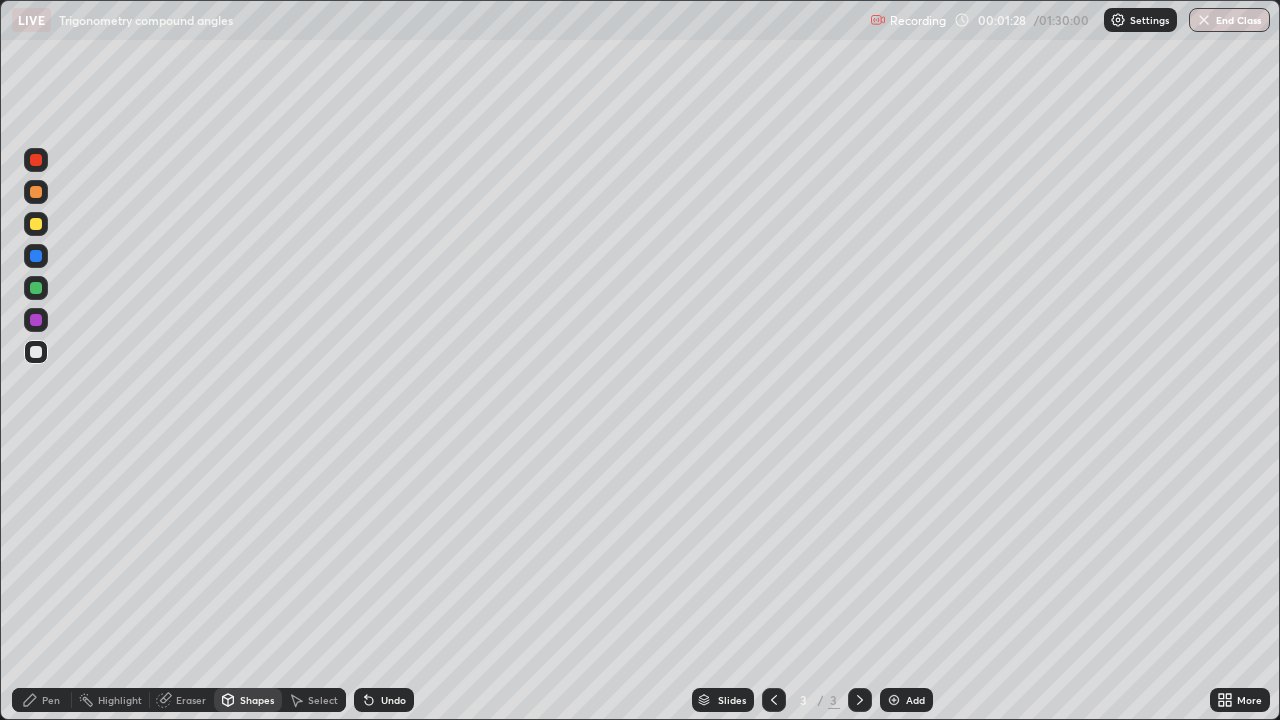 click on "Undo" at bounding box center [393, 700] 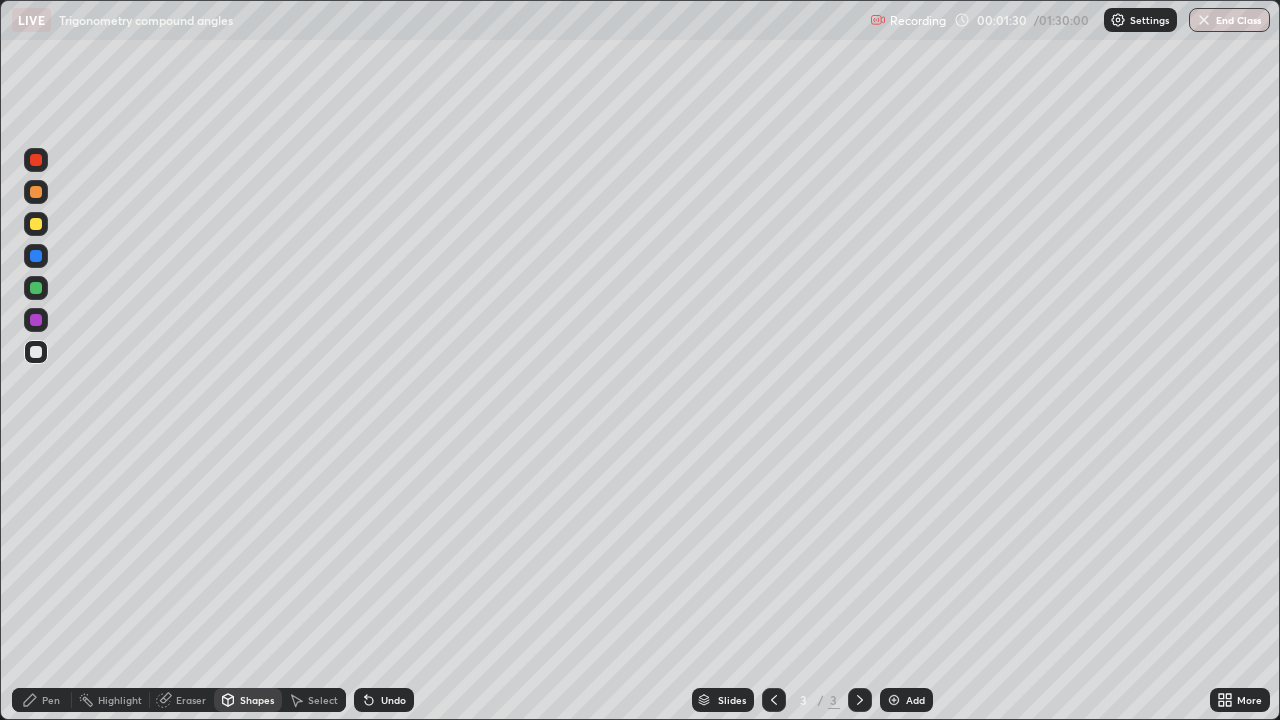 click on "Pen" at bounding box center [51, 700] 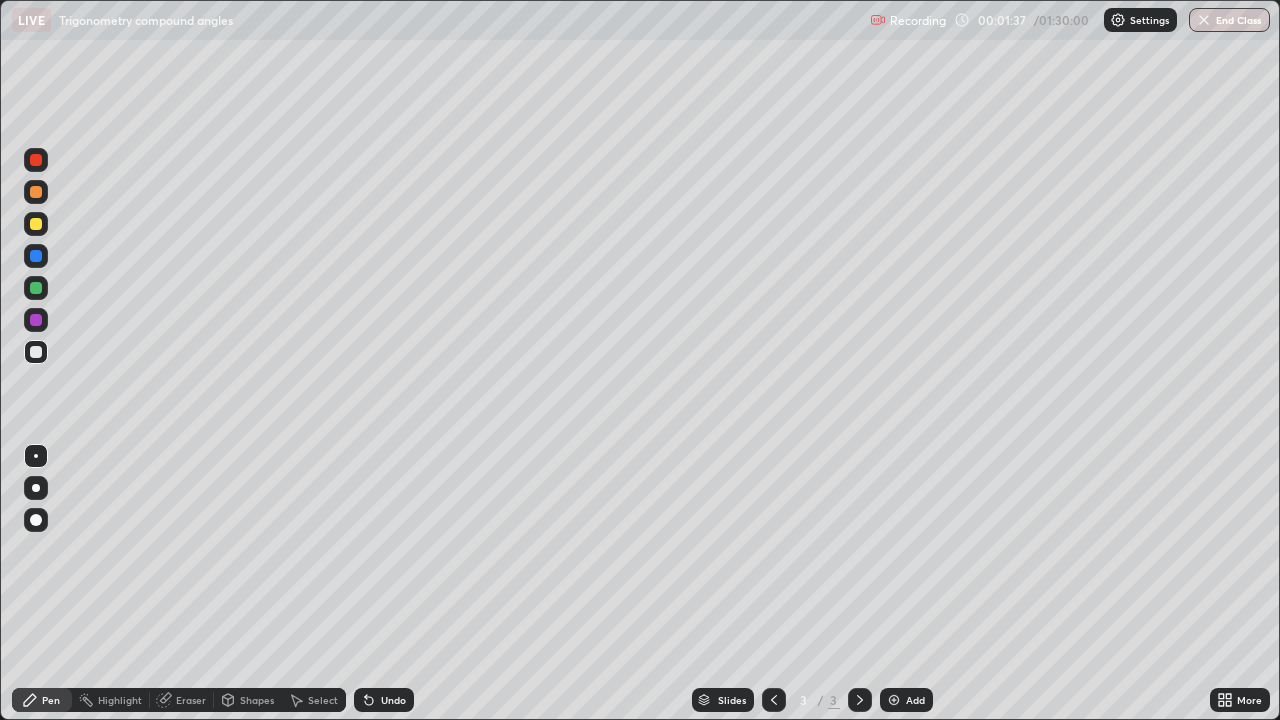 click at bounding box center (36, 488) 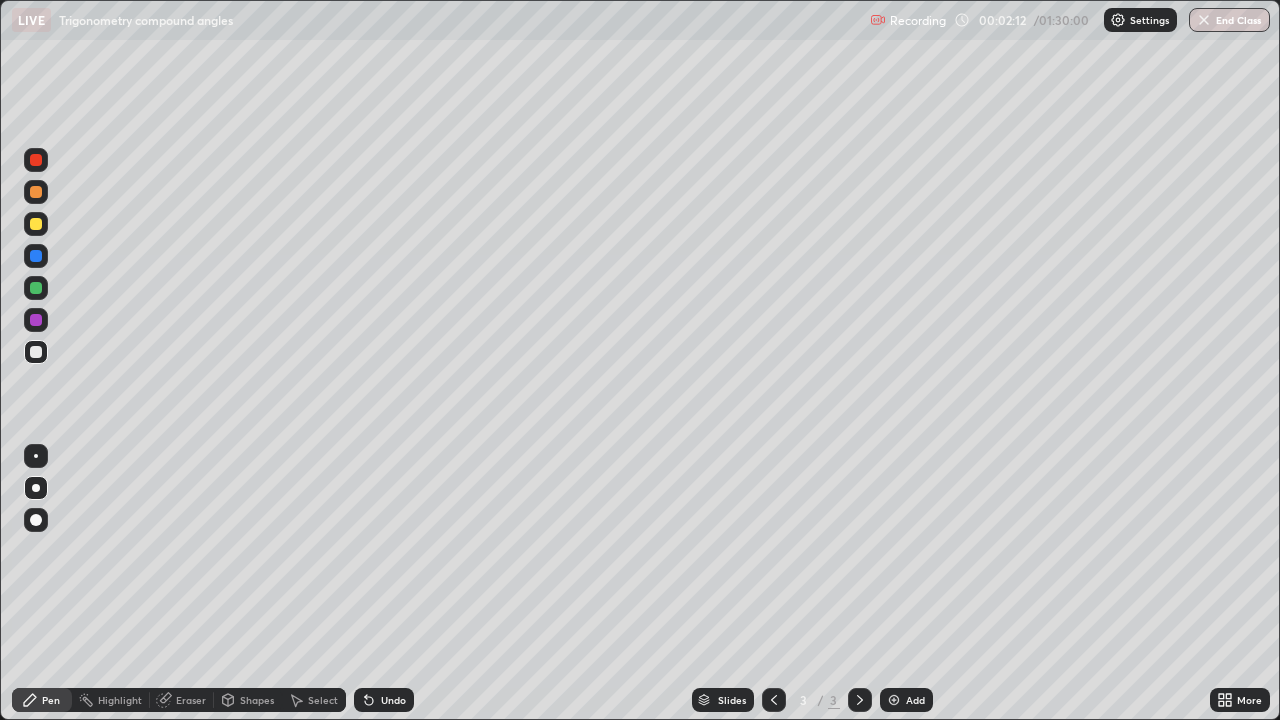 click on "Shapes" at bounding box center (257, 700) 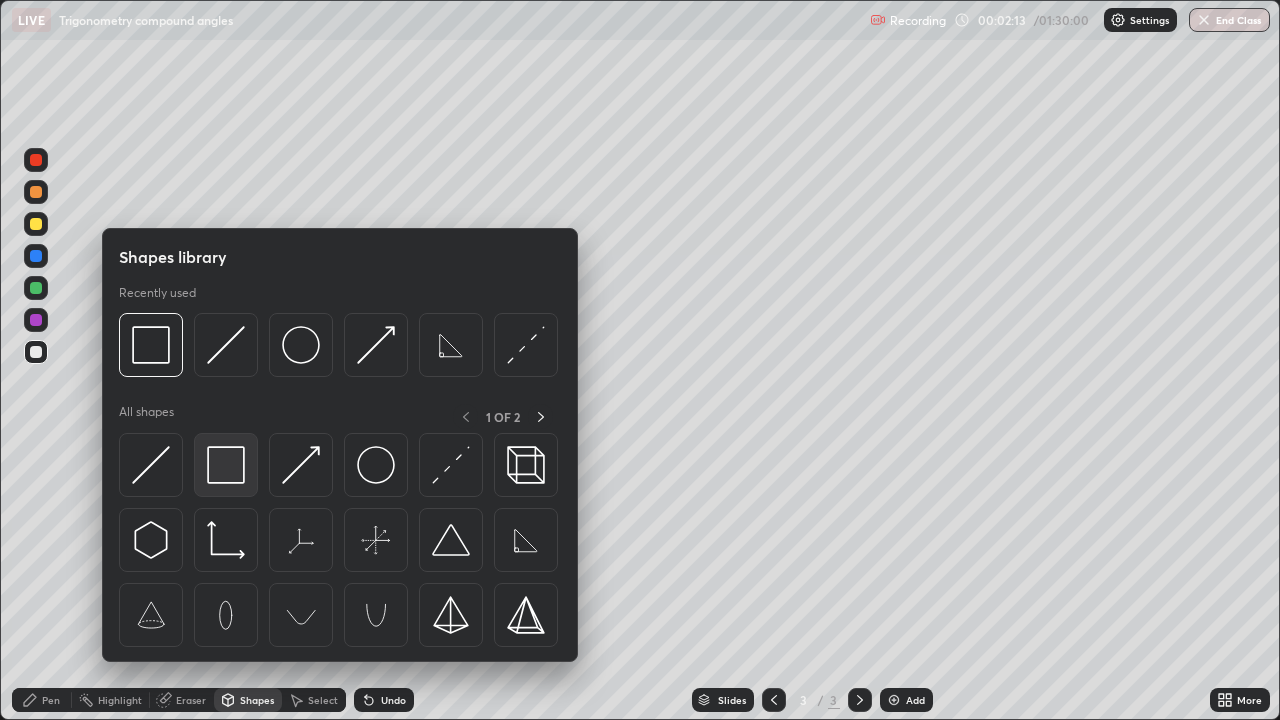 click at bounding box center (226, 465) 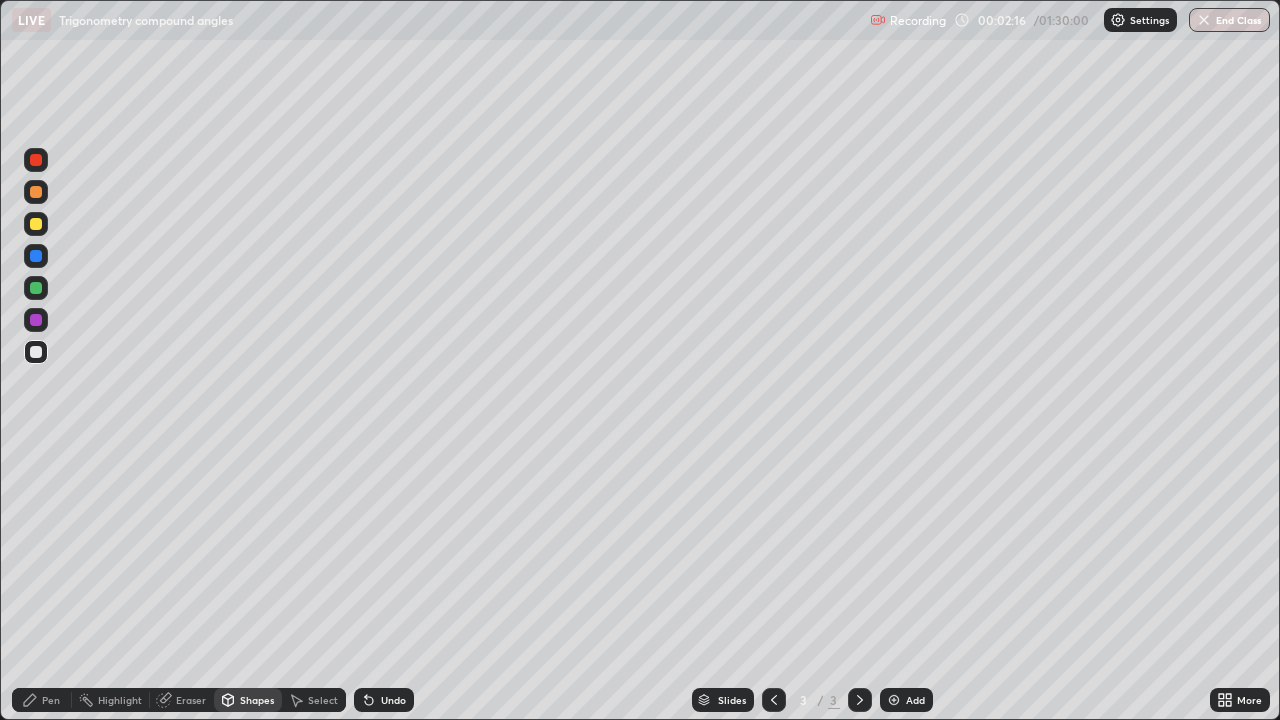 click on "Undo" at bounding box center (393, 700) 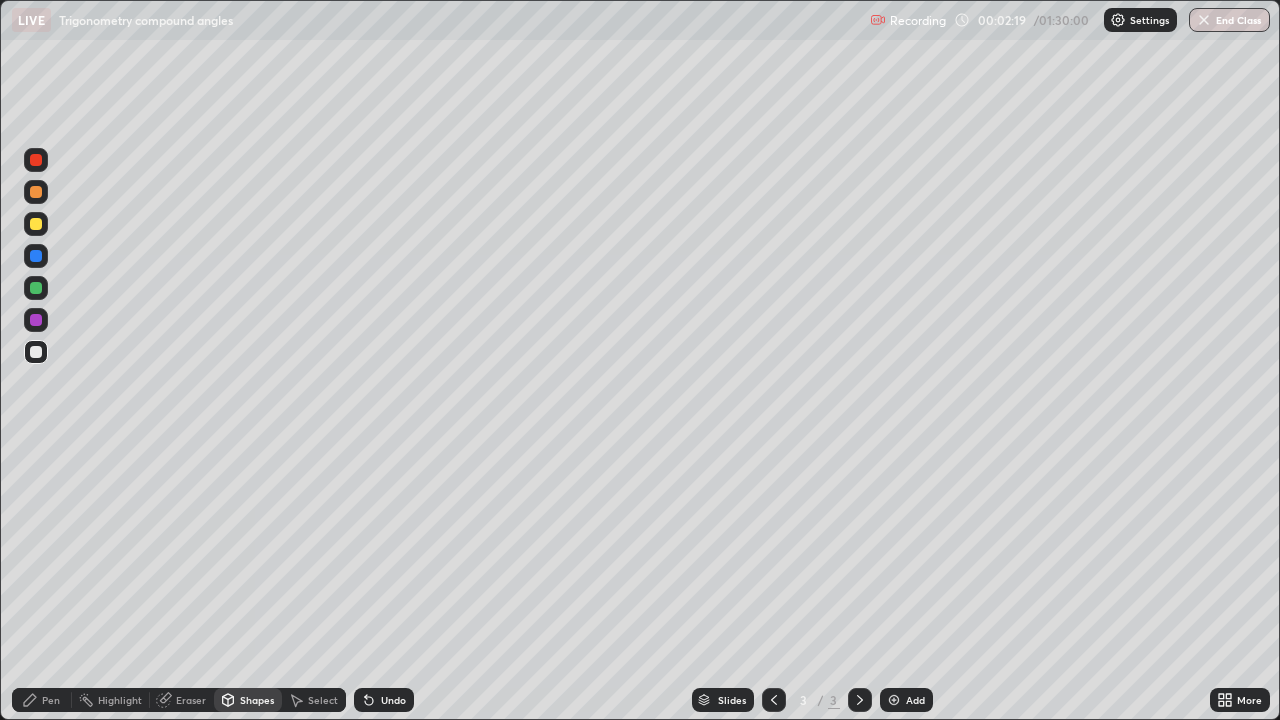 click on "Pen" at bounding box center [51, 700] 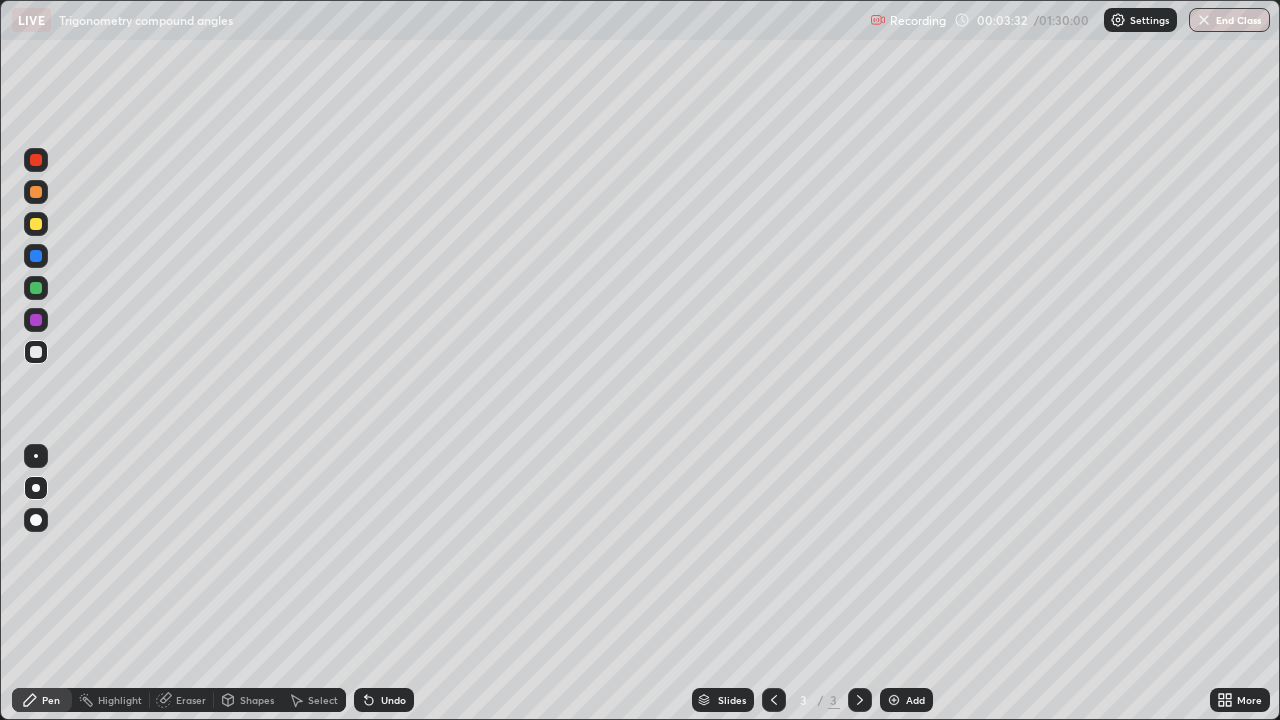 click at bounding box center (894, 700) 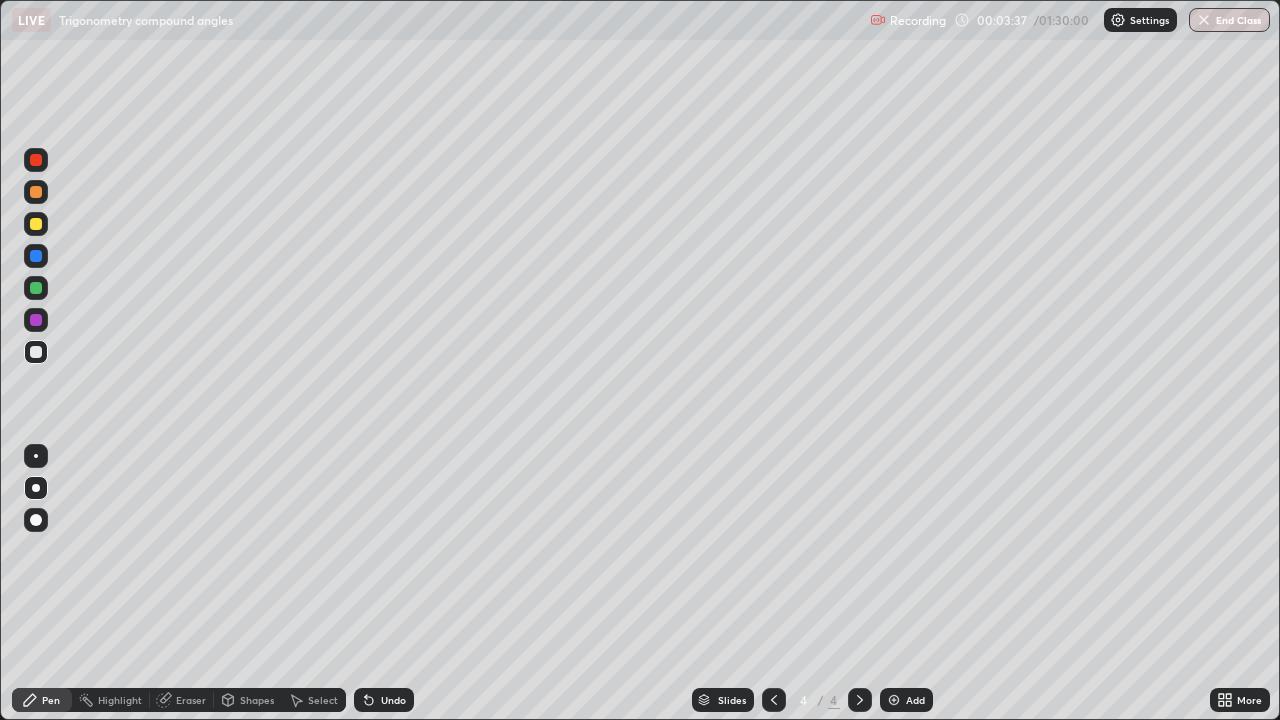 click on "Shapes" at bounding box center (257, 700) 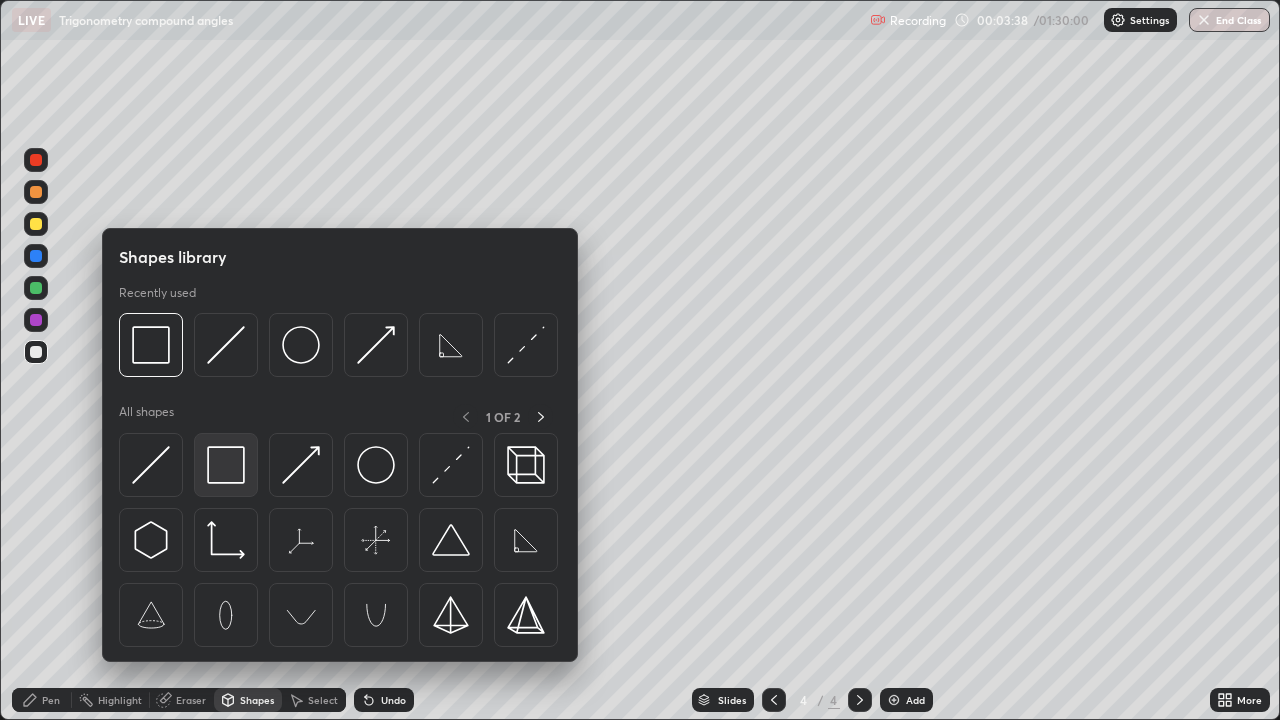 click at bounding box center (226, 465) 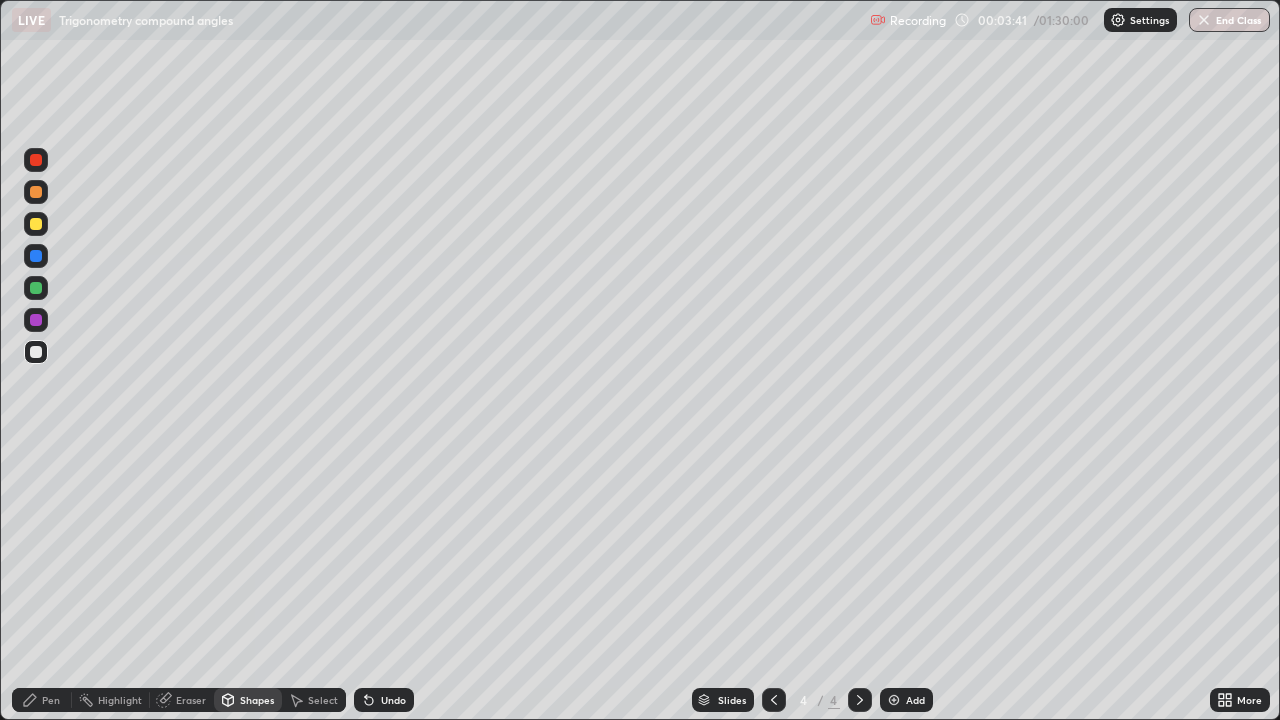 click on "Pen" at bounding box center [51, 700] 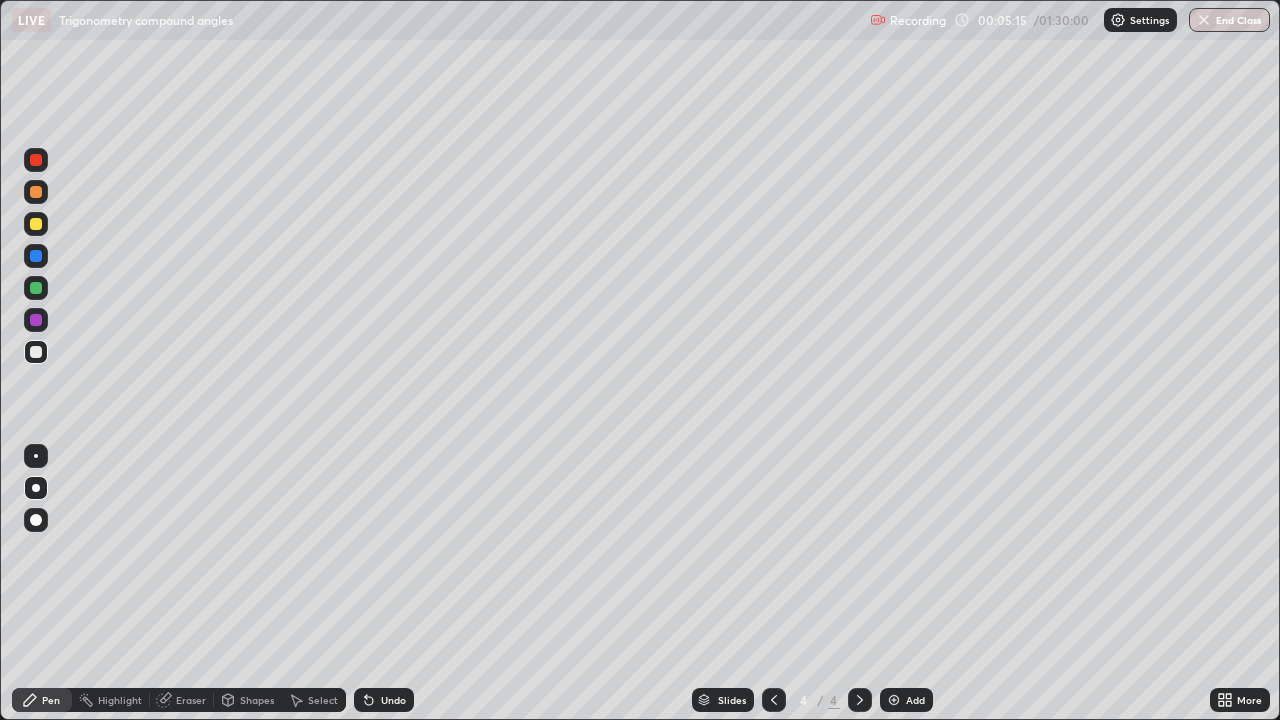 click on "Shapes" at bounding box center [257, 700] 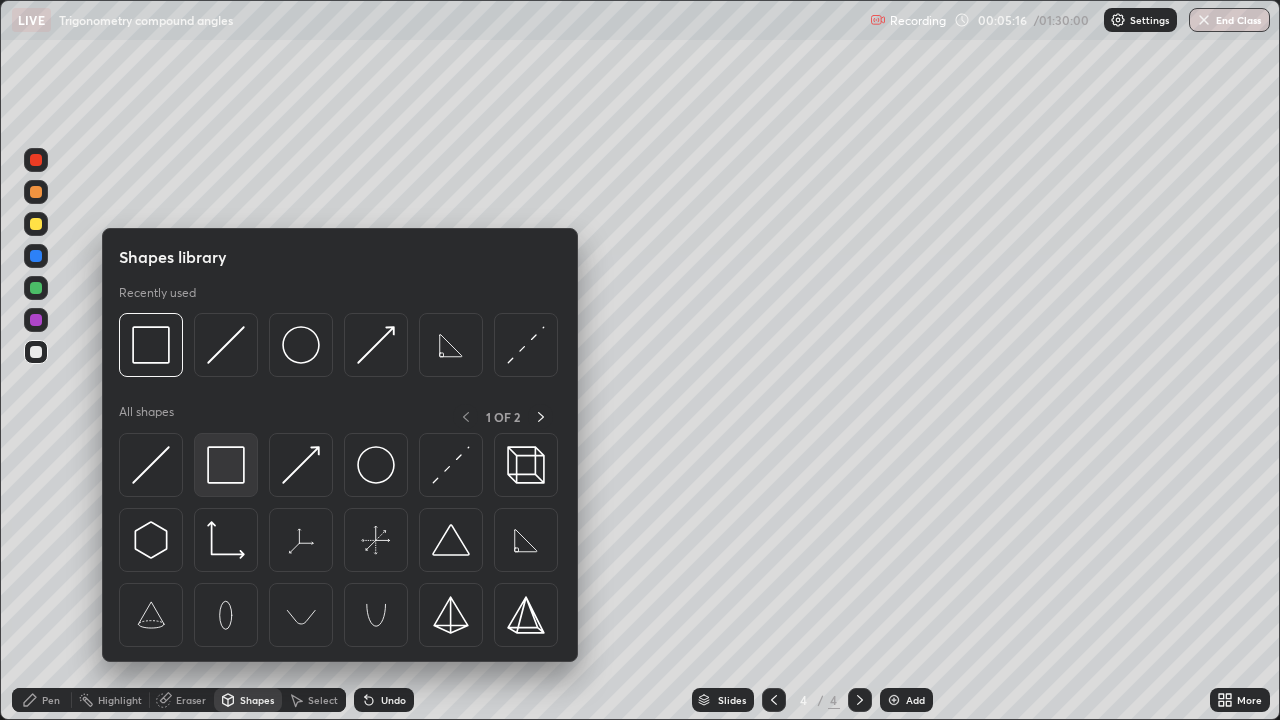 click at bounding box center (226, 465) 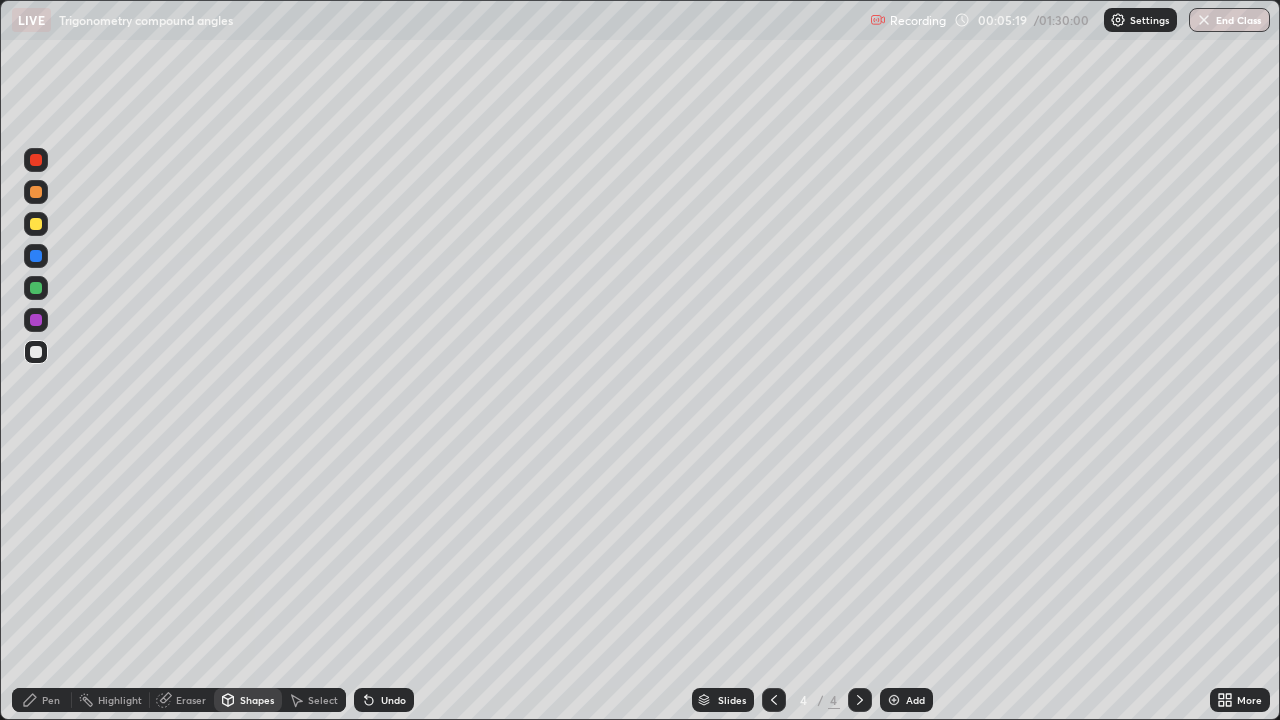click on "Pen" at bounding box center [42, 700] 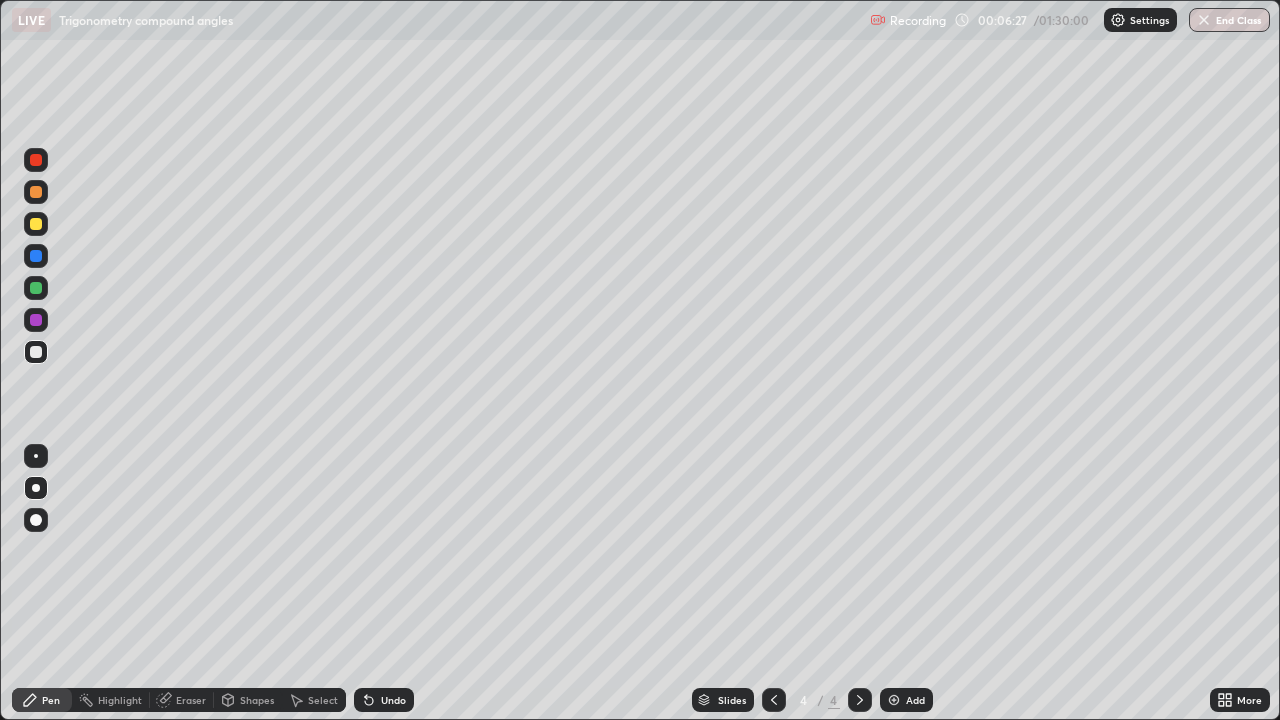 click at bounding box center [894, 700] 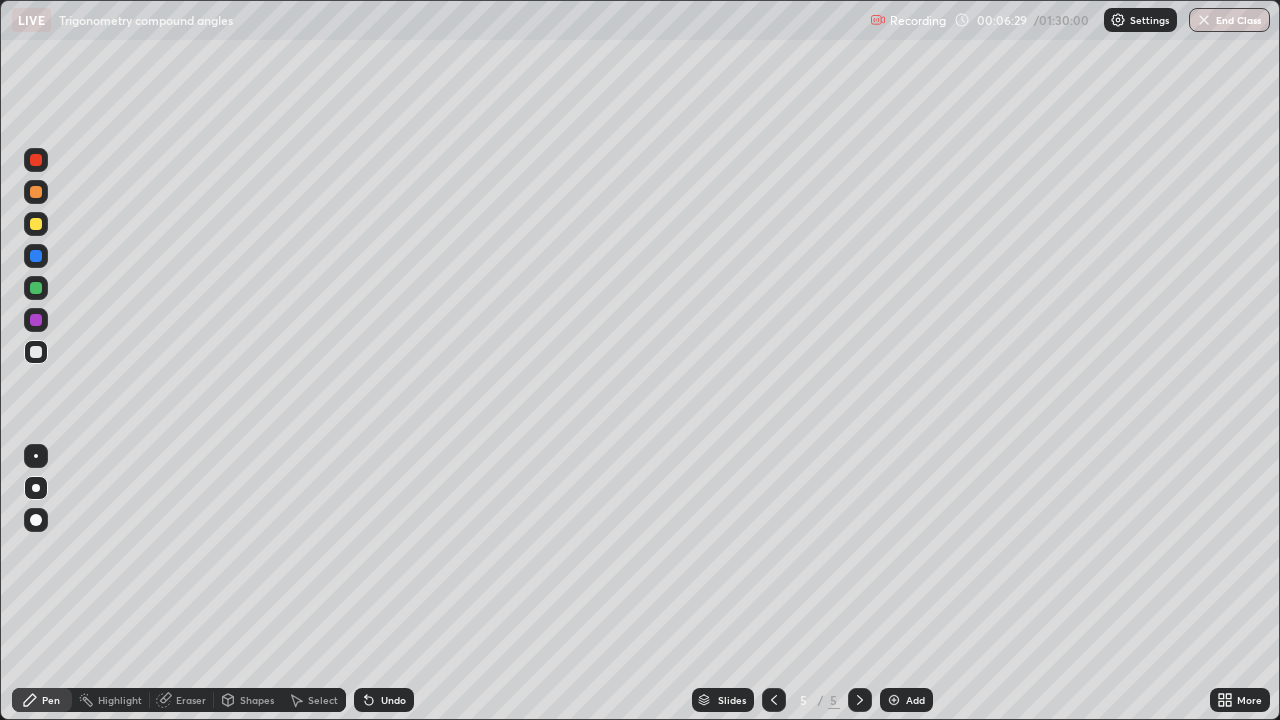 click on "Shapes" at bounding box center (248, 700) 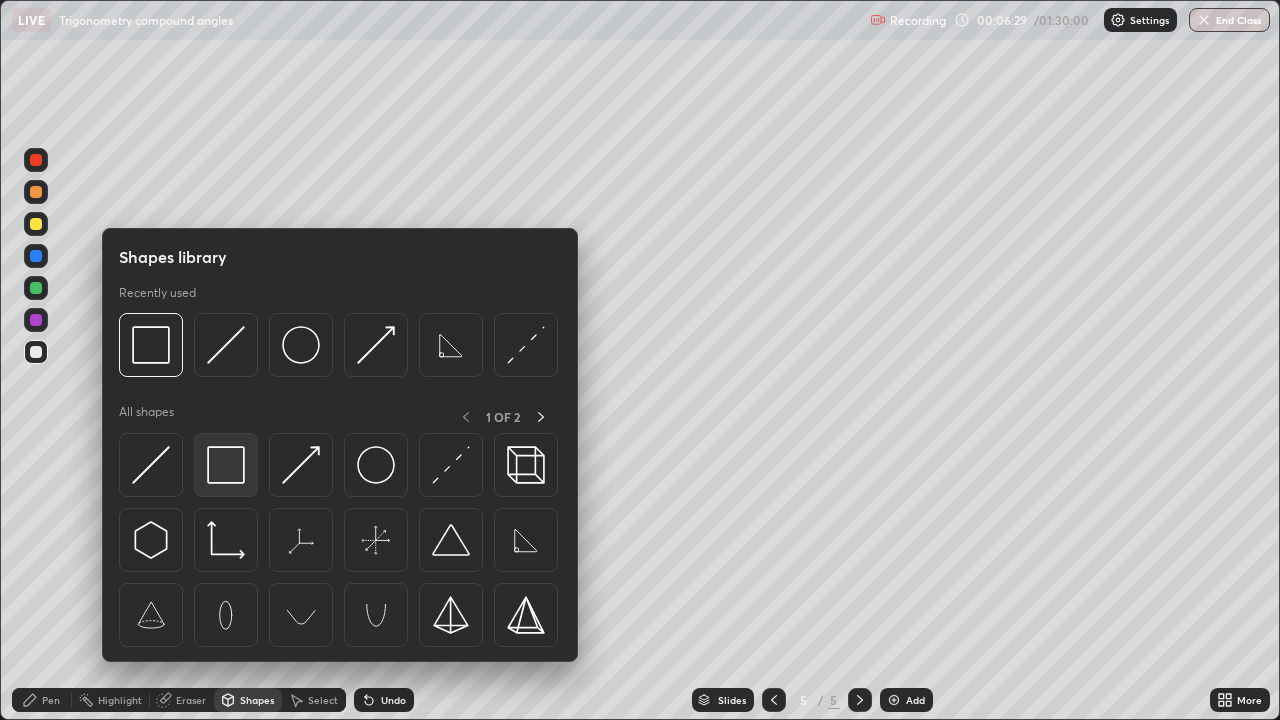 click at bounding box center (226, 465) 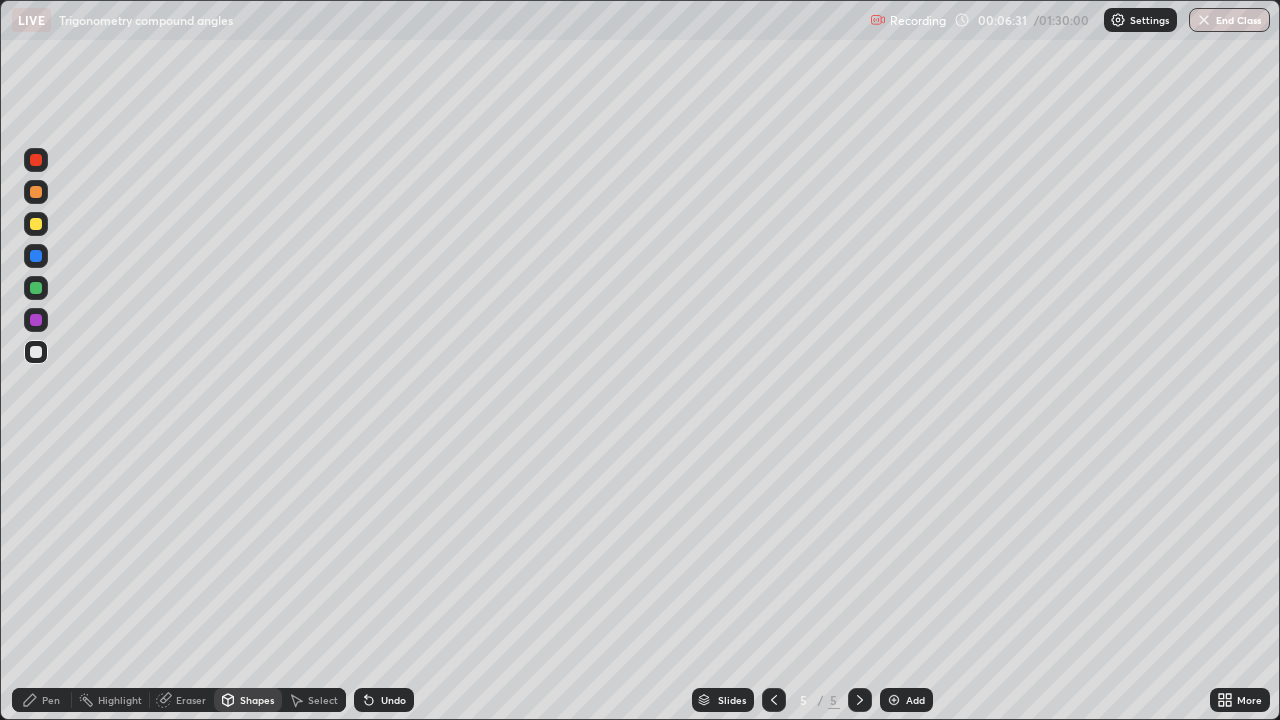click on "Pen" at bounding box center [42, 700] 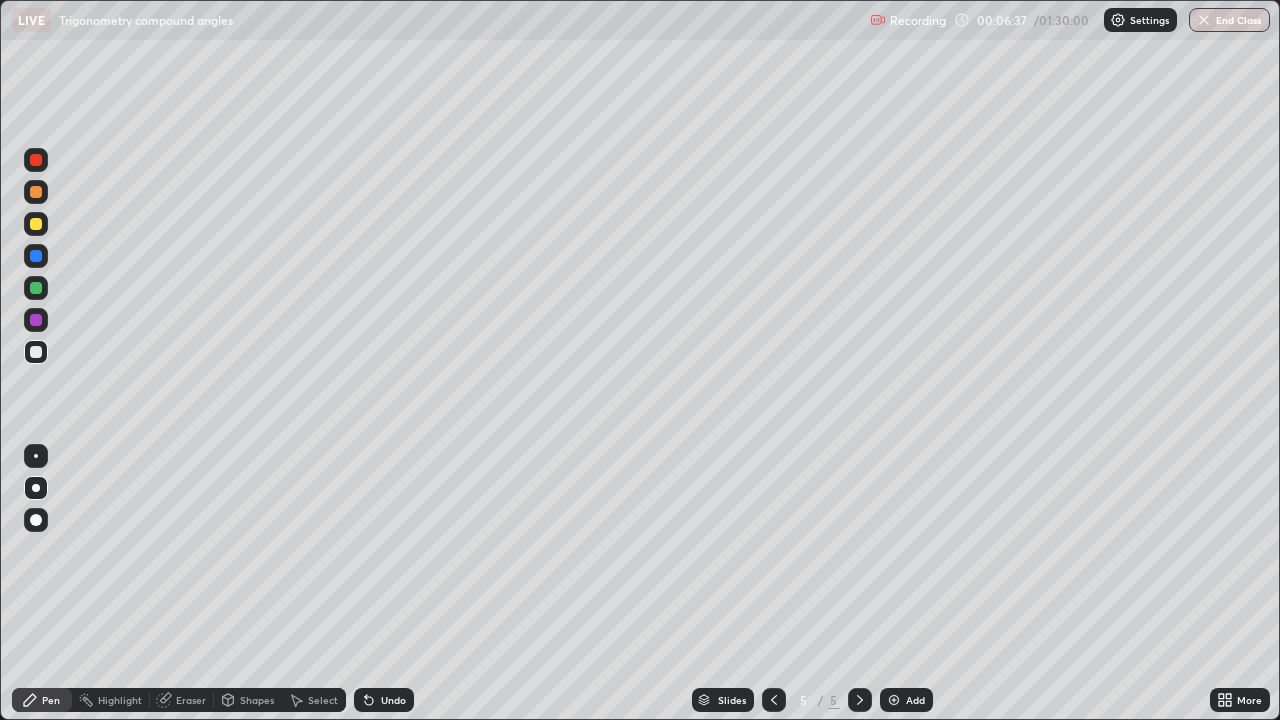 click on "Shapes" at bounding box center (257, 700) 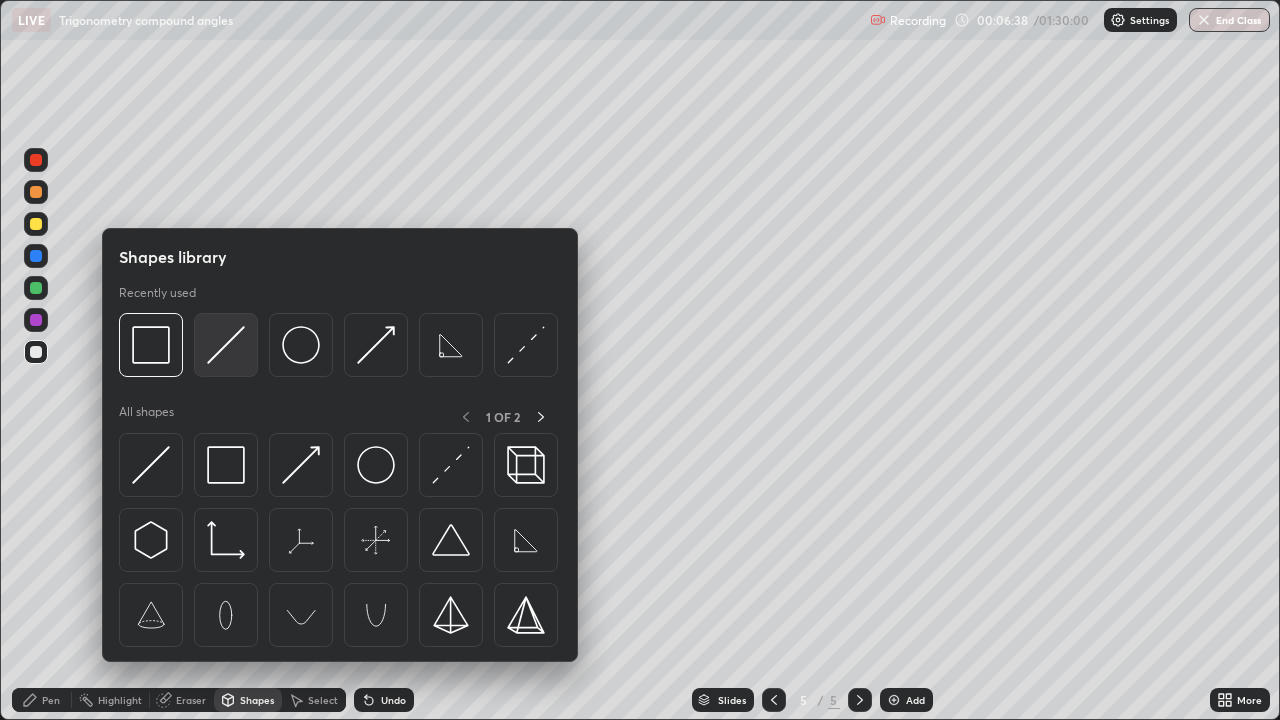 click at bounding box center (226, 345) 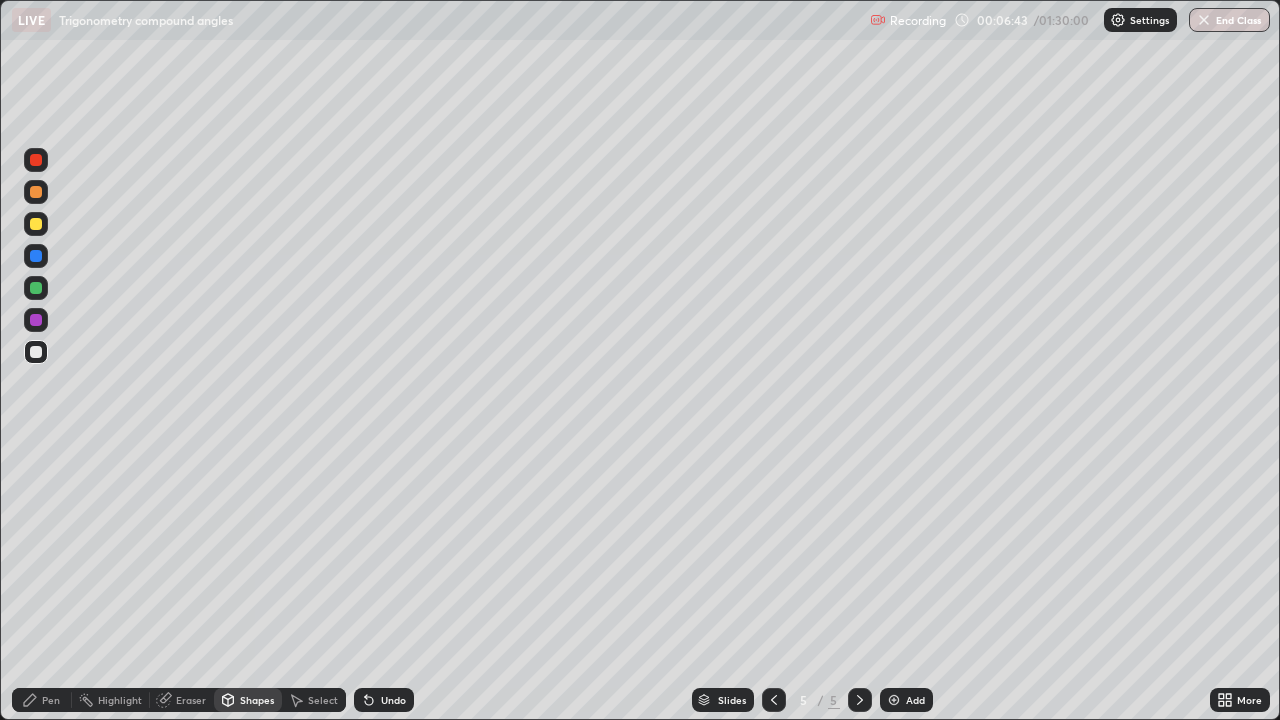 click on "Pen" at bounding box center (51, 700) 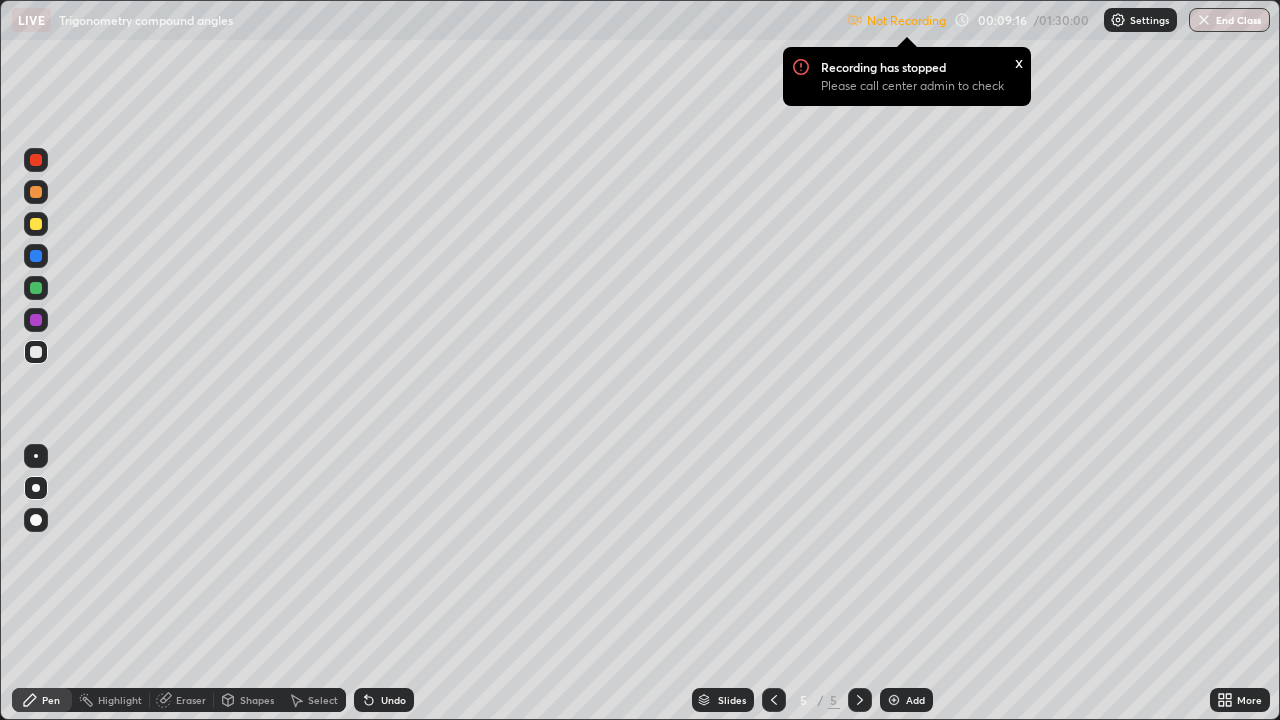 click at bounding box center (1118, 20) 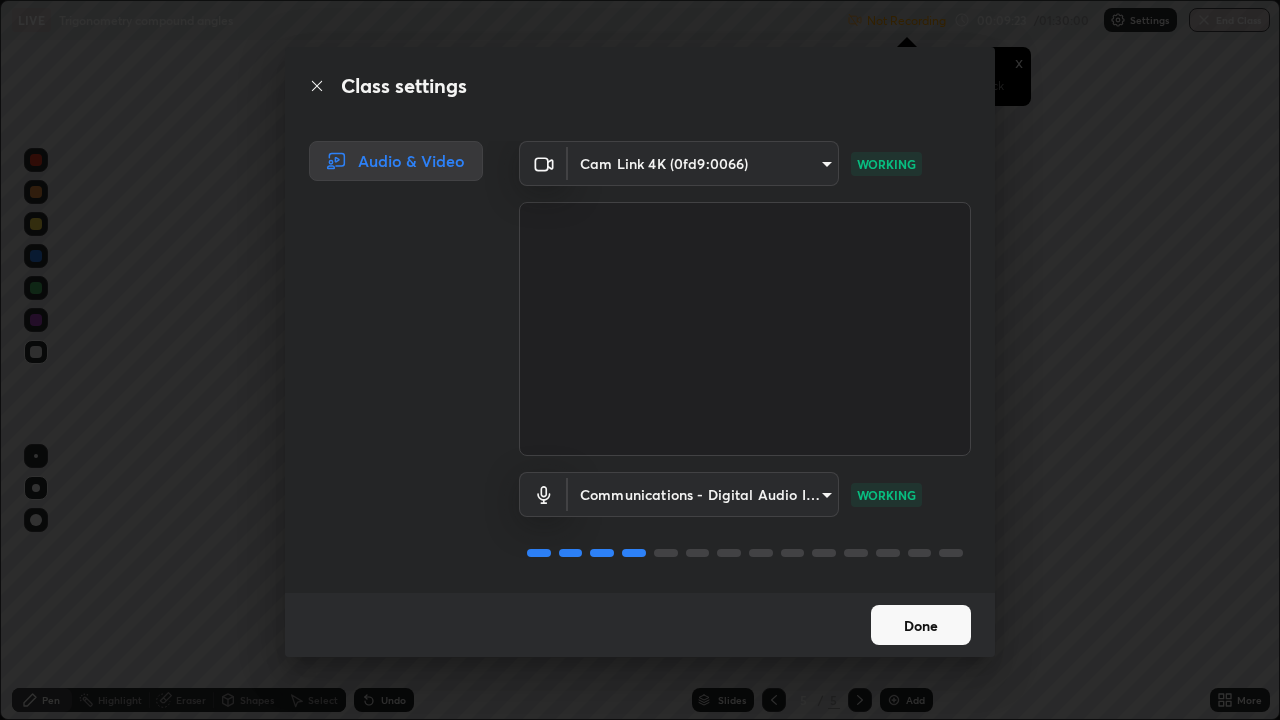 scroll, scrollTop: 2, scrollLeft: 0, axis: vertical 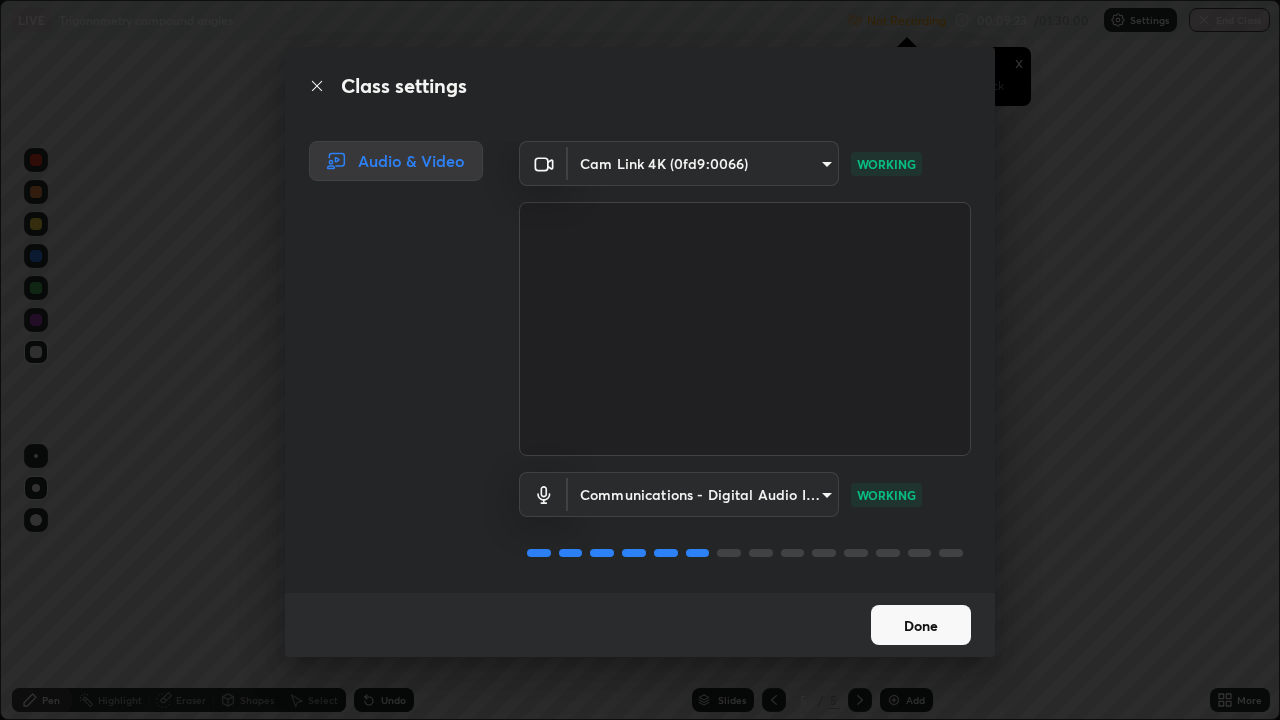 click on "Done" at bounding box center (921, 625) 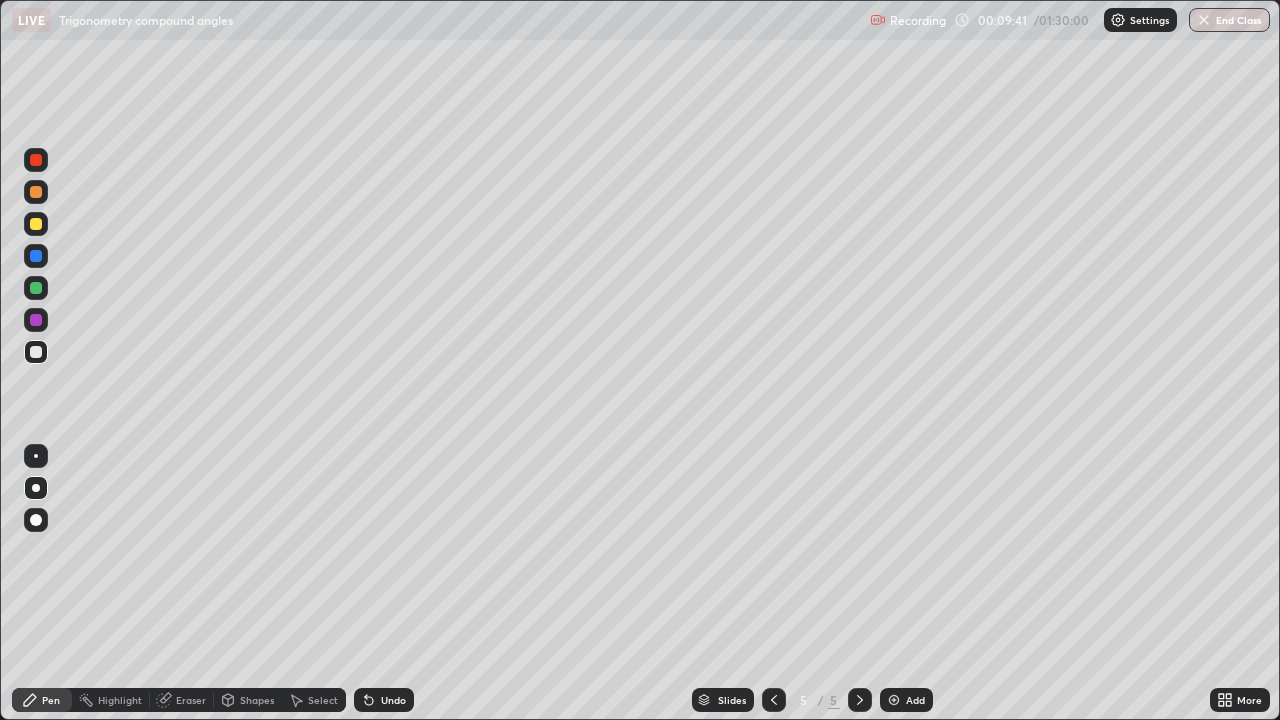 click at bounding box center [894, 700] 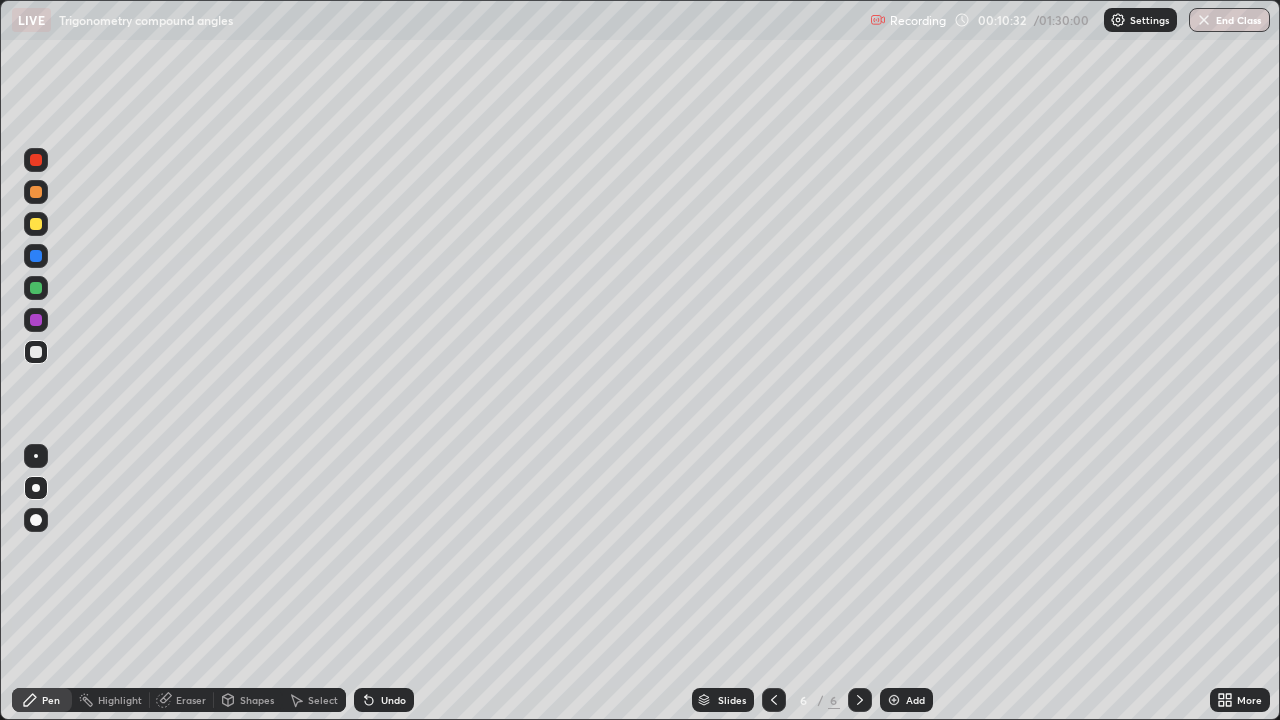 click at bounding box center (894, 700) 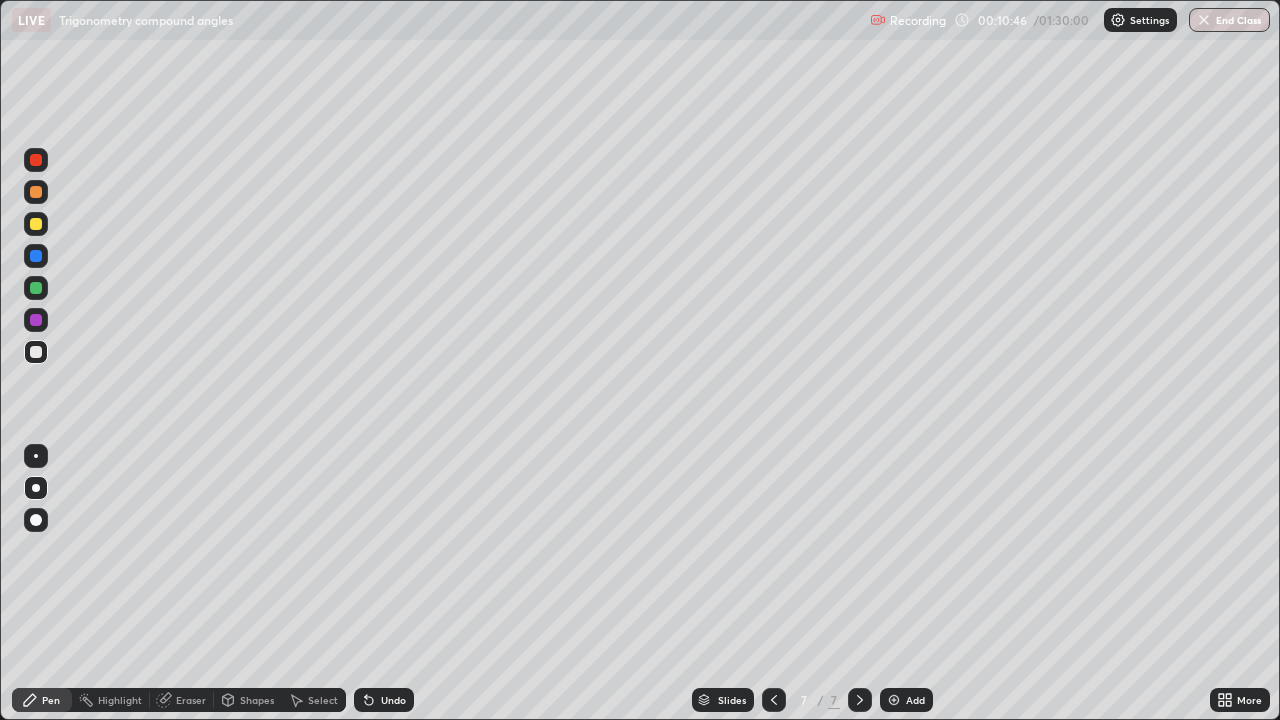 click on "Eraser" at bounding box center [191, 700] 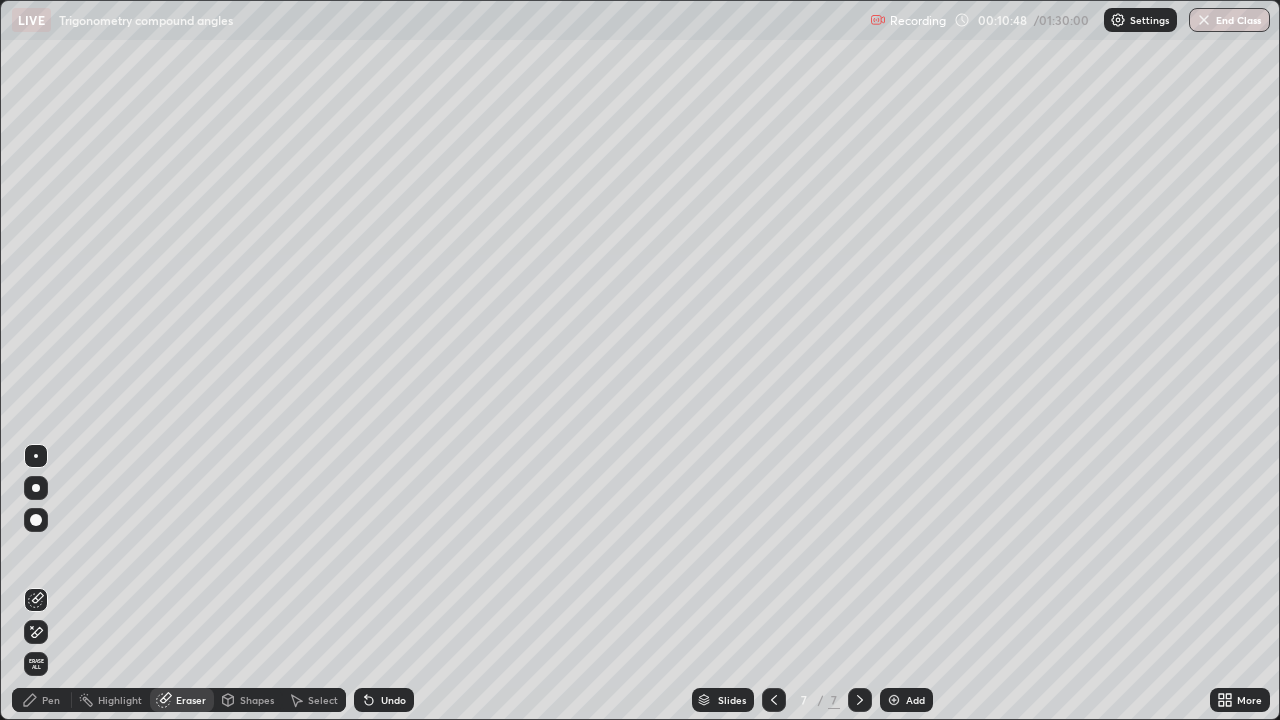 click on "Pen" at bounding box center (42, 700) 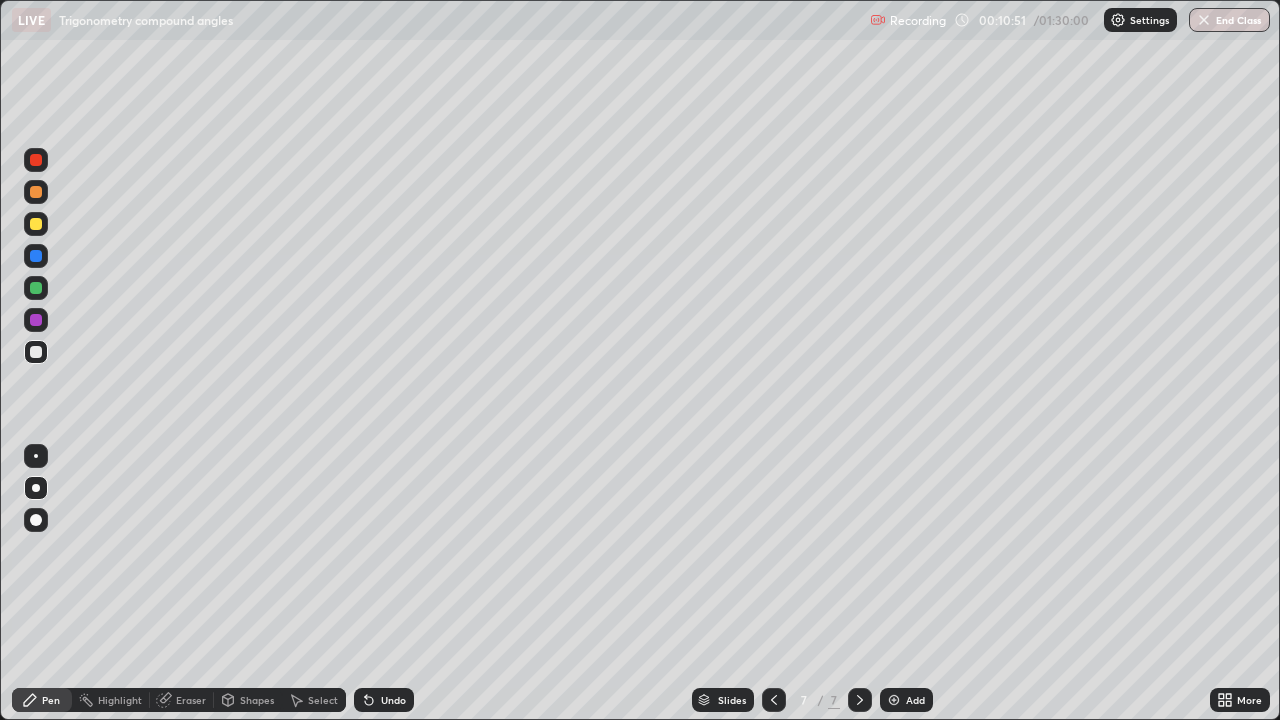 click 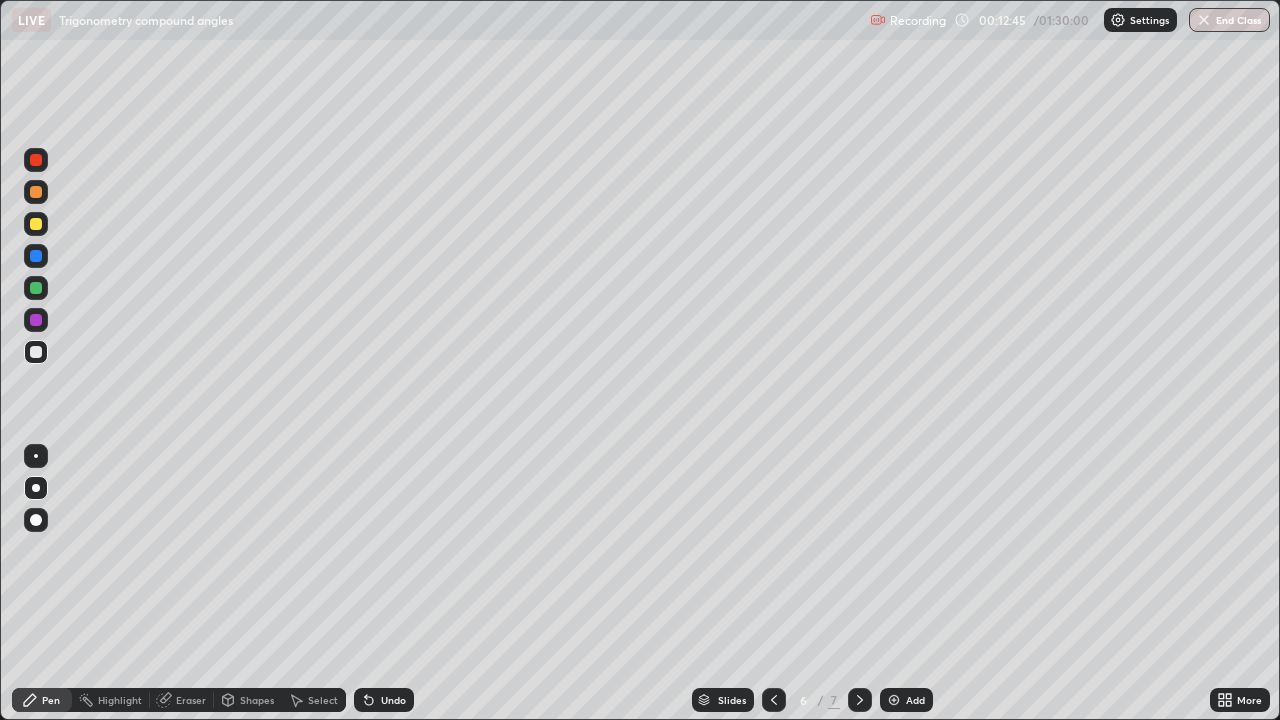 click 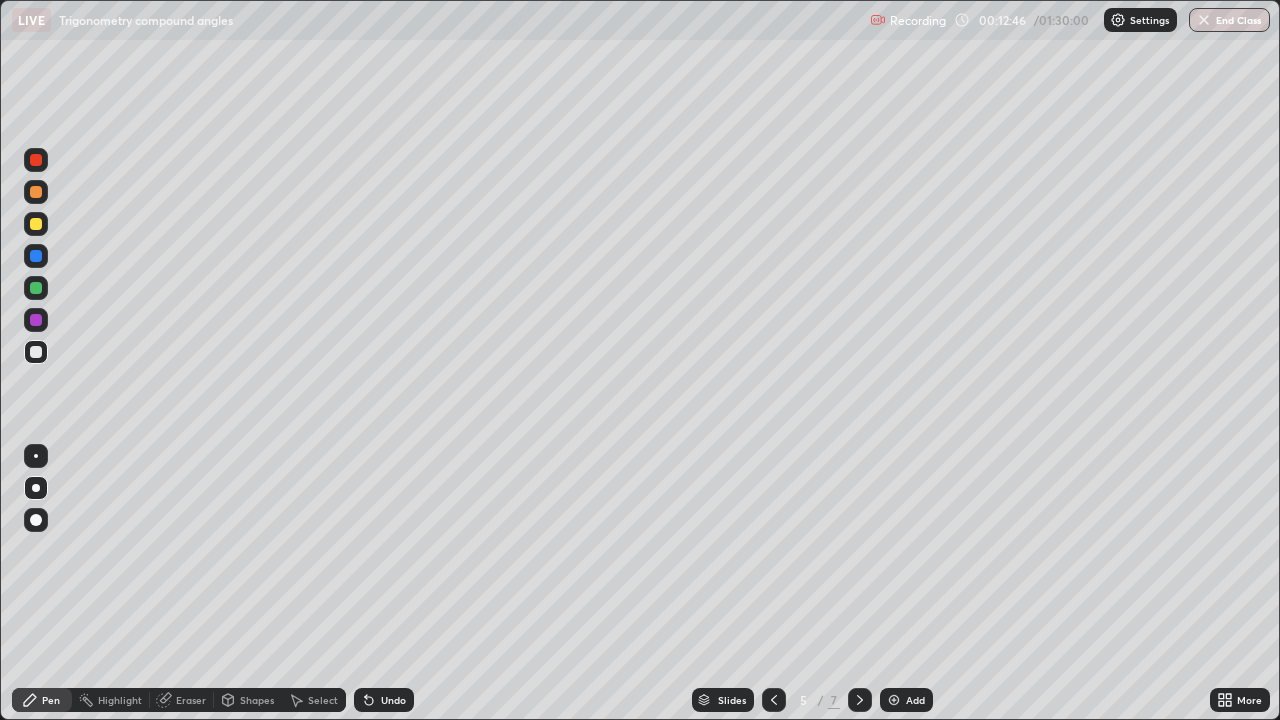 click 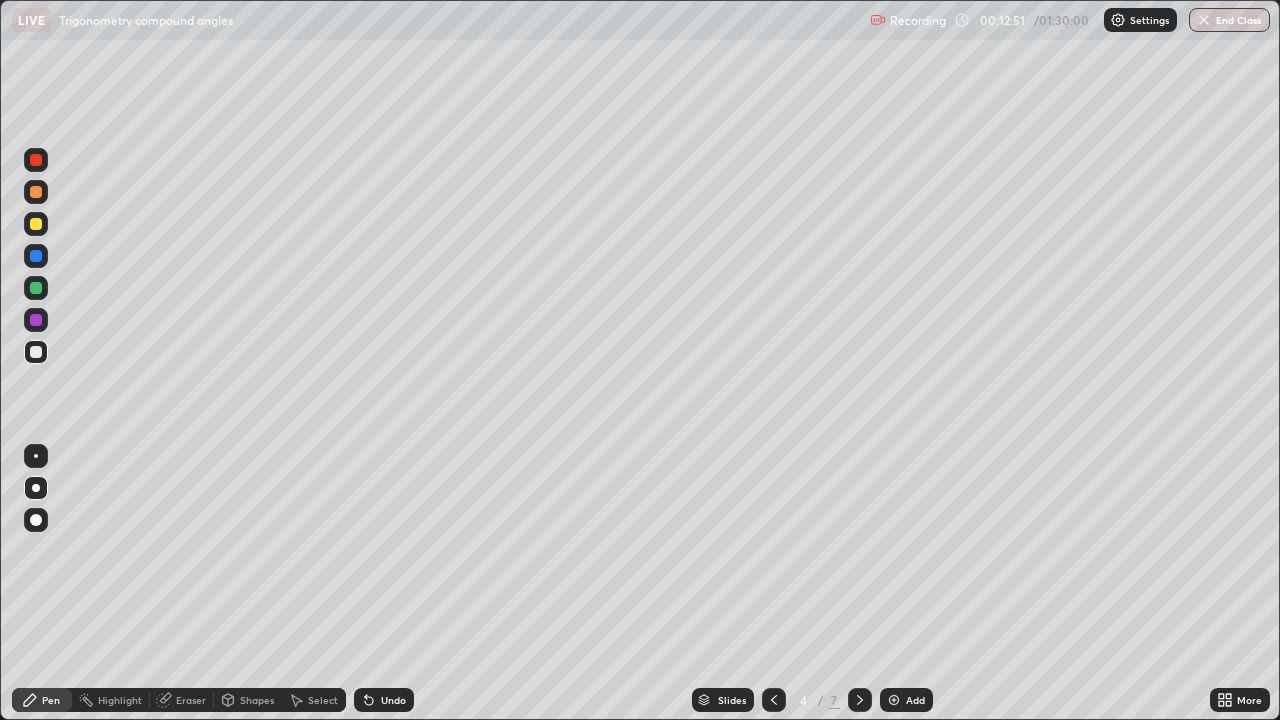 click 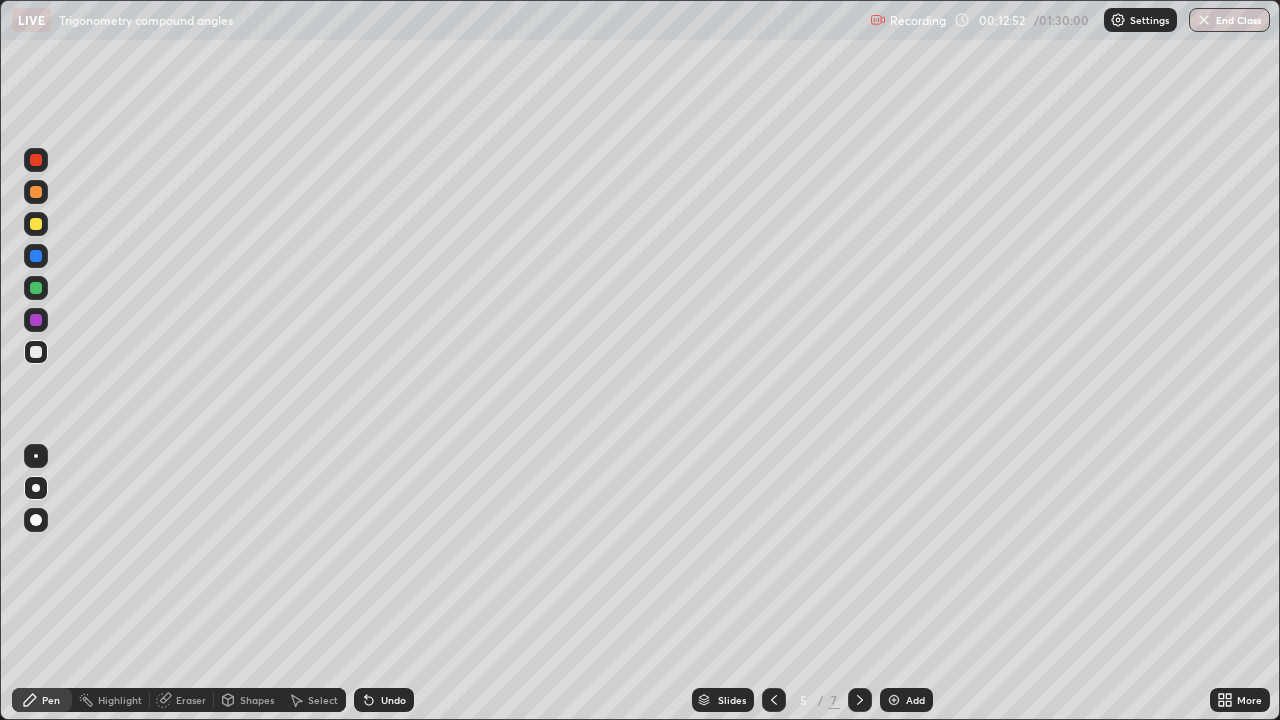 click 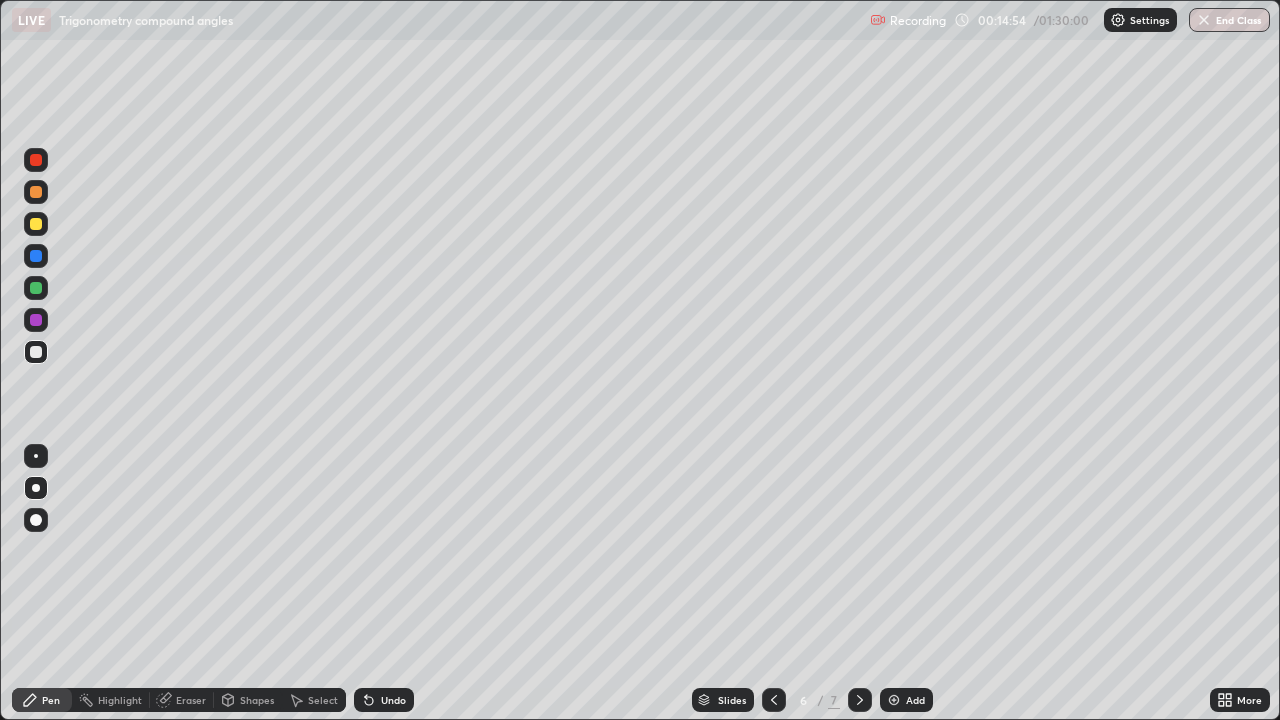 click 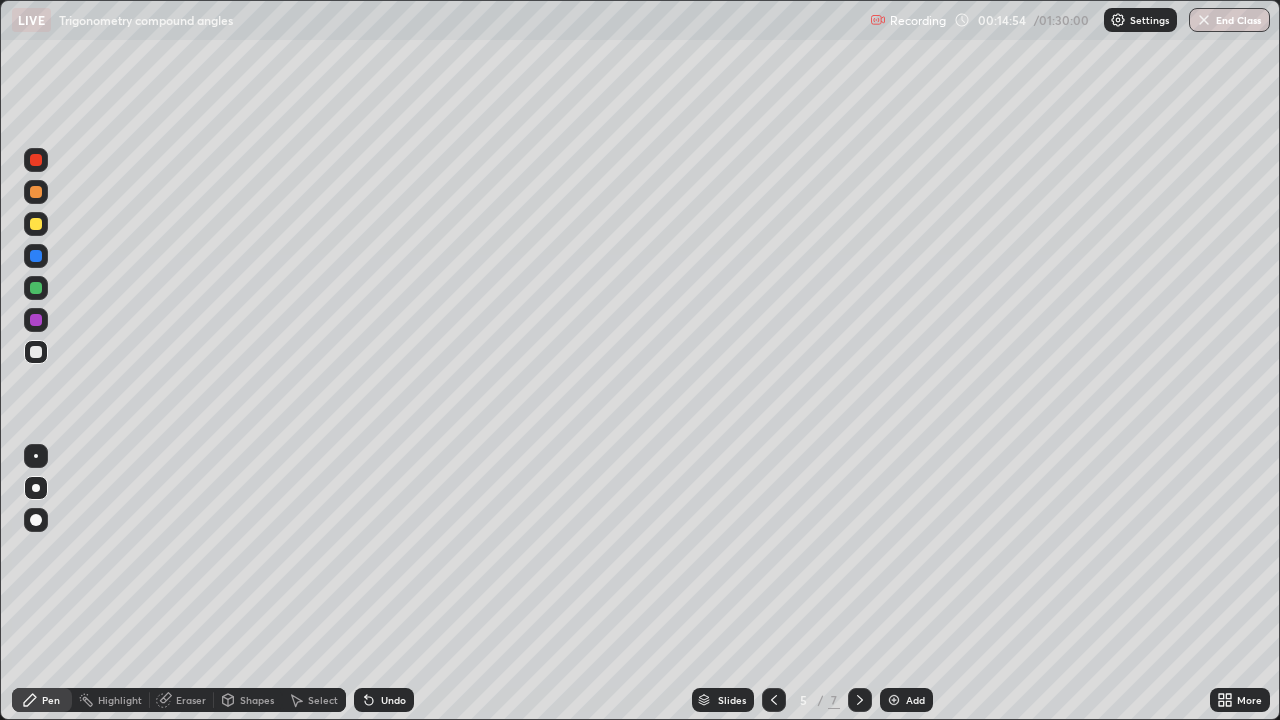click 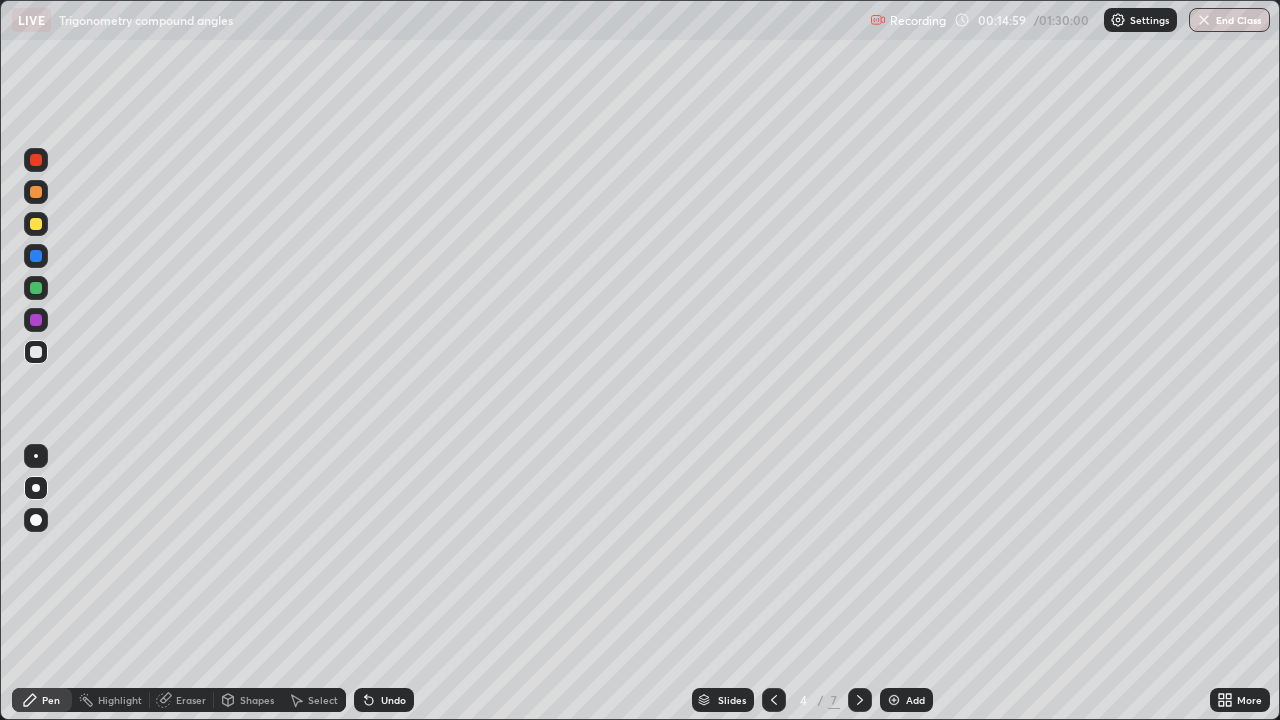 click 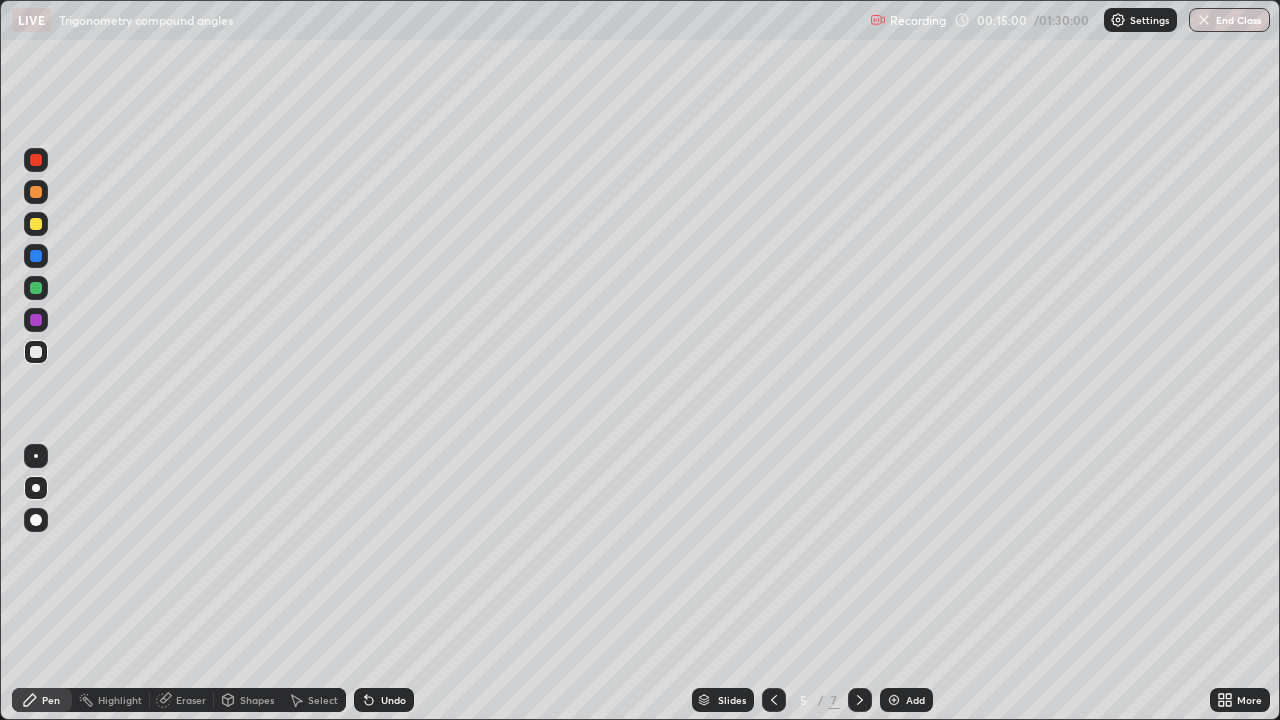 click 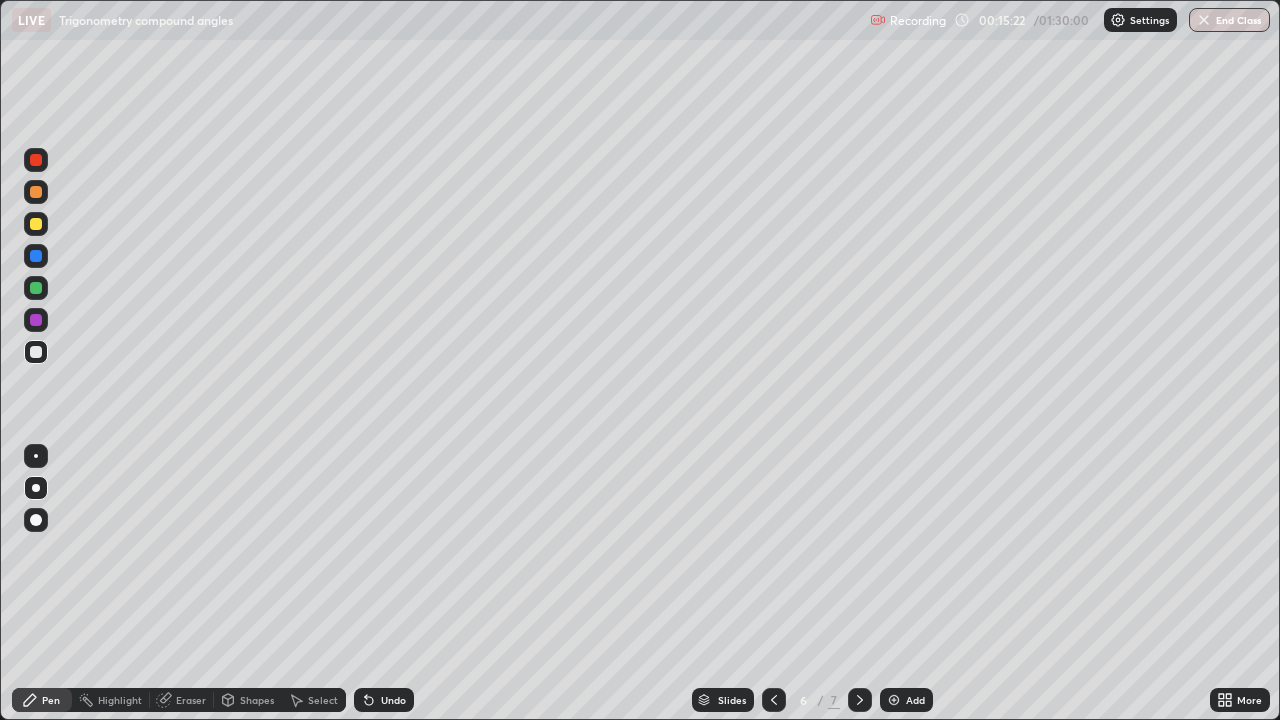 click 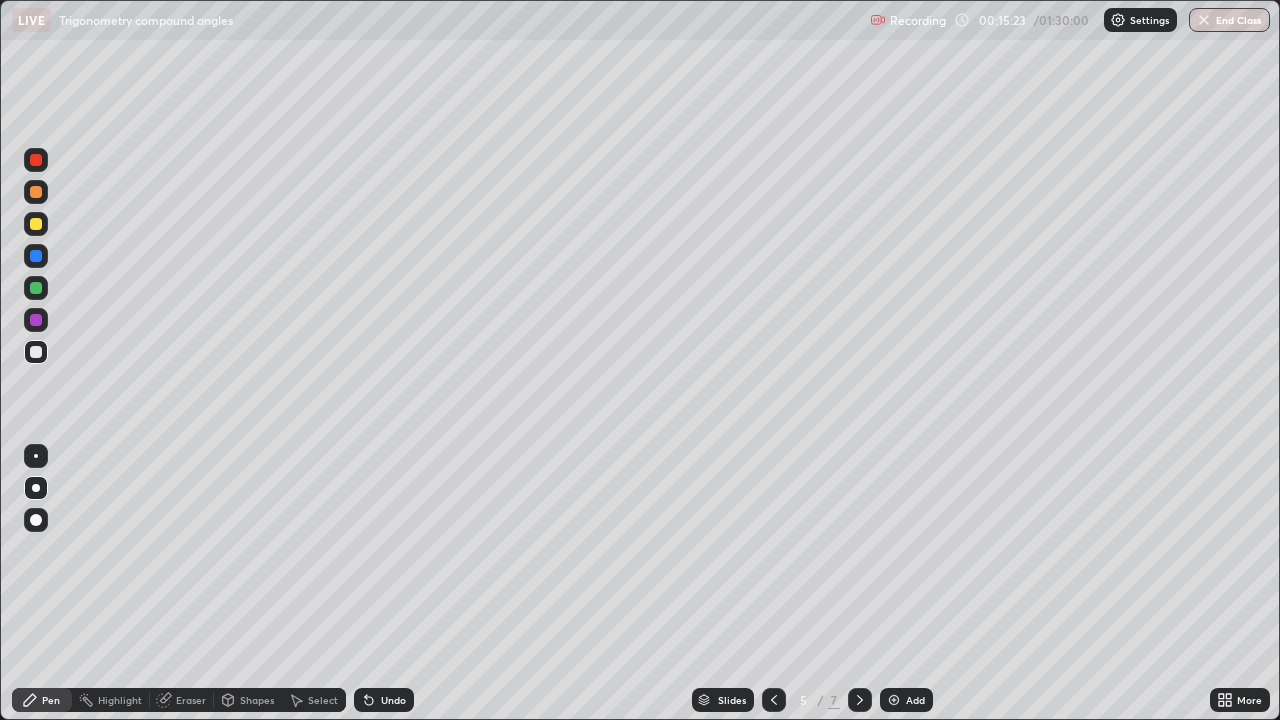 click 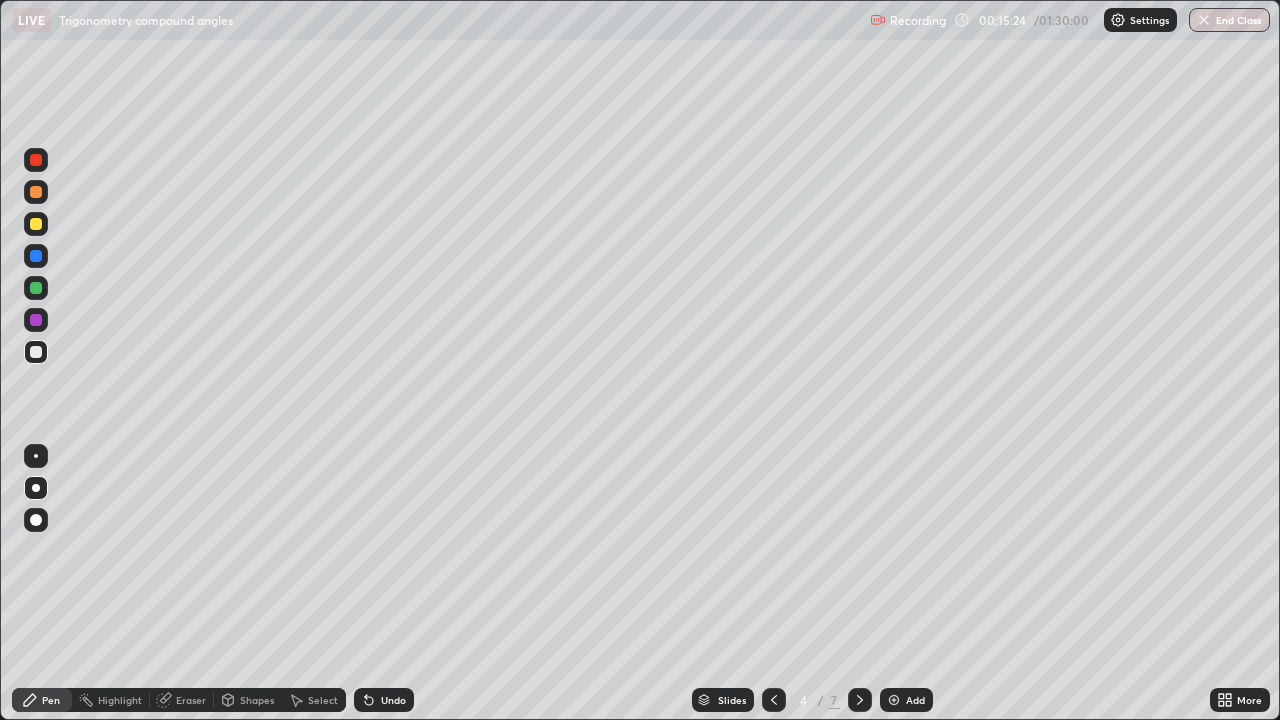 click 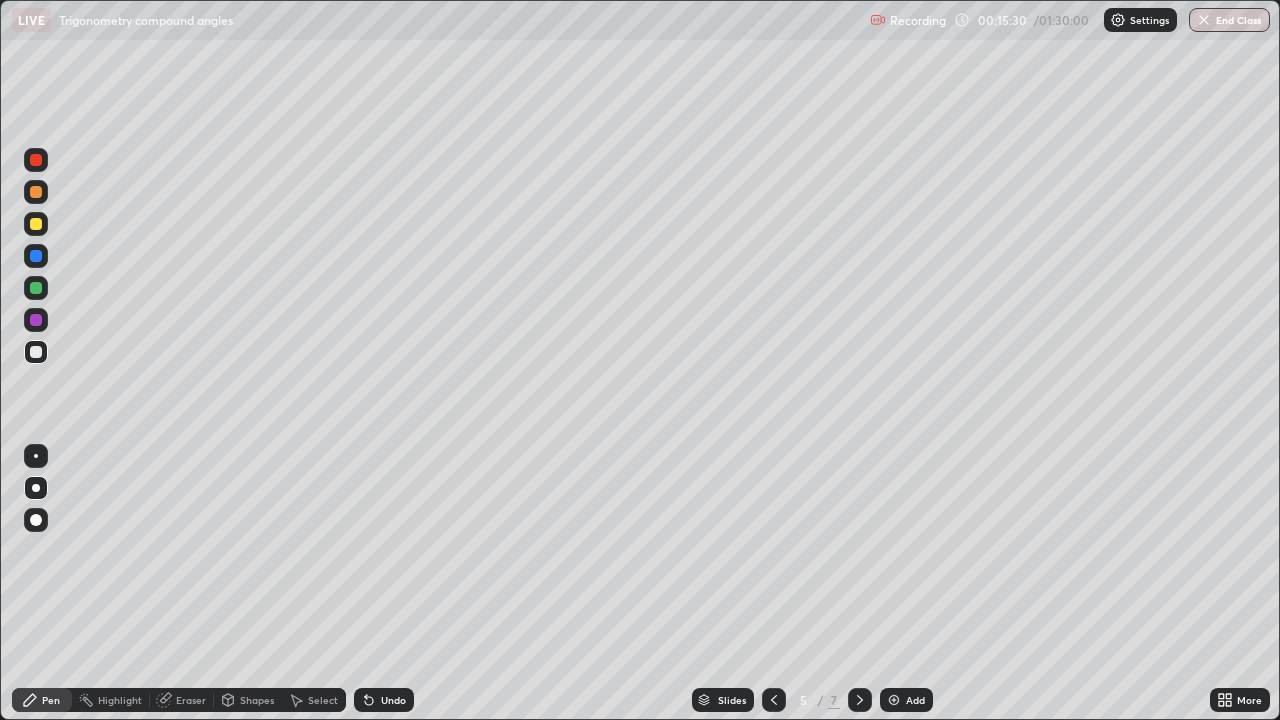 click 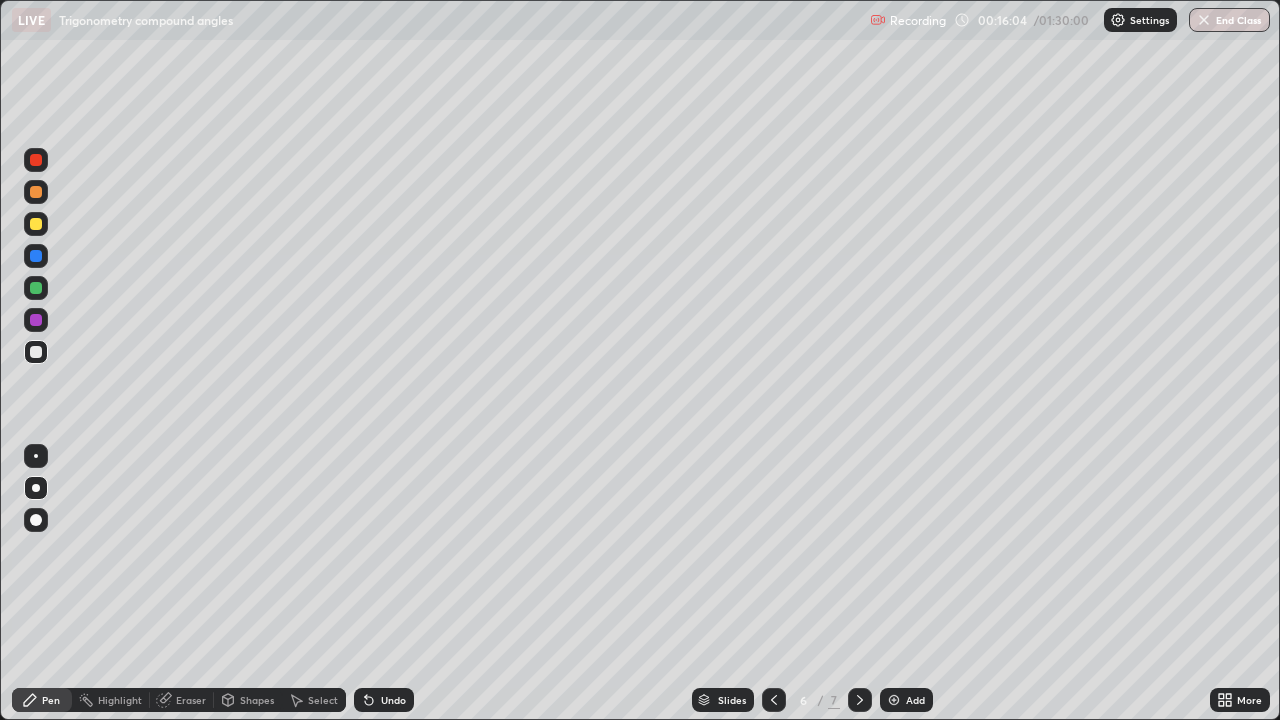 click at bounding box center (774, 700) 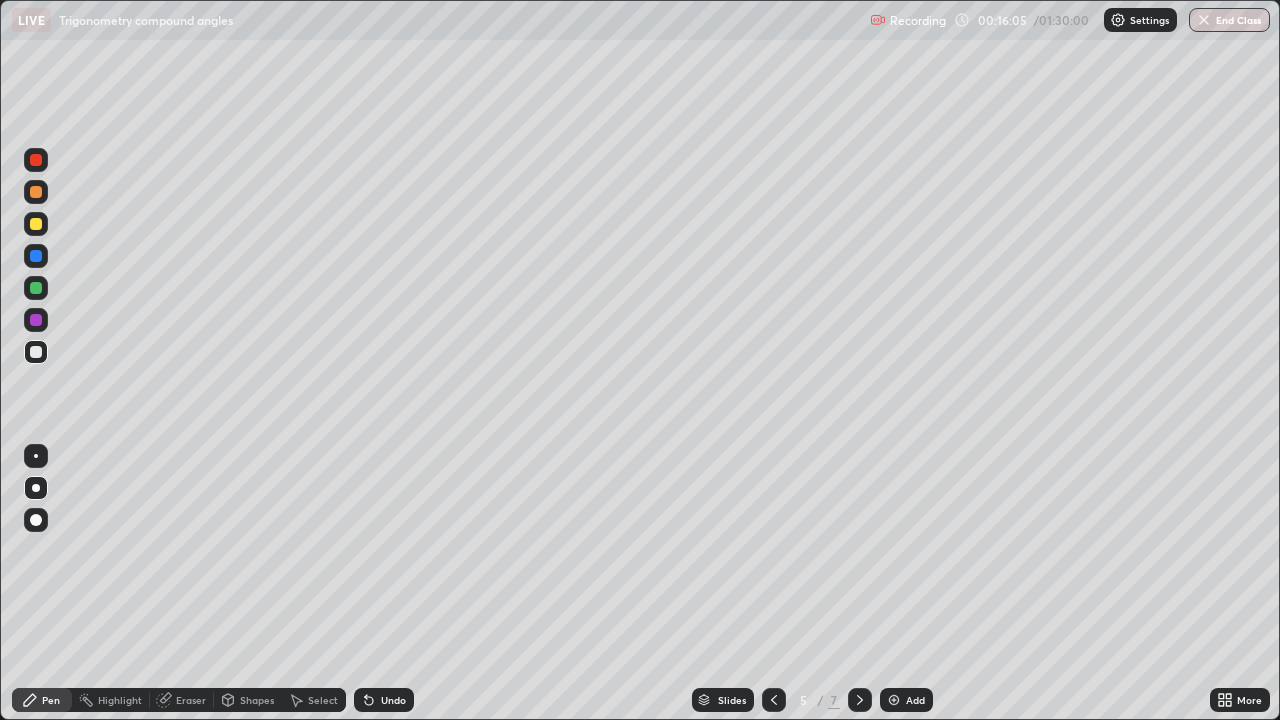 click 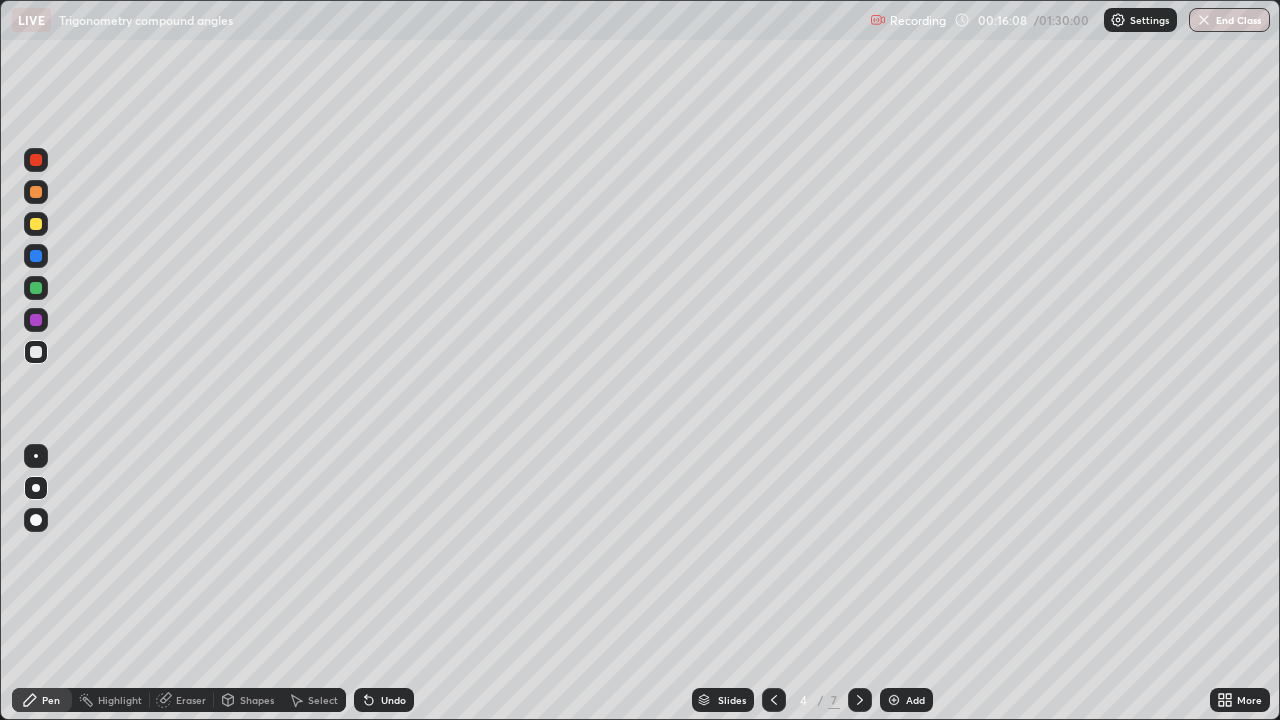 click 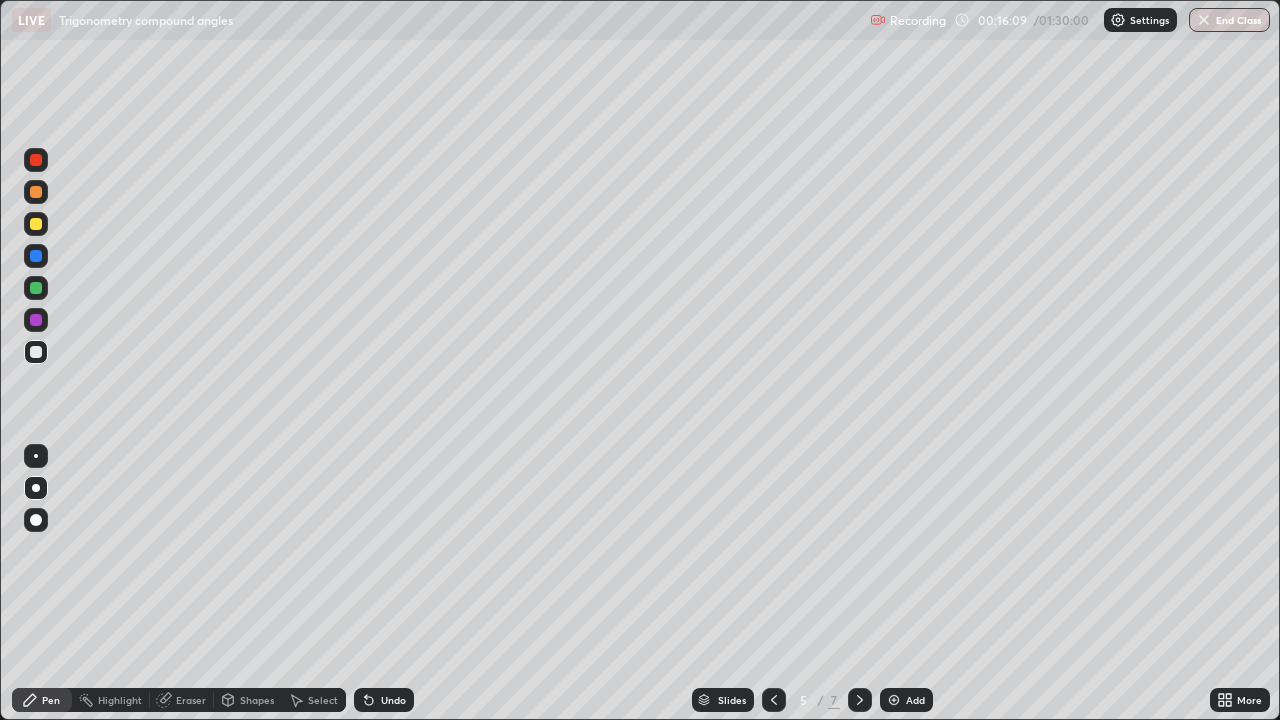 click 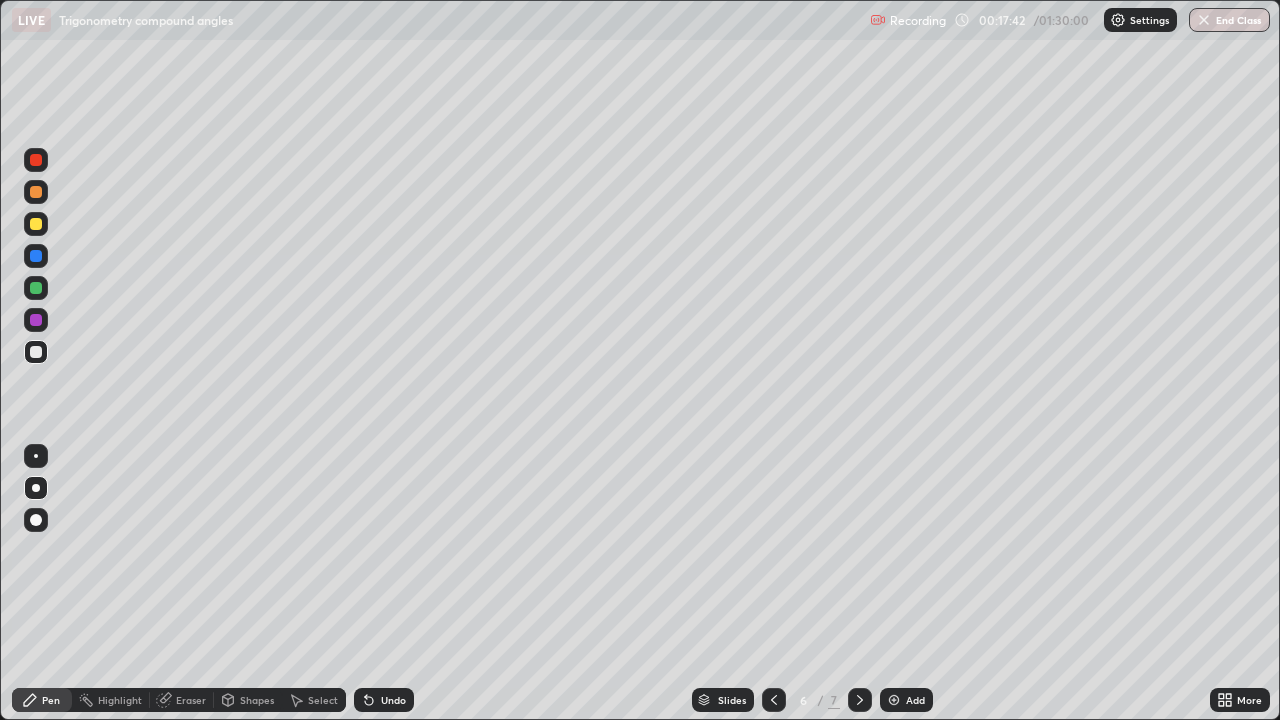 click 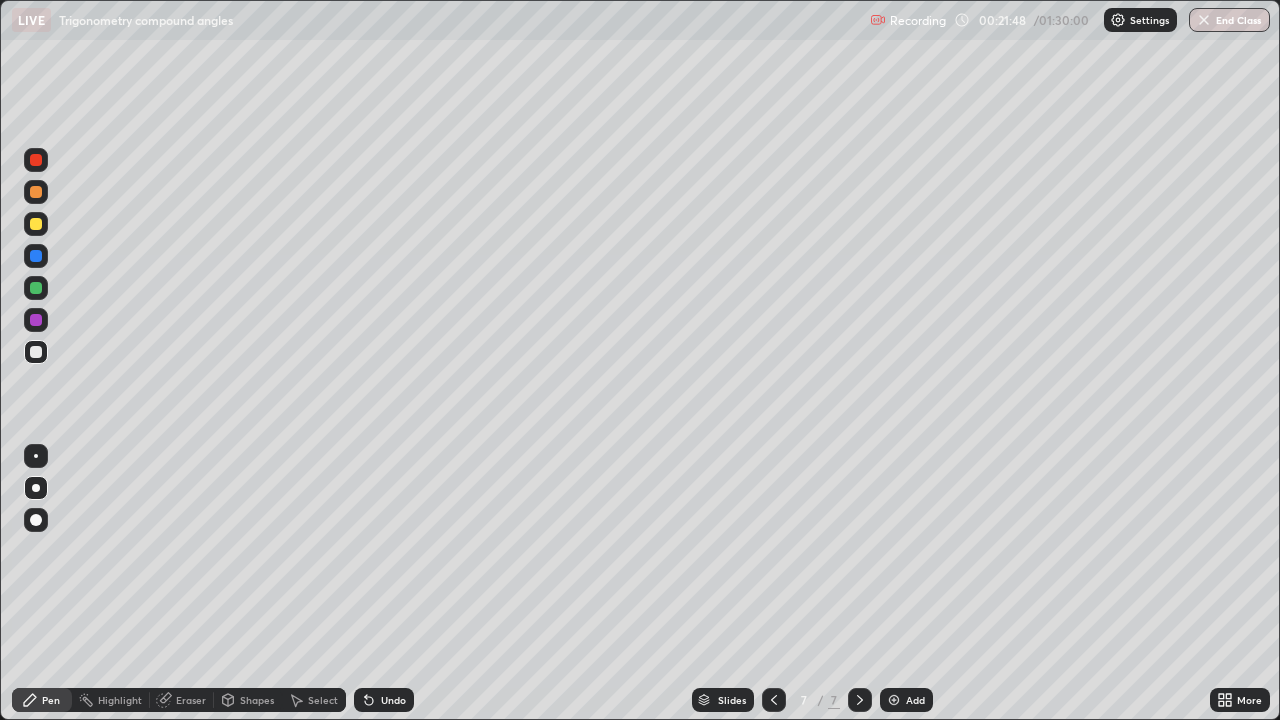click on "Eraser" at bounding box center (191, 700) 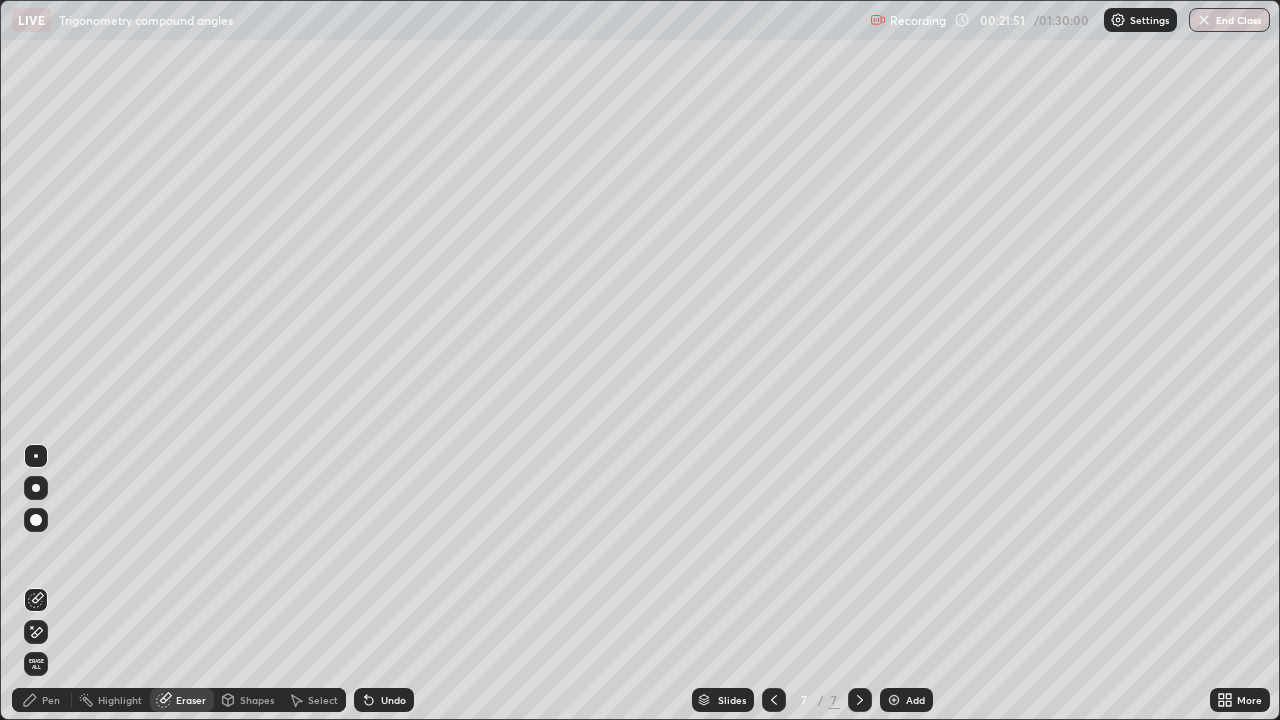 click on "Pen" at bounding box center (51, 700) 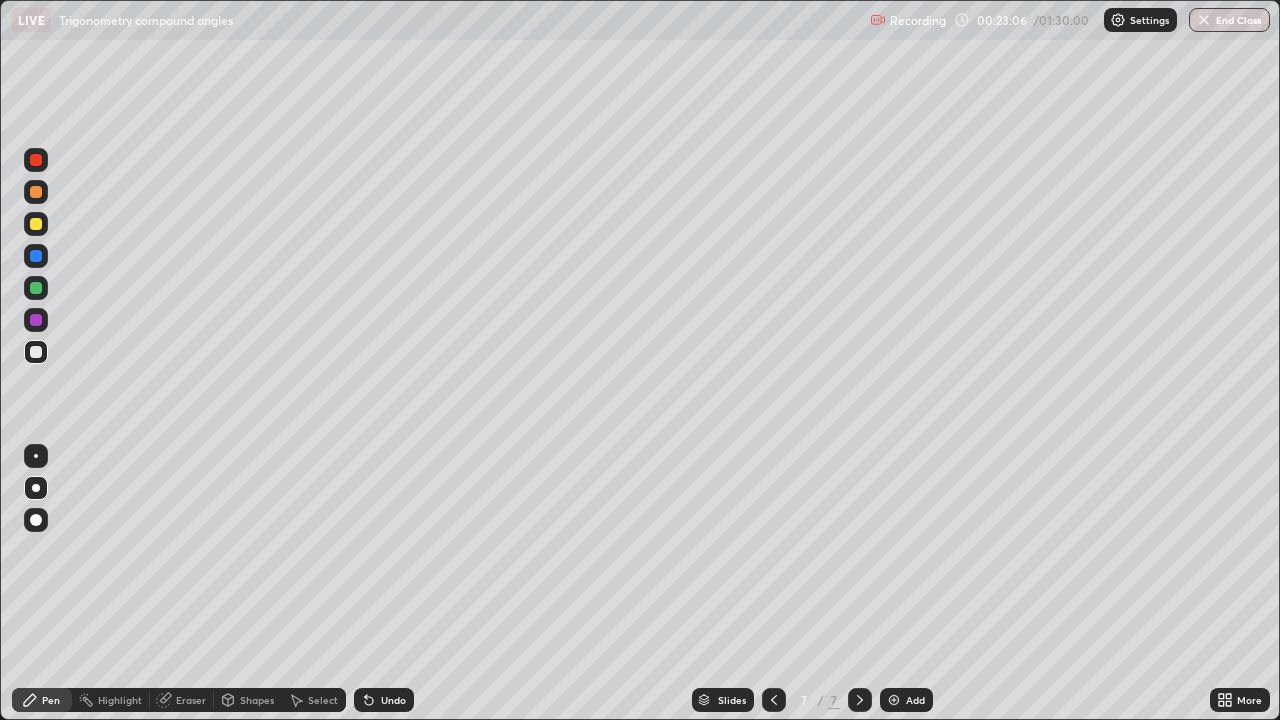 click at bounding box center [894, 700] 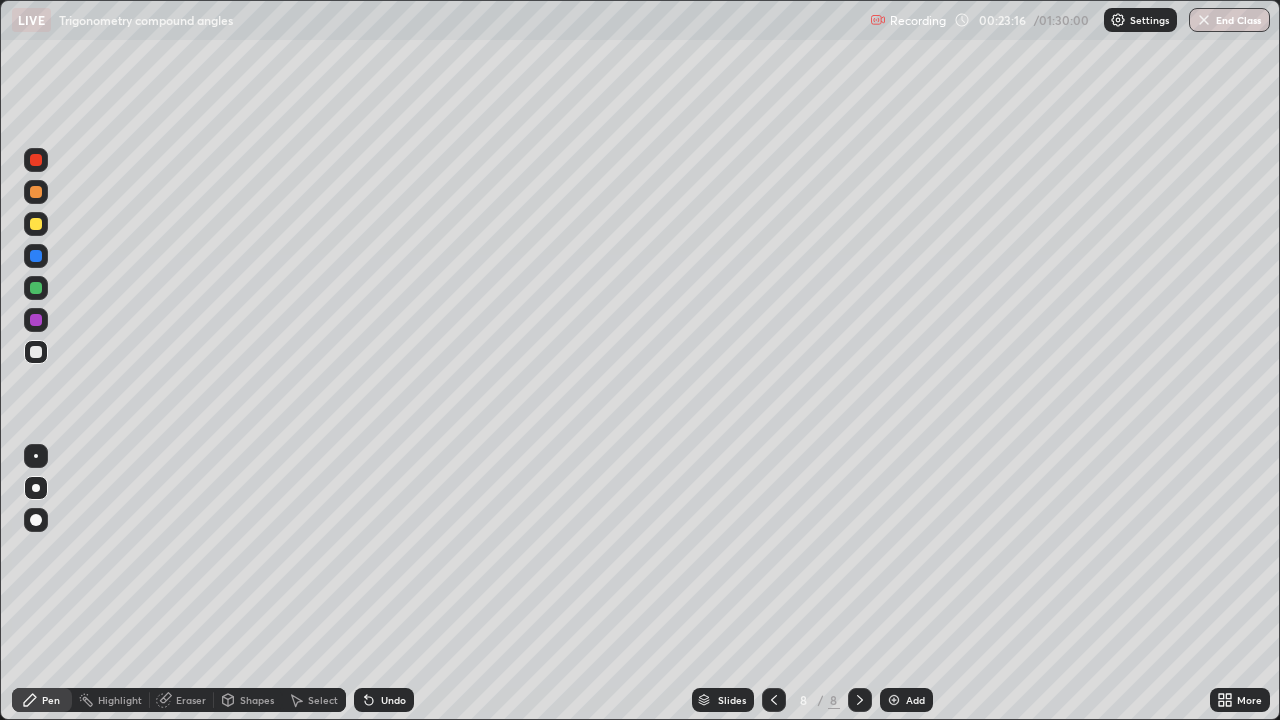 click on "Shapes" at bounding box center [257, 700] 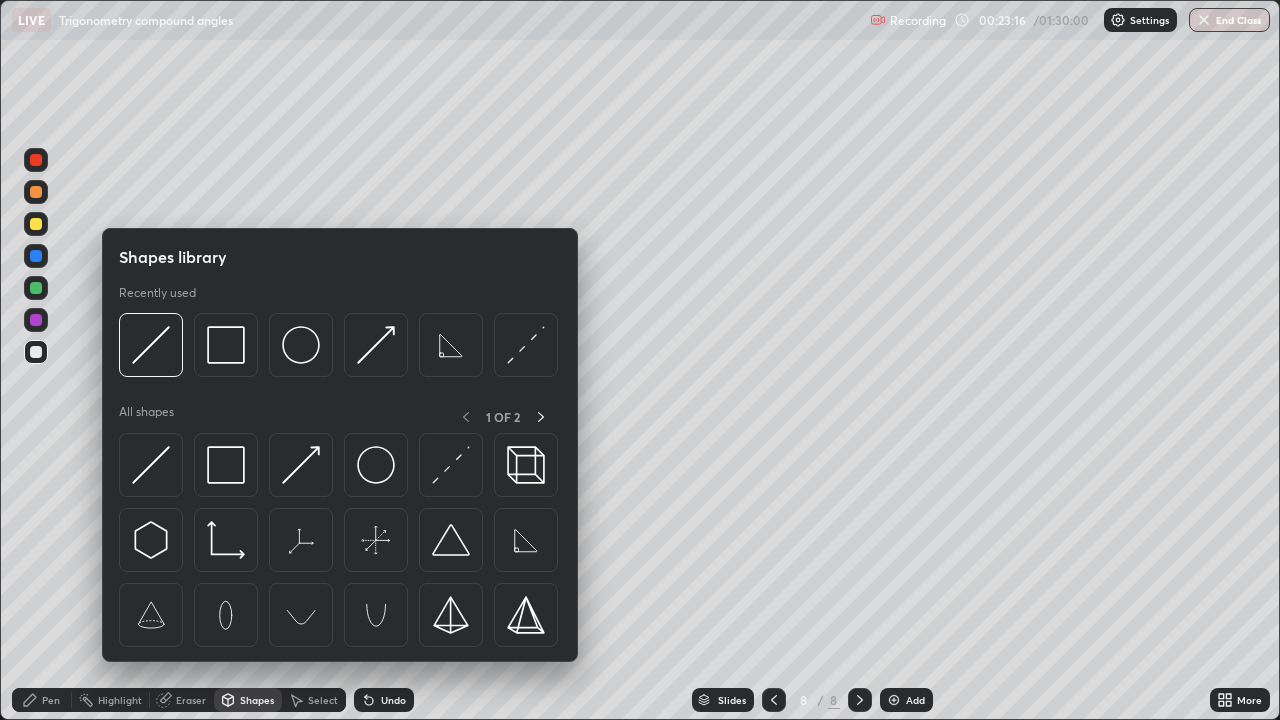 click at bounding box center (226, 465) 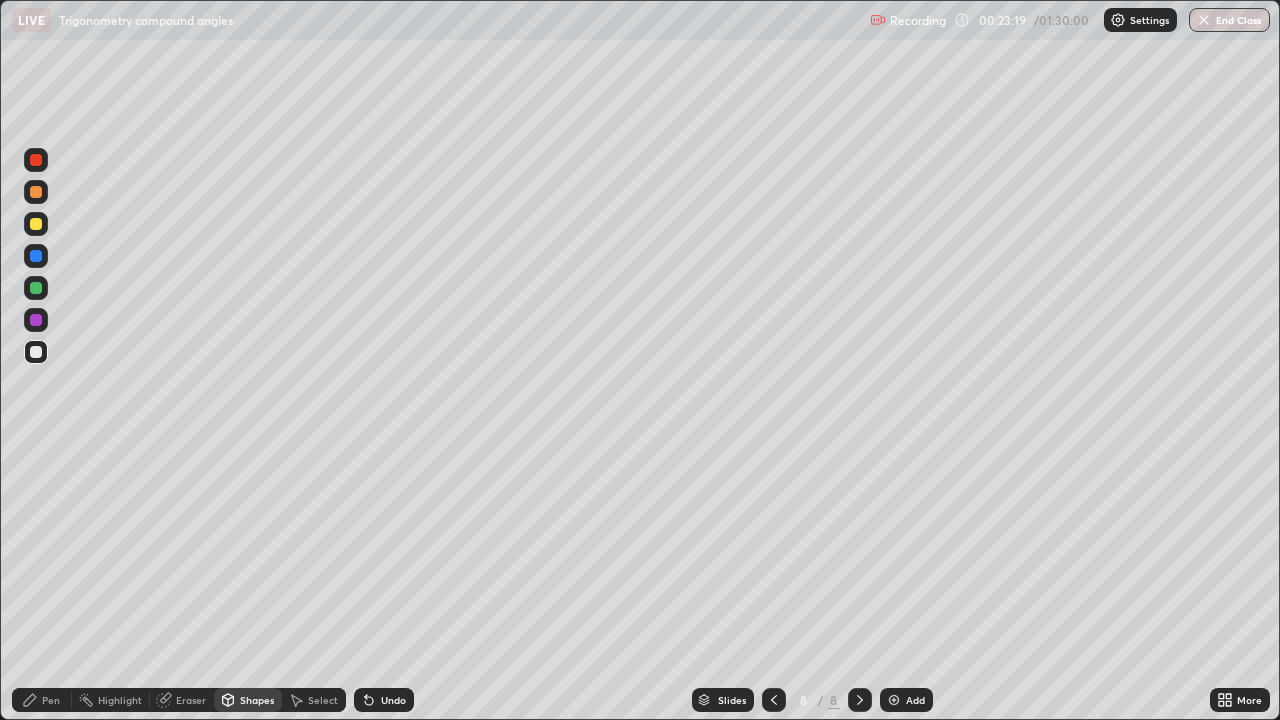 click on "Pen" at bounding box center (51, 700) 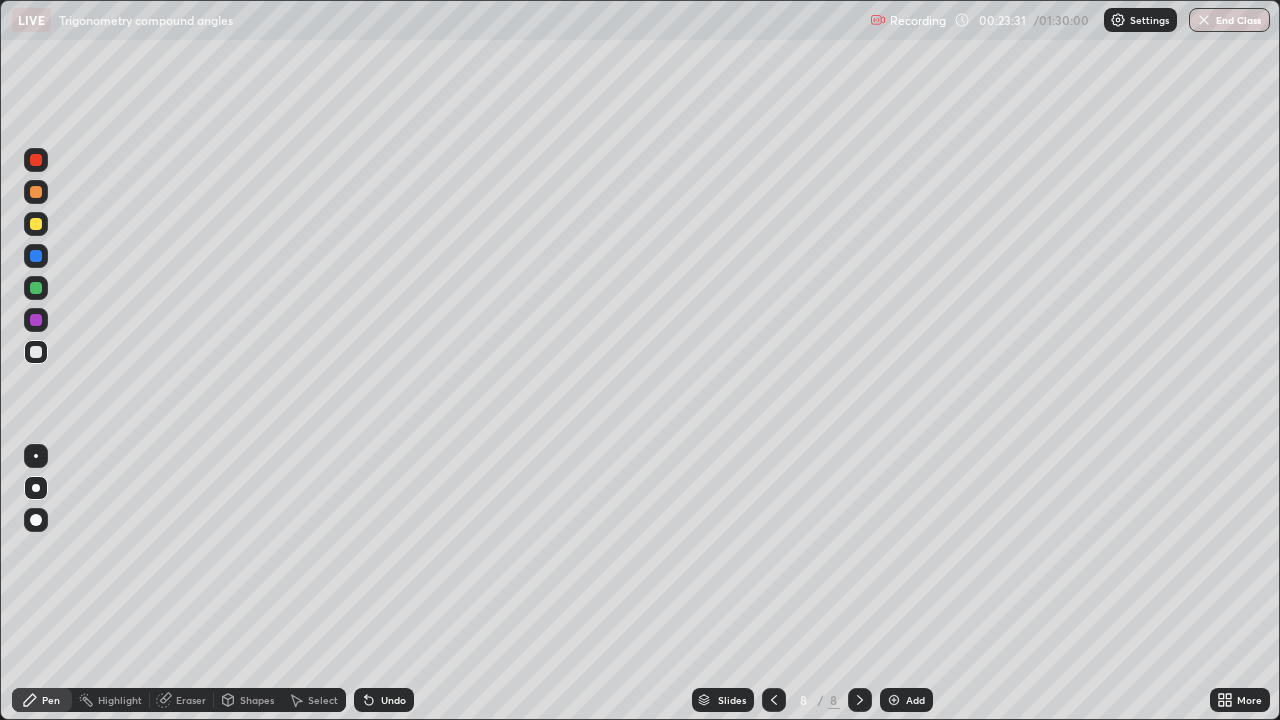click on "Undo" at bounding box center (393, 700) 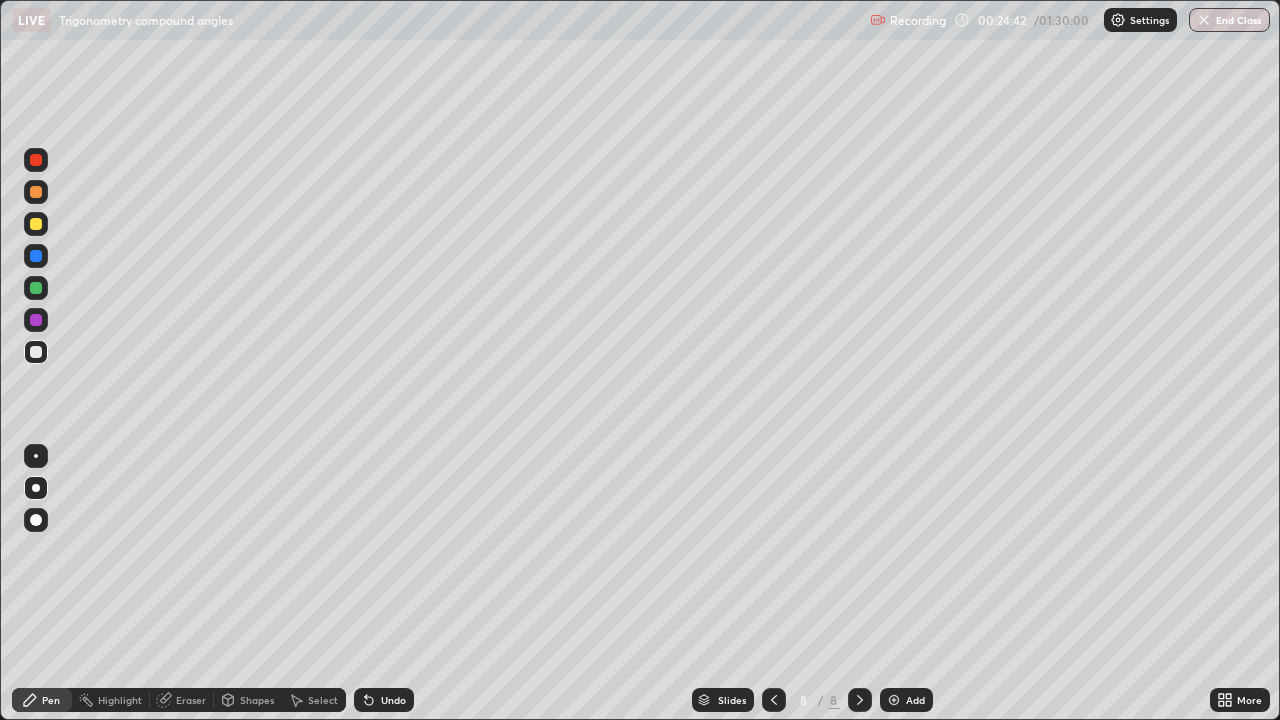 click at bounding box center (894, 700) 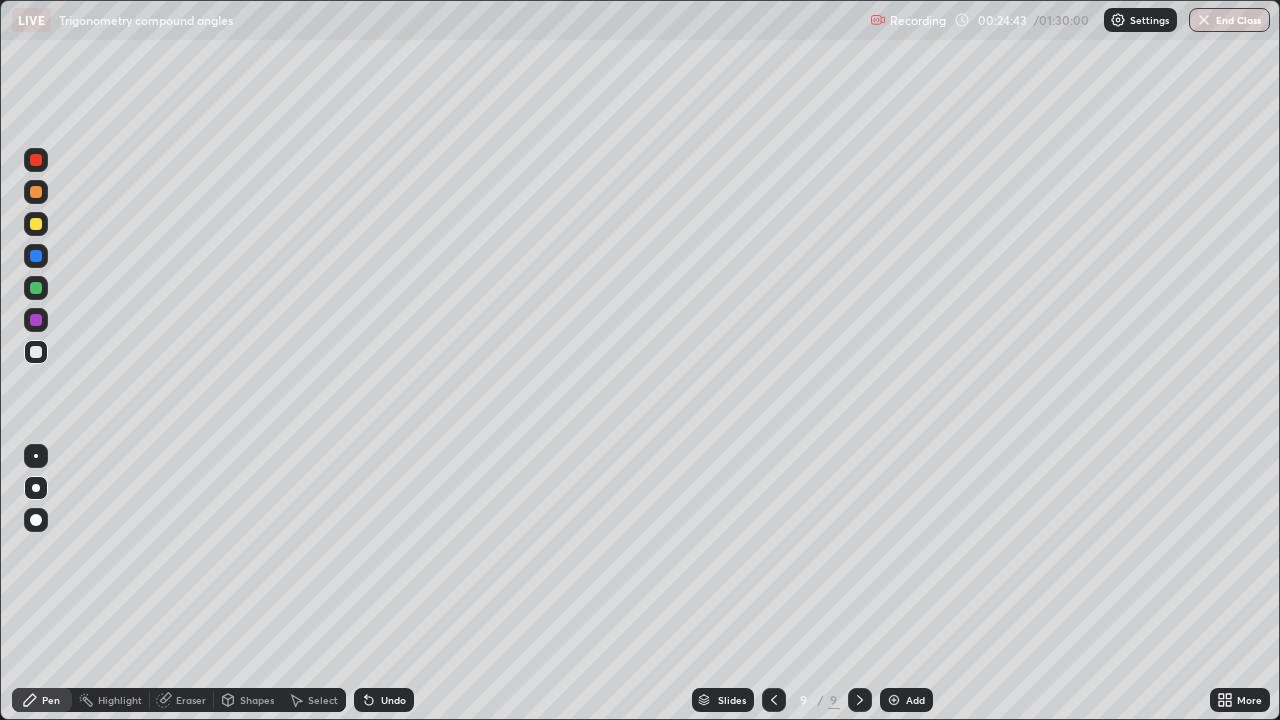 click 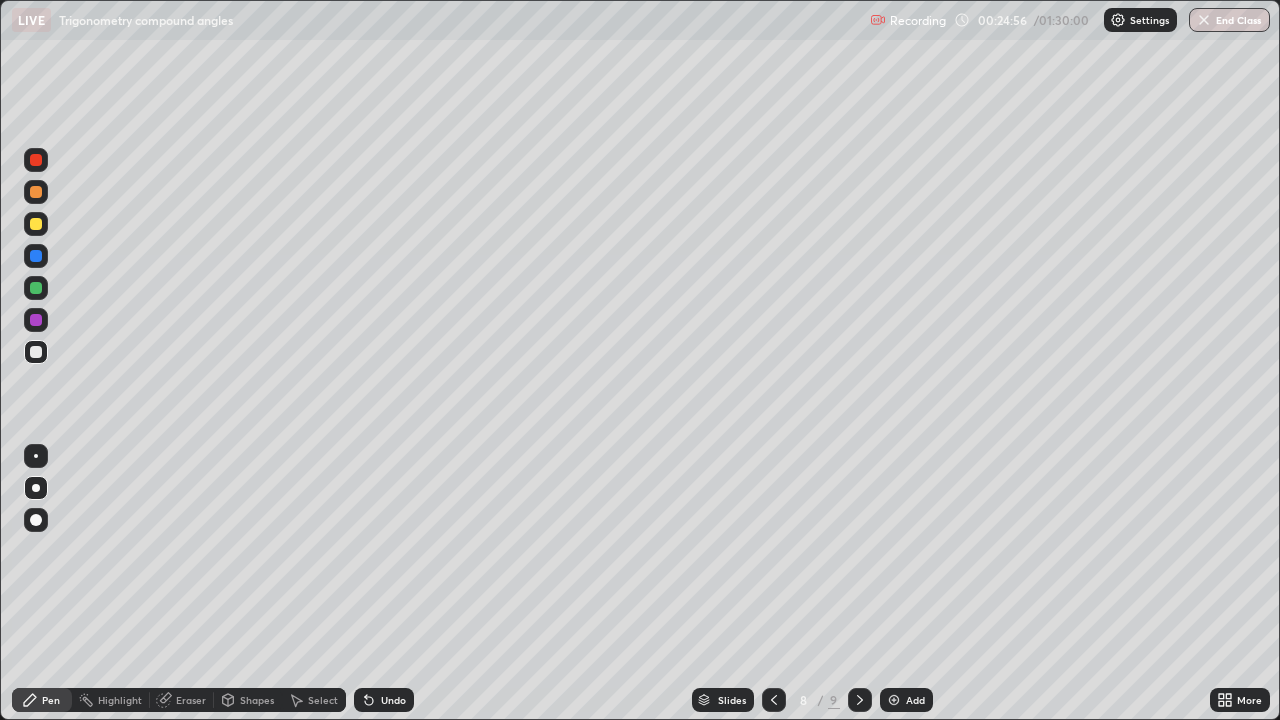 click 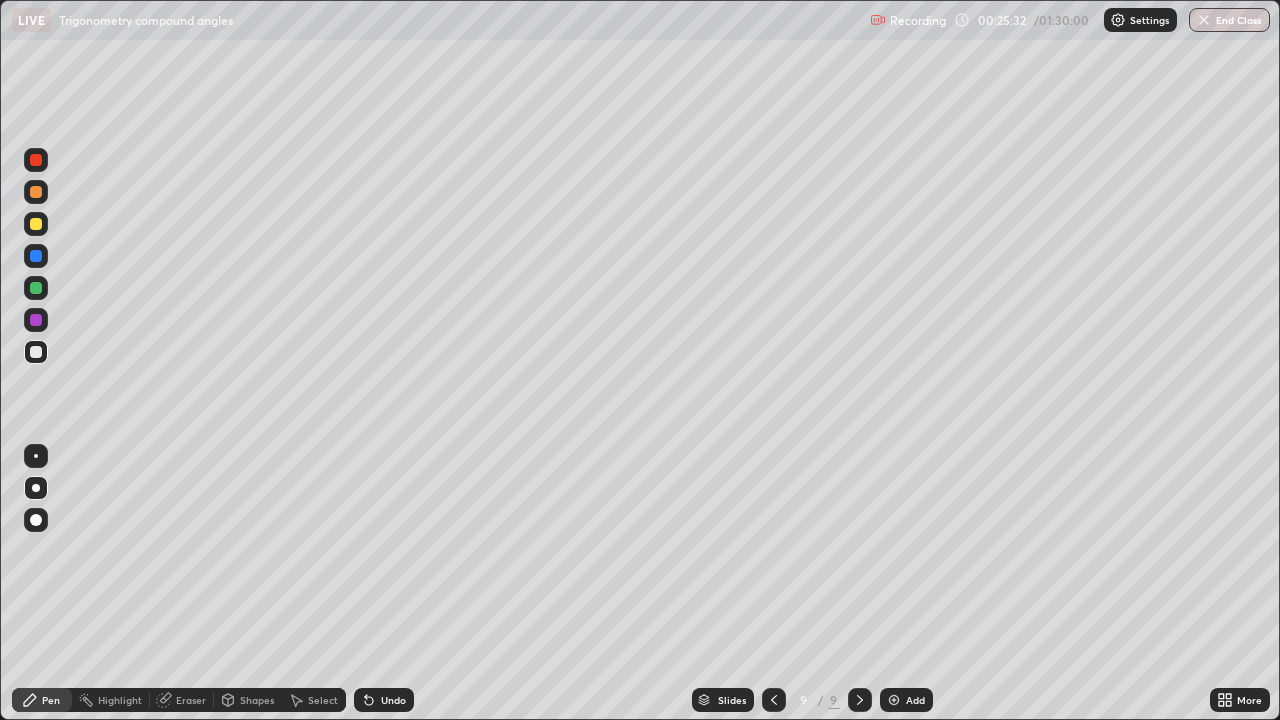 click on "Shapes" at bounding box center (257, 700) 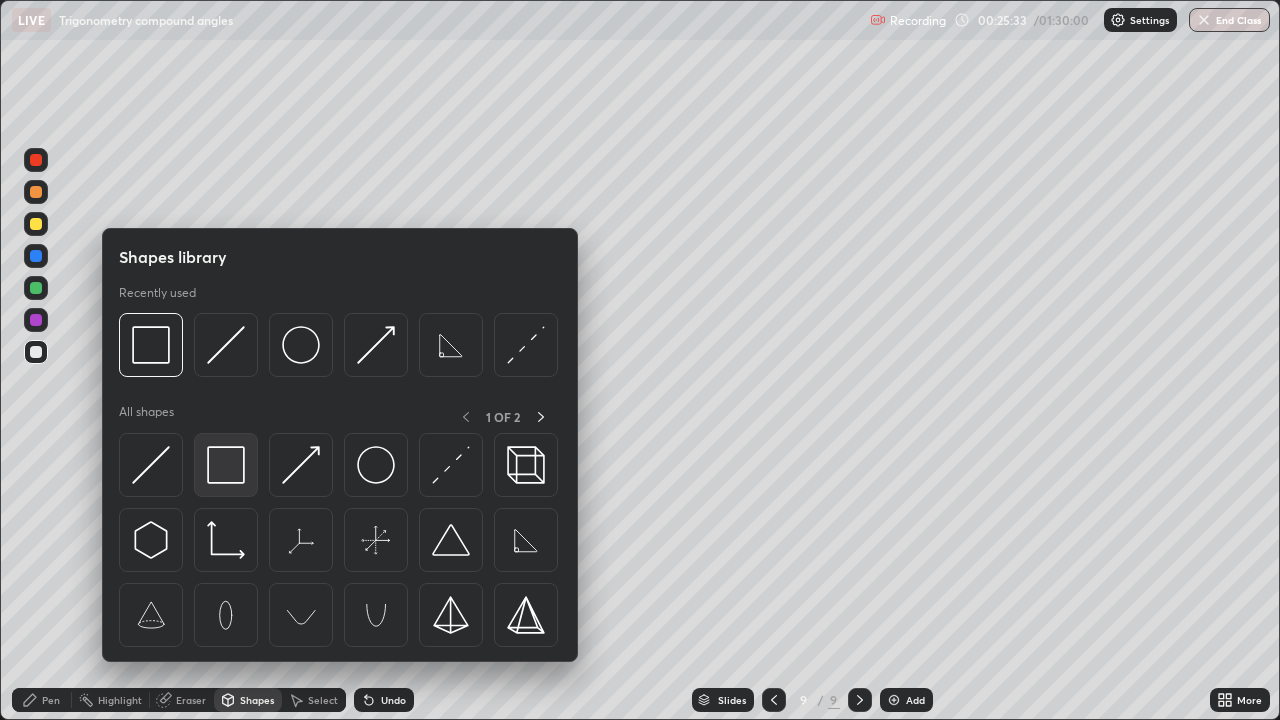 click at bounding box center (226, 465) 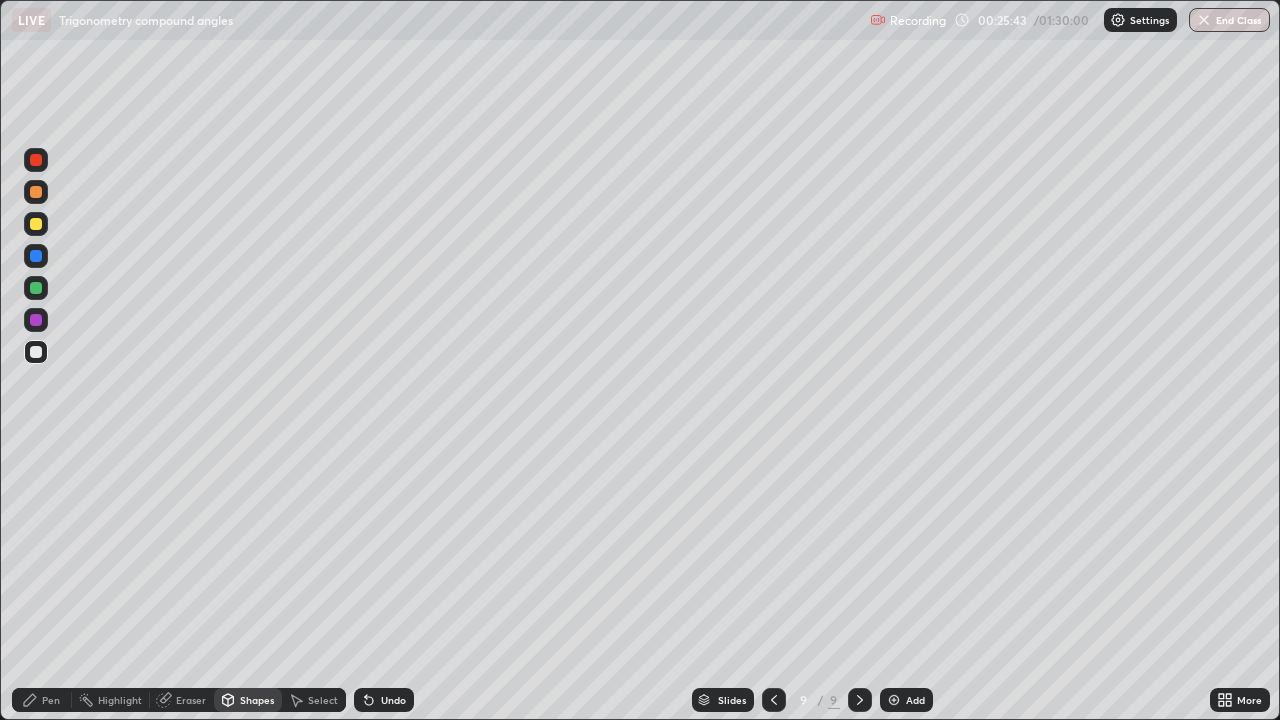 click on "Pen" at bounding box center [51, 700] 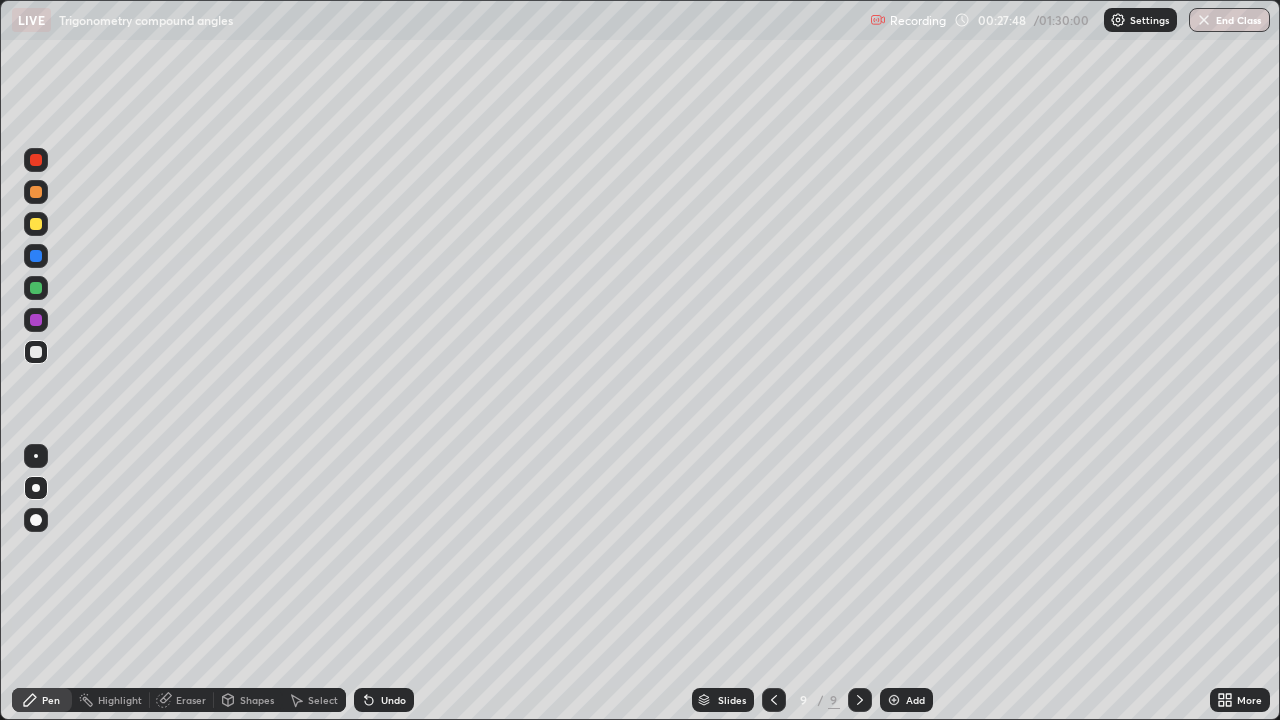 click on "Undo" at bounding box center (393, 700) 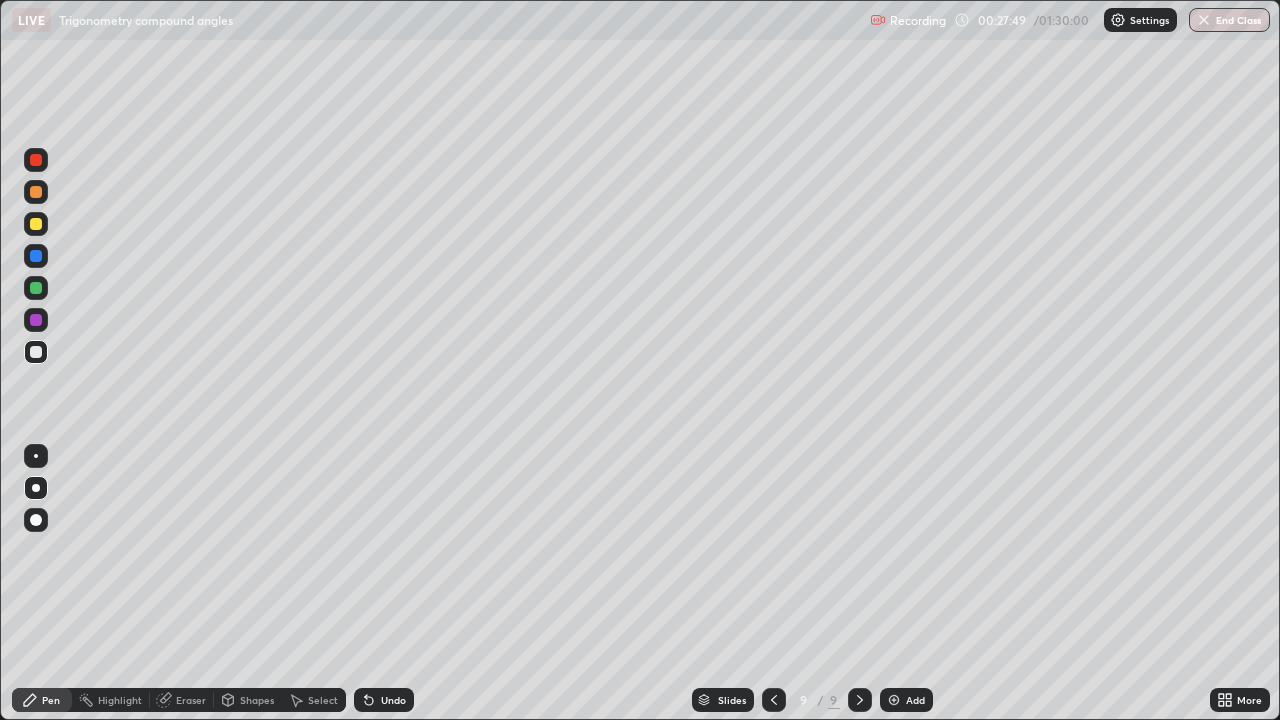 click on "Eraser" at bounding box center (182, 700) 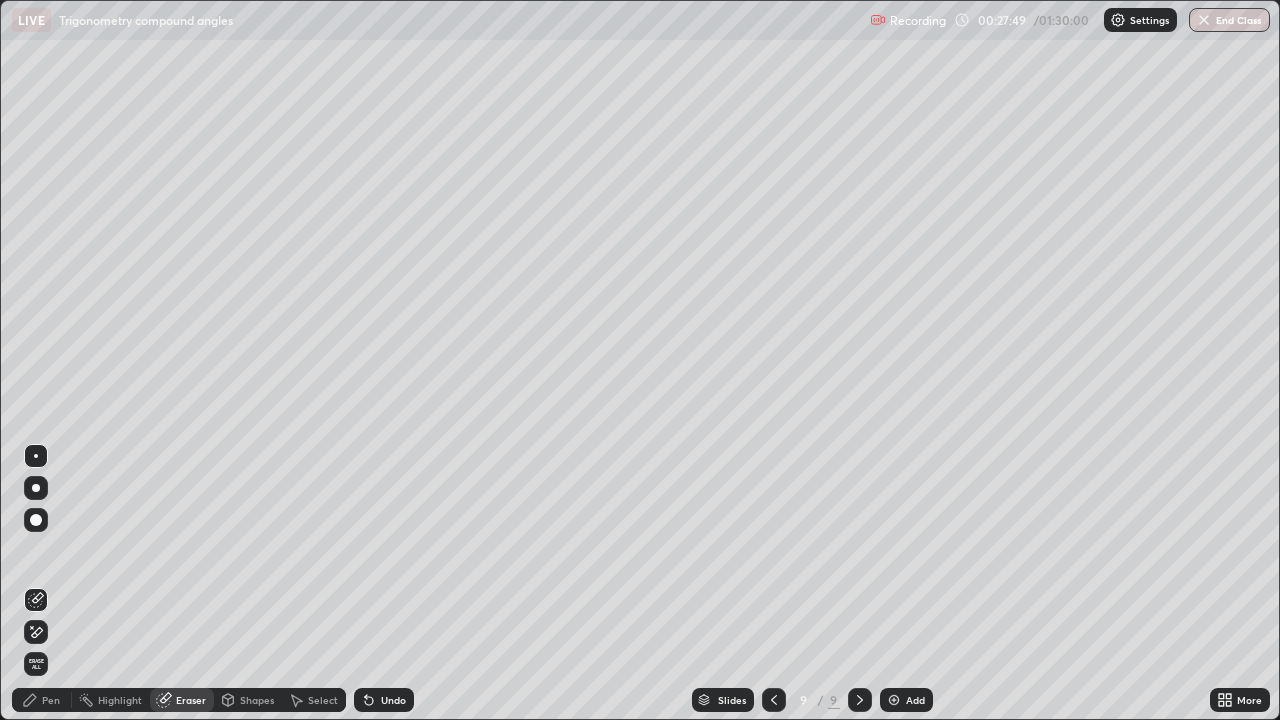 click on "Shapes" at bounding box center (248, 700) 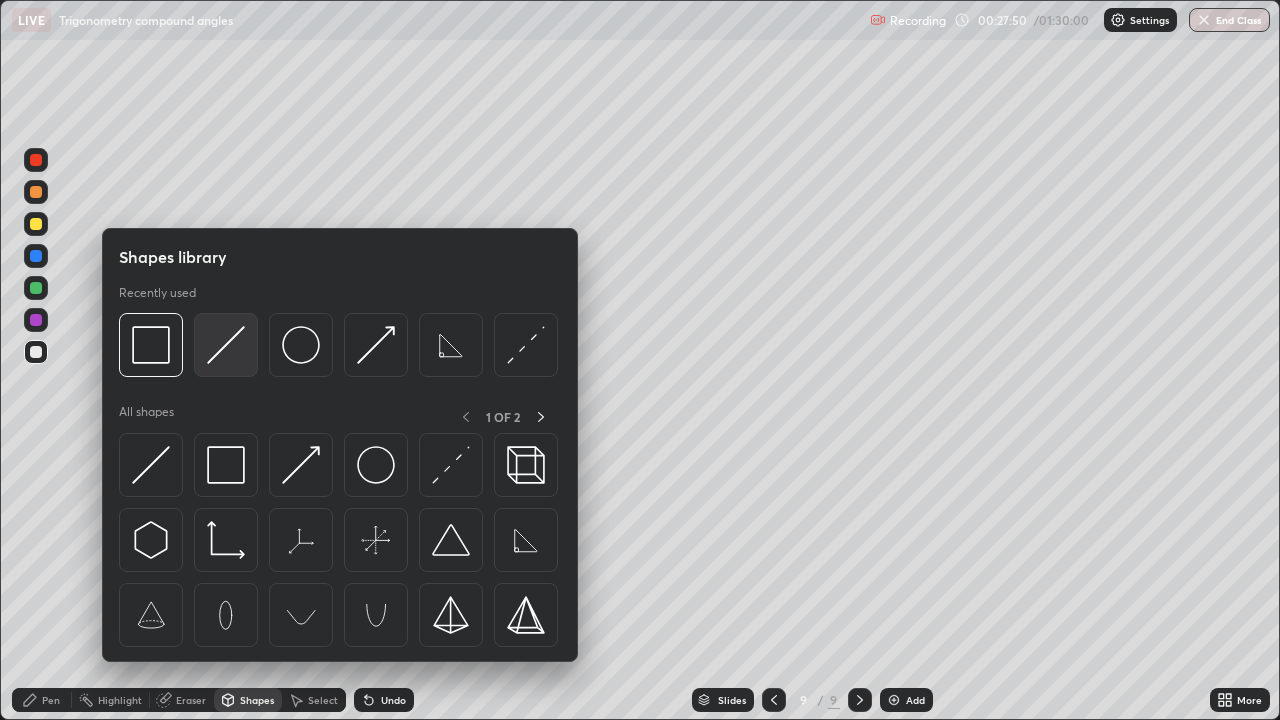 click at bounding box center (226, 345) 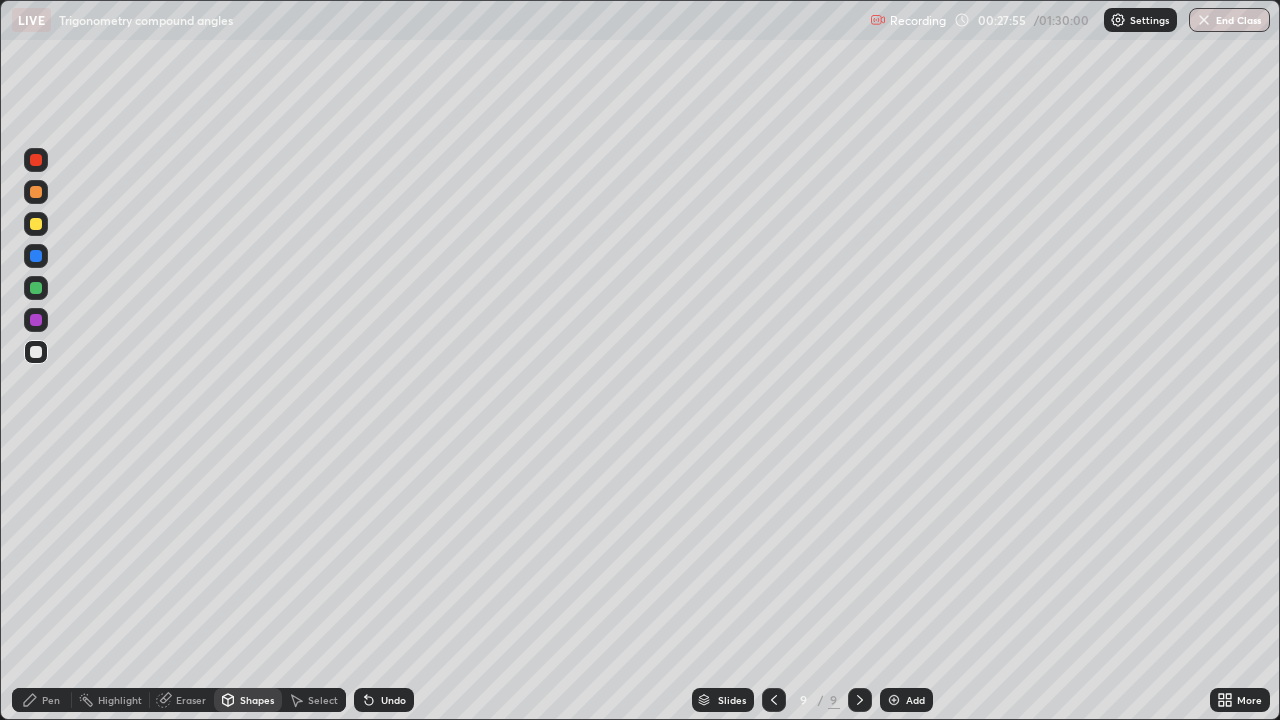 click on "Undo" at bounding box center (393, 700) 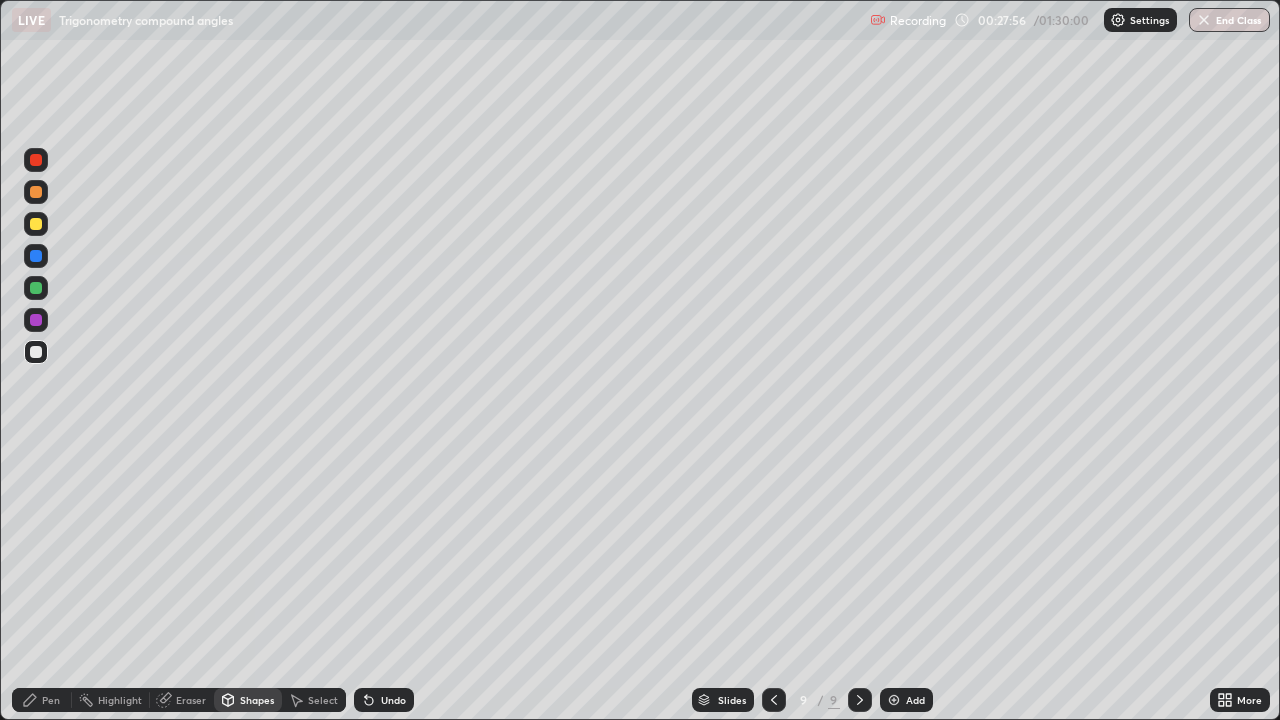 click on "Undo" at bounding box center [393, 700] 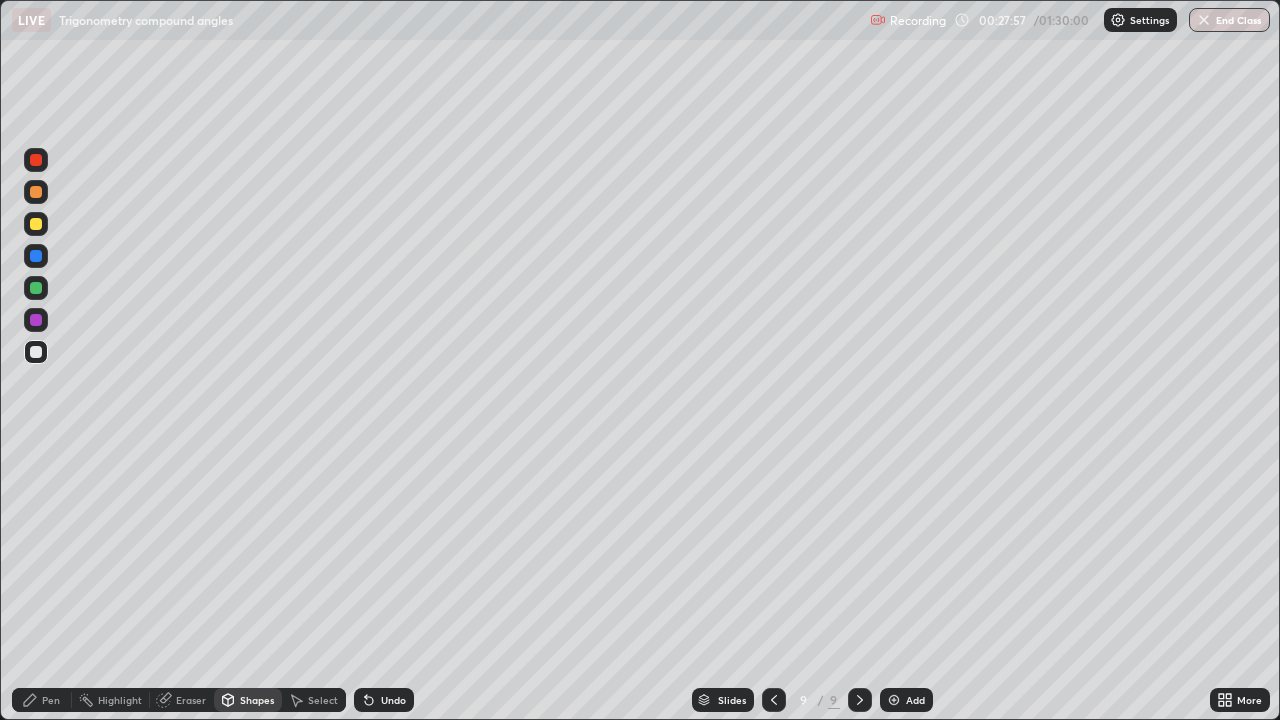 click on "Pen" at bounding box center [51, 700] 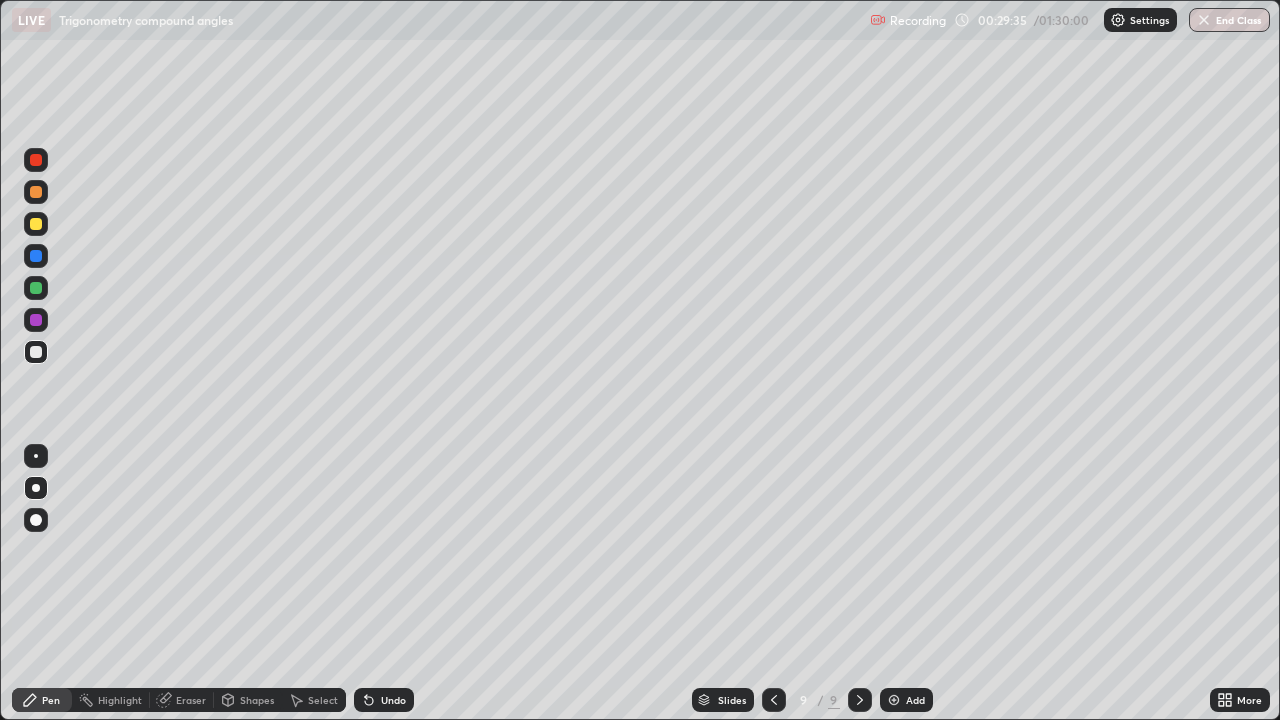 click on "Shapes" at bounding box center [257, 700] 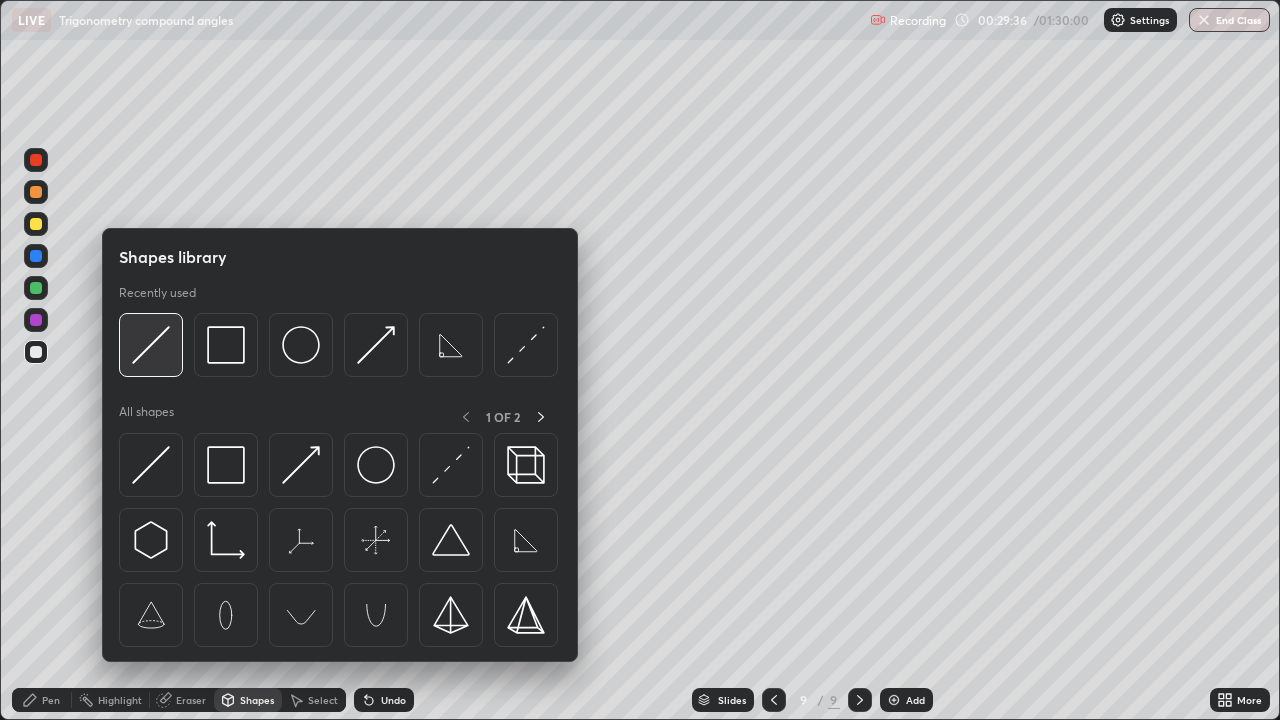 click at bounding box center [151, 345] 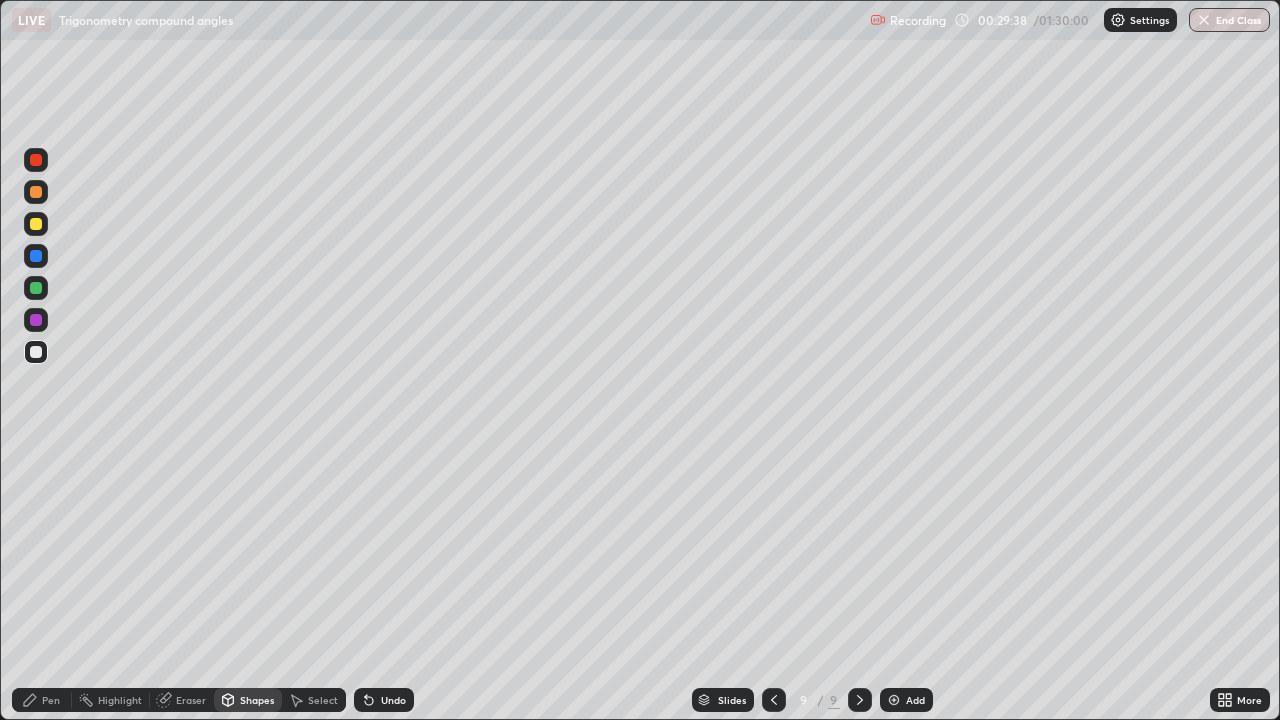 click on "Pen" at bounding box center [51, 700] 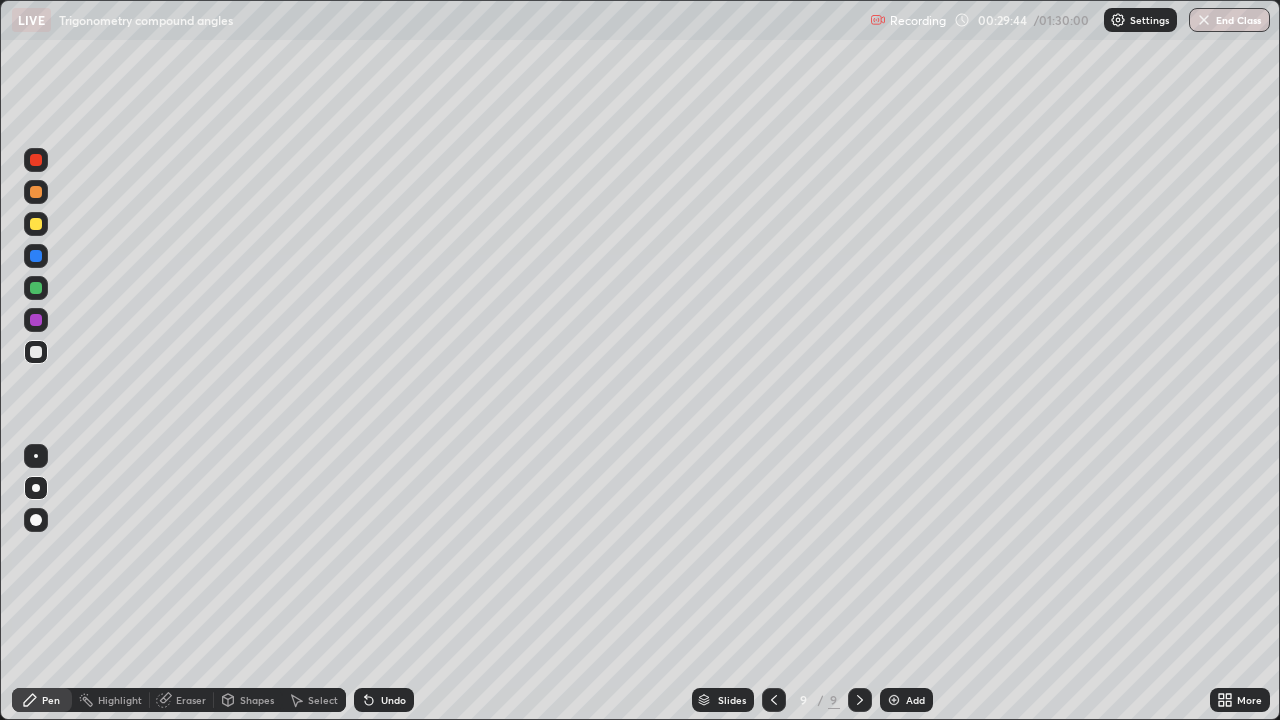 click on "Shapes" at bounding box center [248, 700] 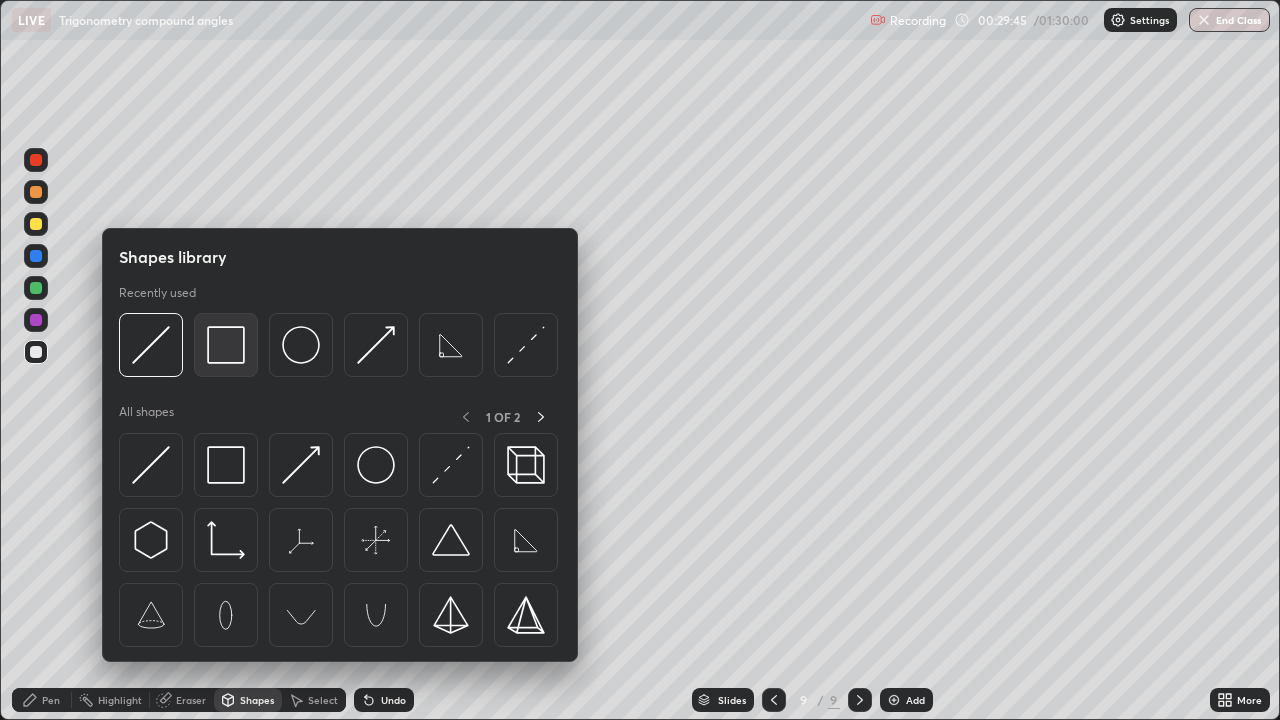 click at bounding box center (226, 345) 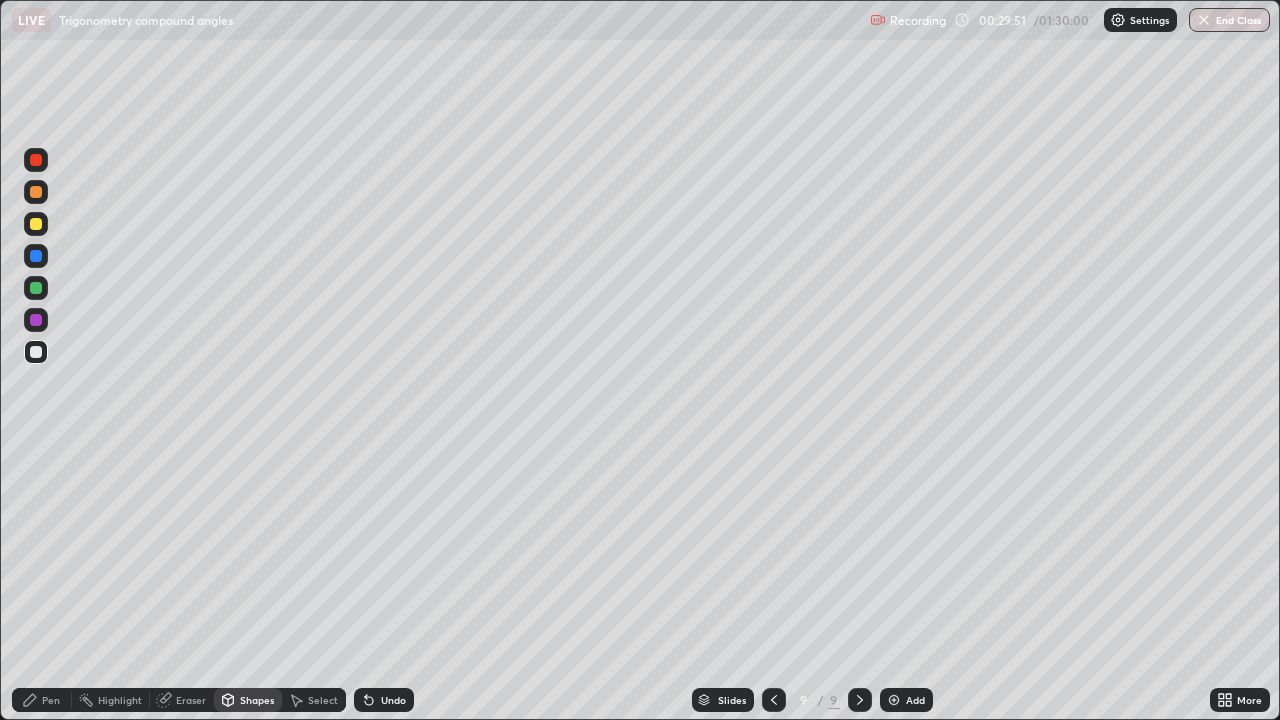click on "Pen" at bounding box center (42, 700) 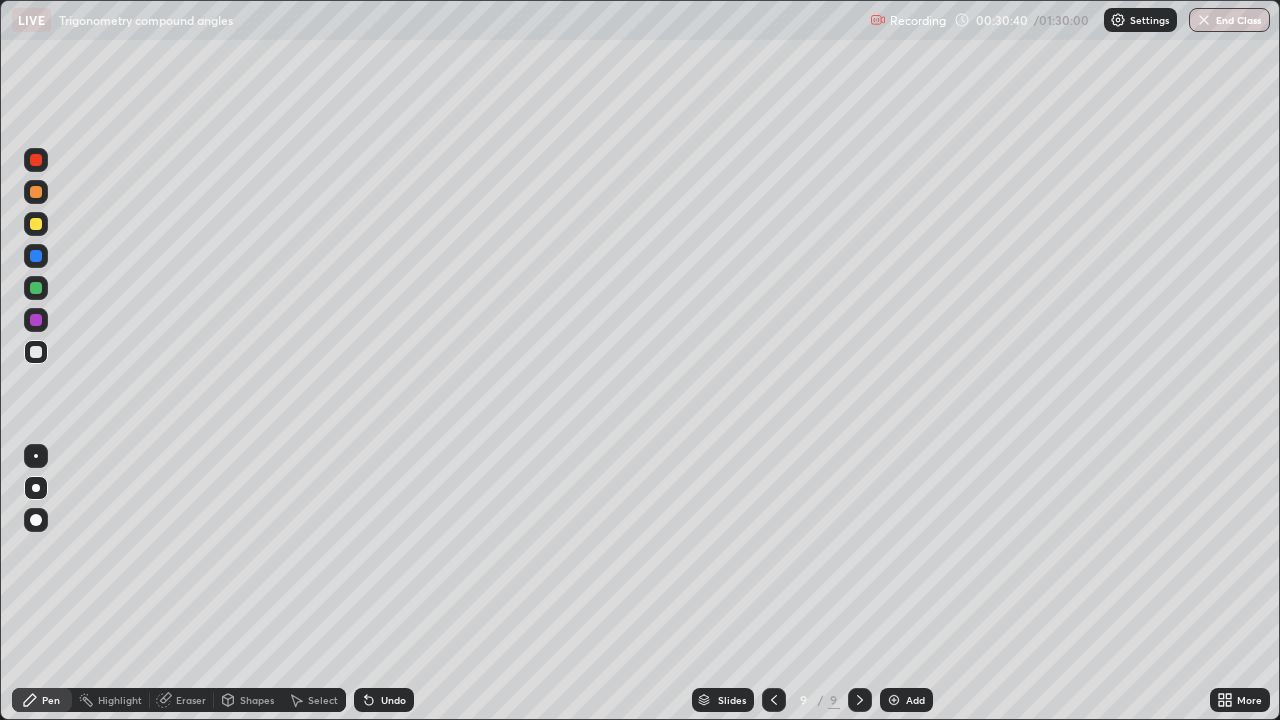 click on "Shapes" at bounding box center (248, 700) 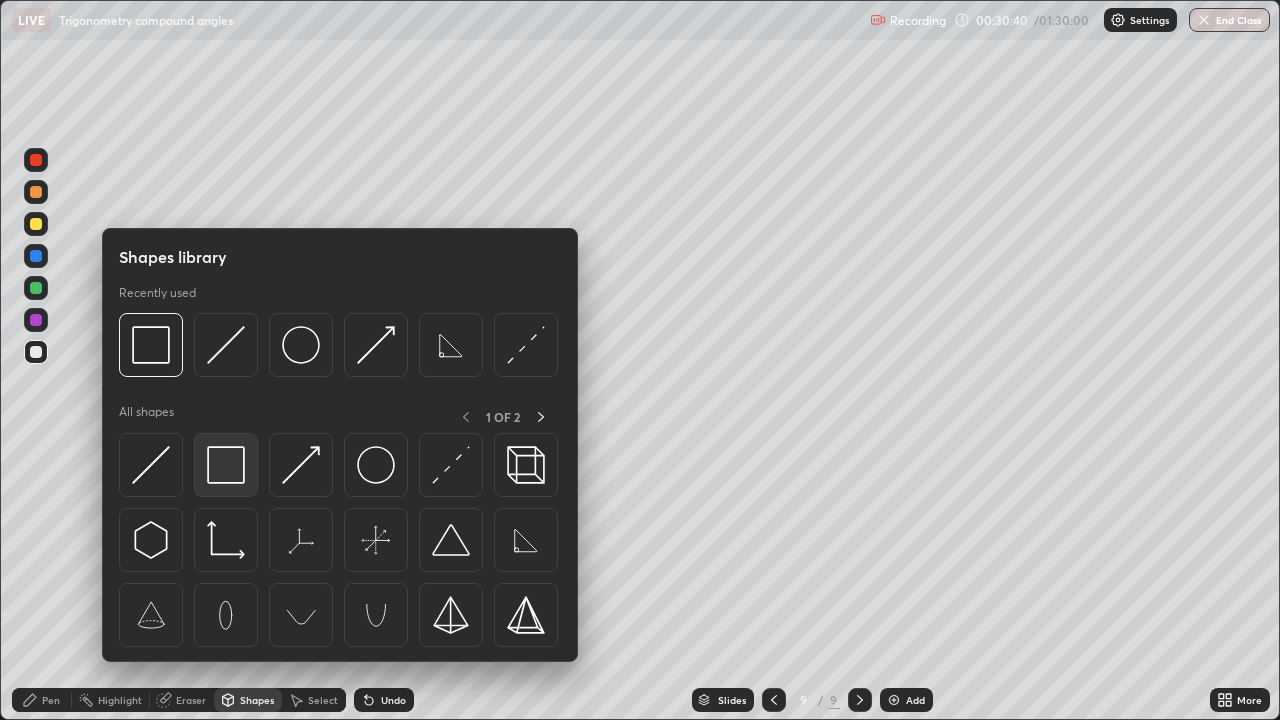 click at bounding box center (226, 465) 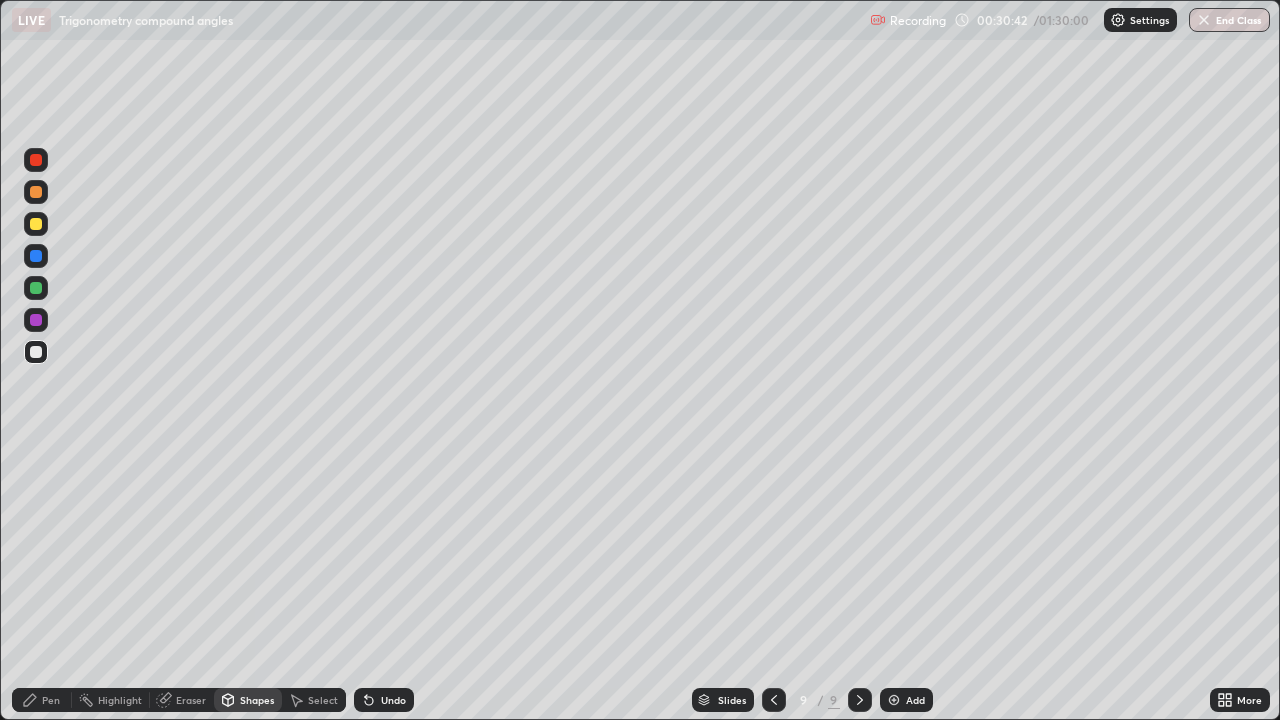 click on "Pen" at bounding box center (51, 700) 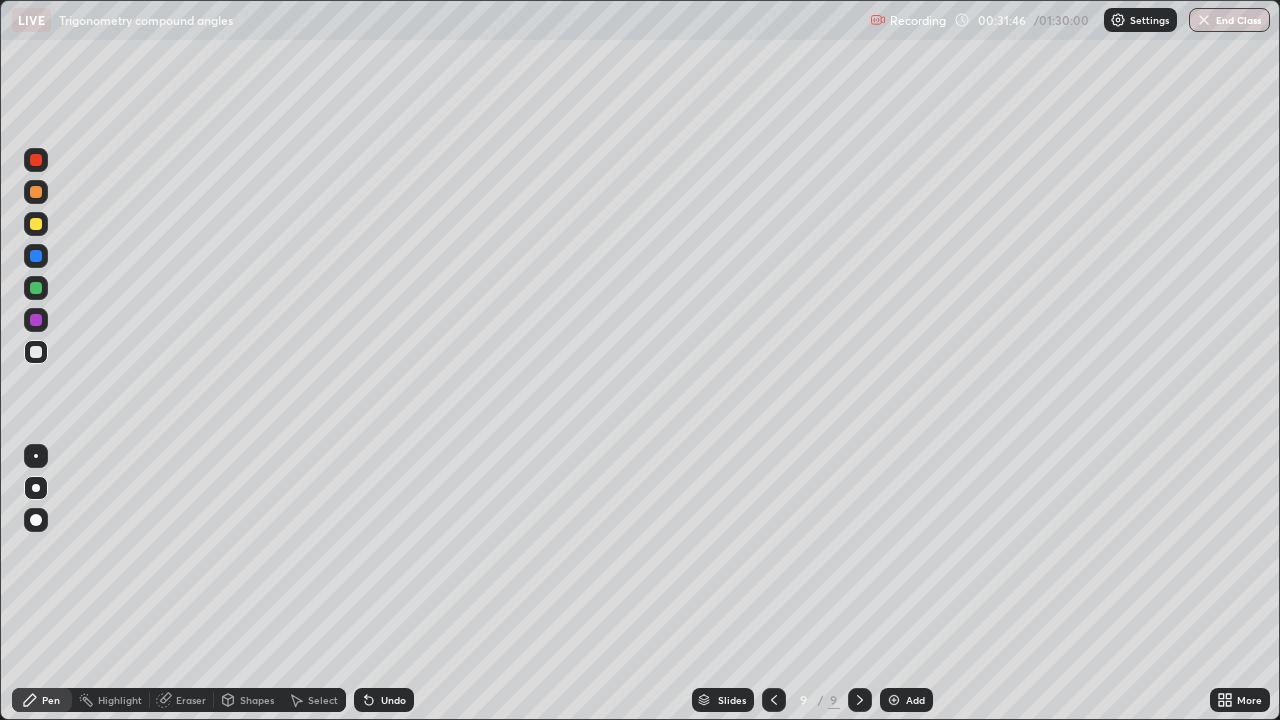 click at bounding box center [894, 700] 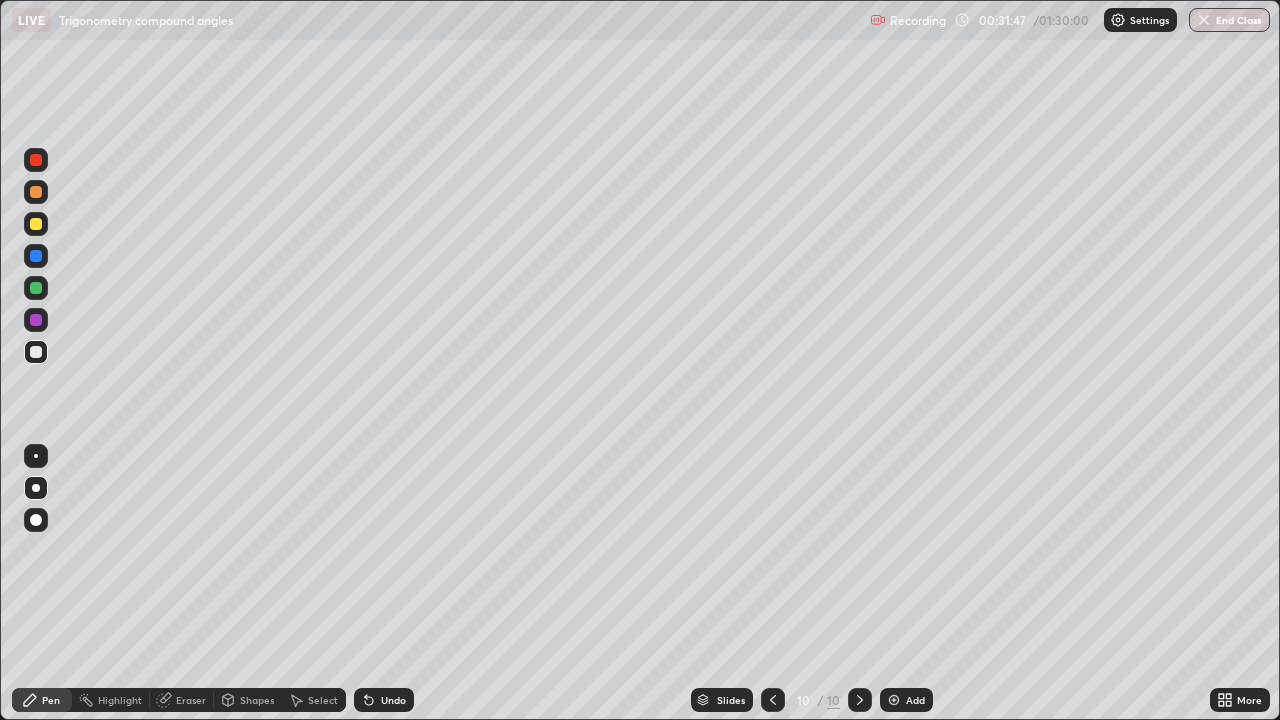 click at bounding box center (894, 700) 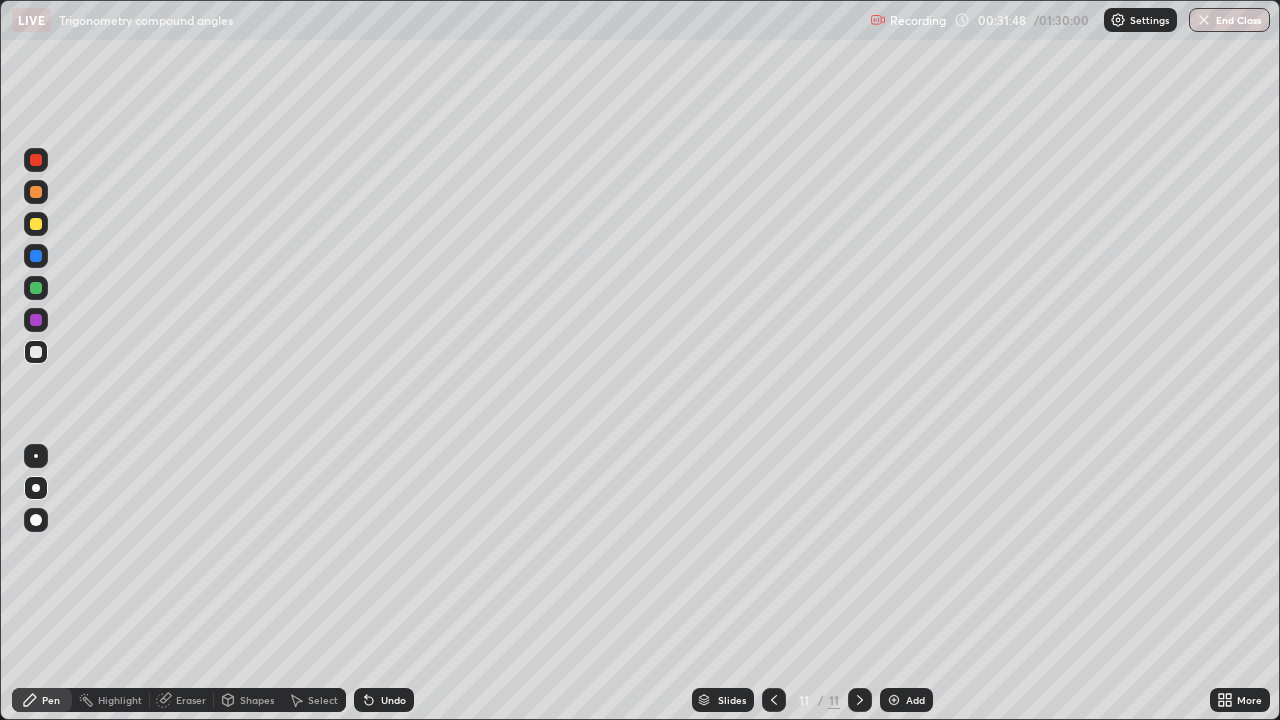 click at bounding box center (774, 700) 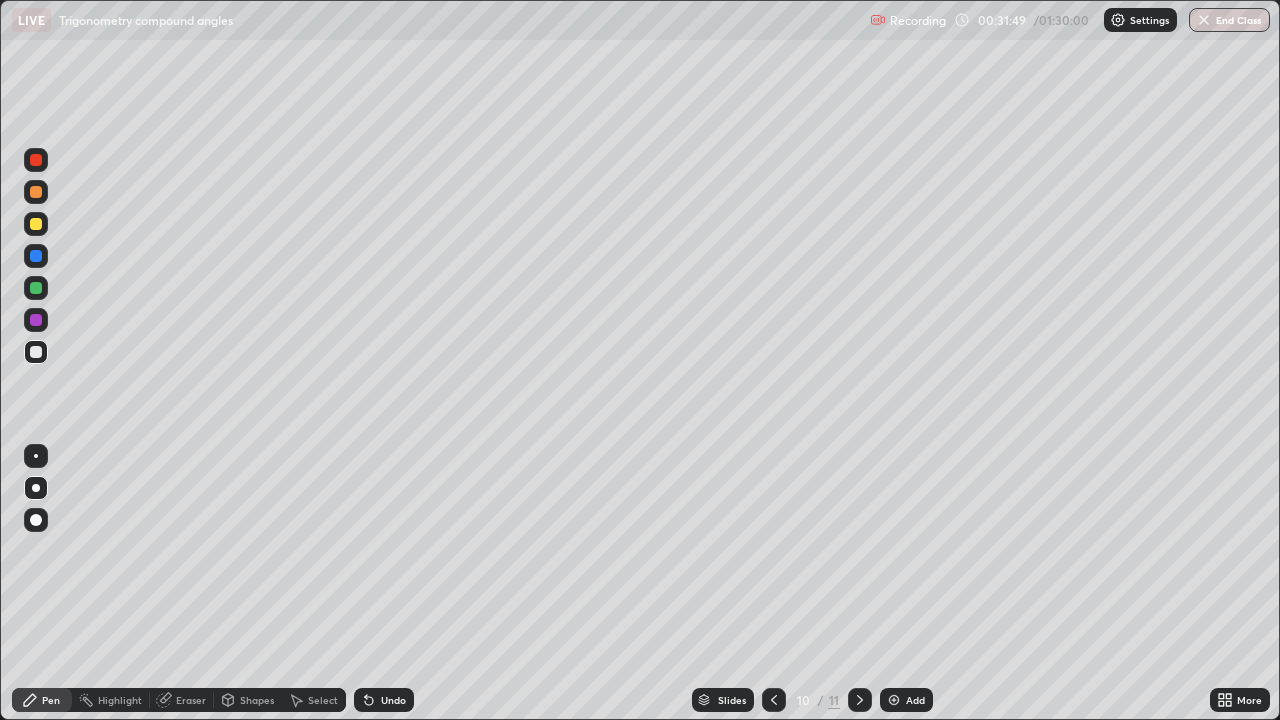 click 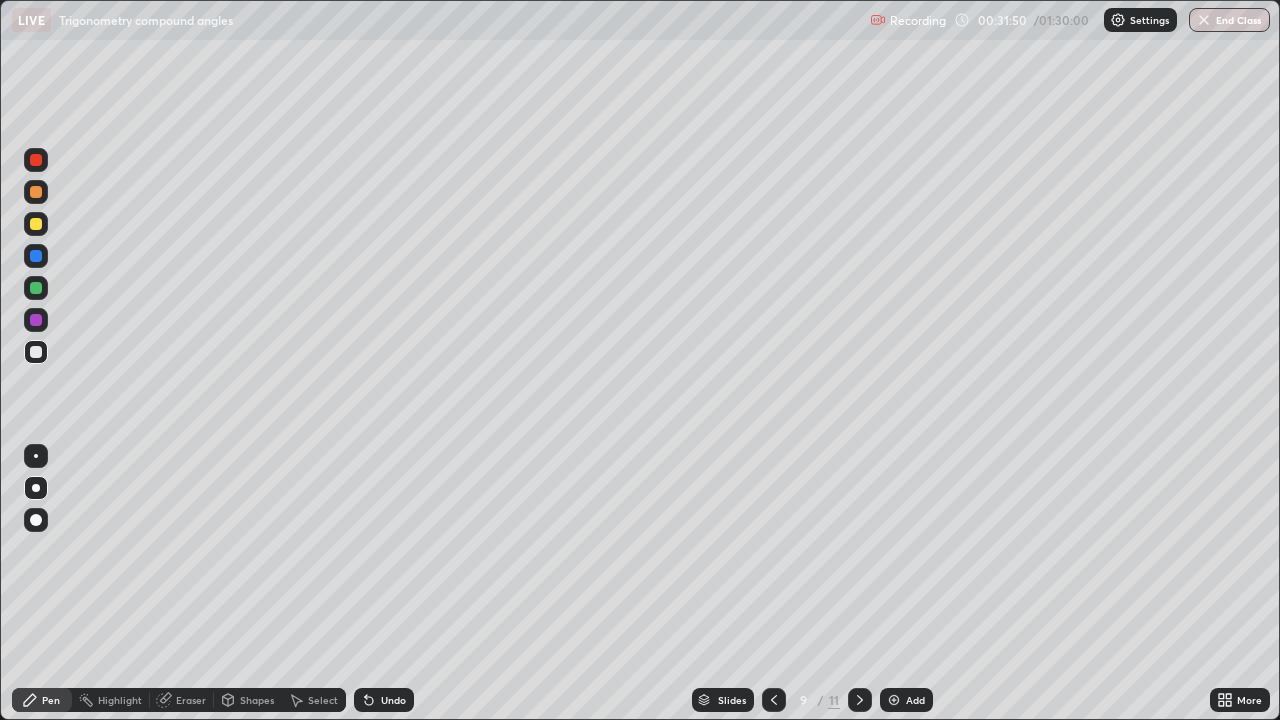 click at bounding box center (860, 700) 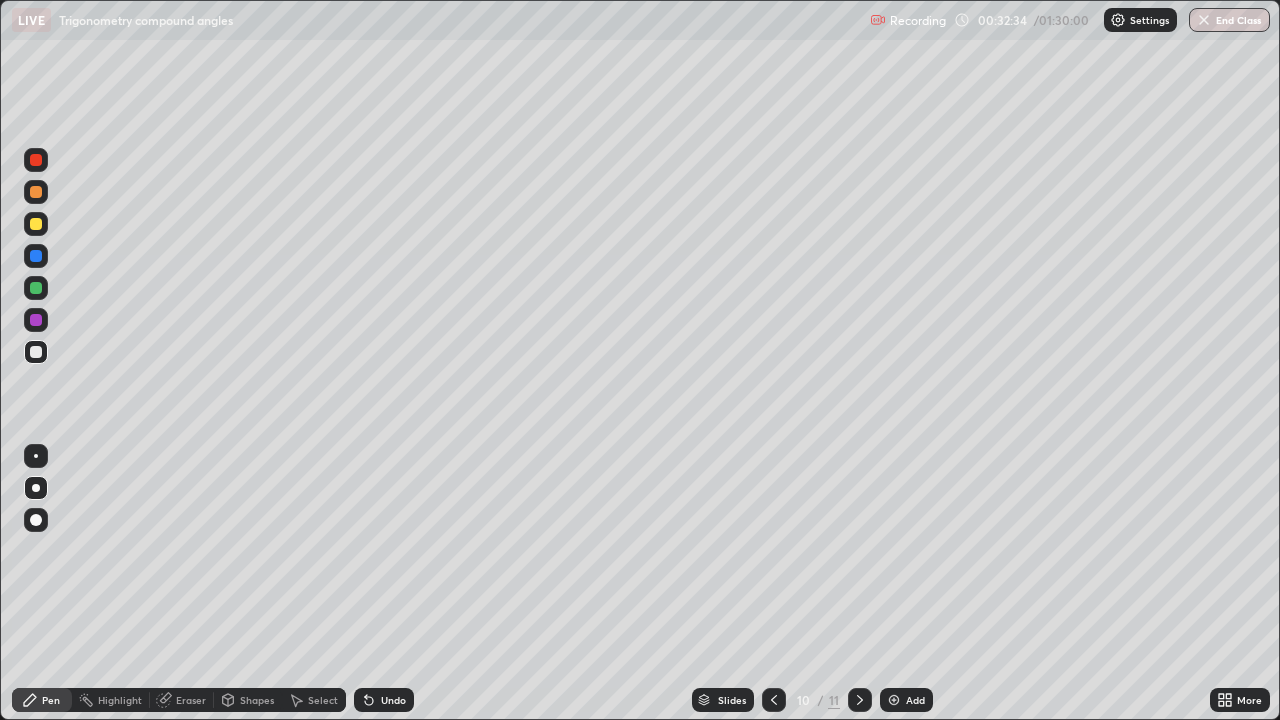 click on "Shapes" at bounding box center [257, 700] 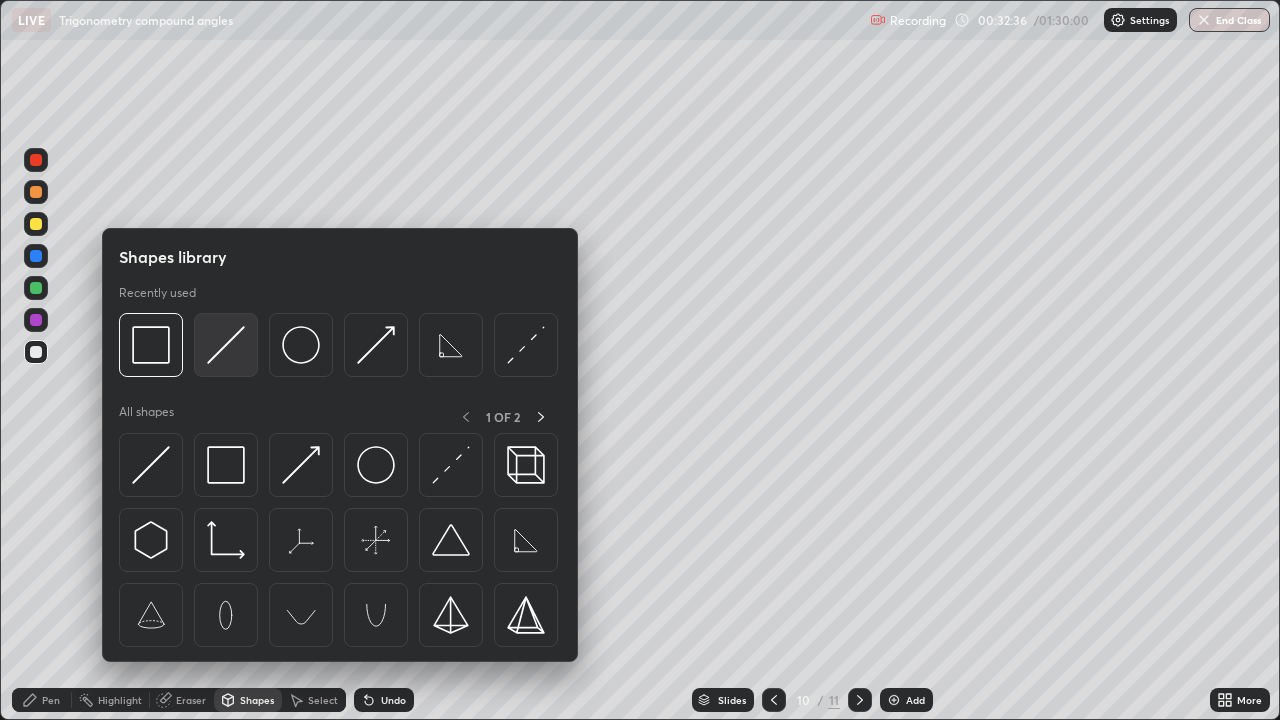 click at bounding box center [226, 345] 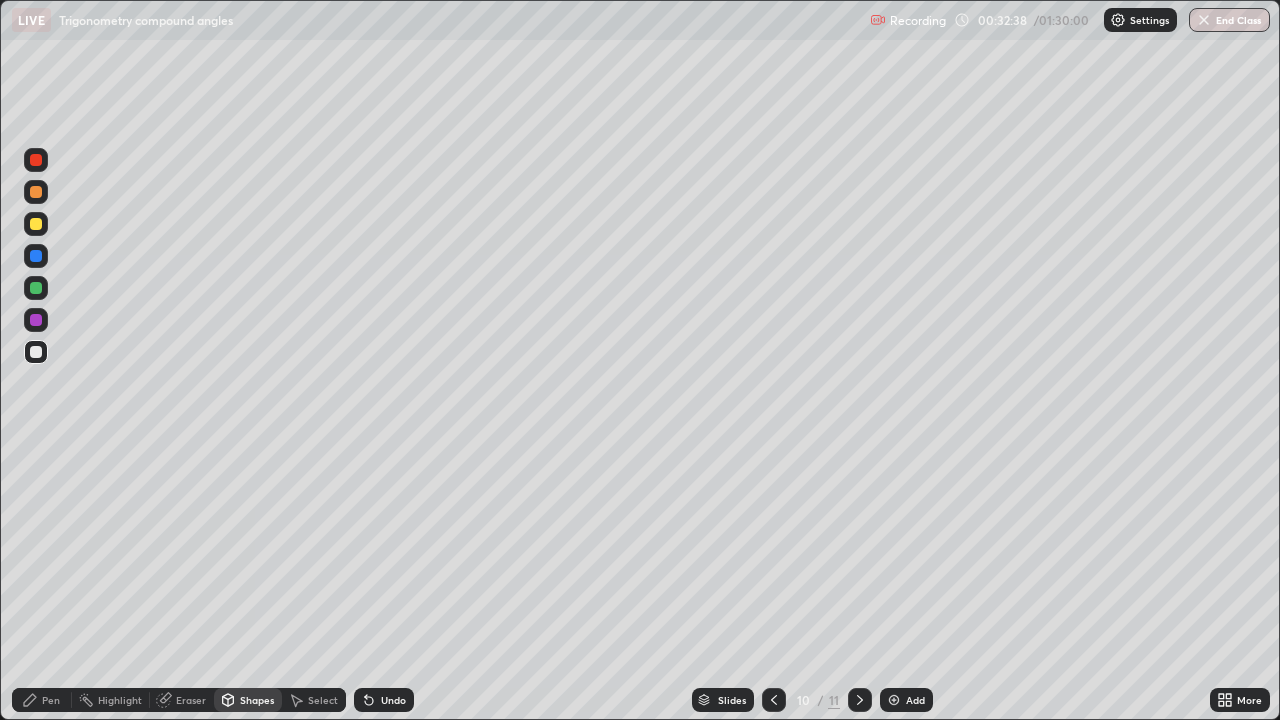 click on "Pen" at bounding box center (42, 700) 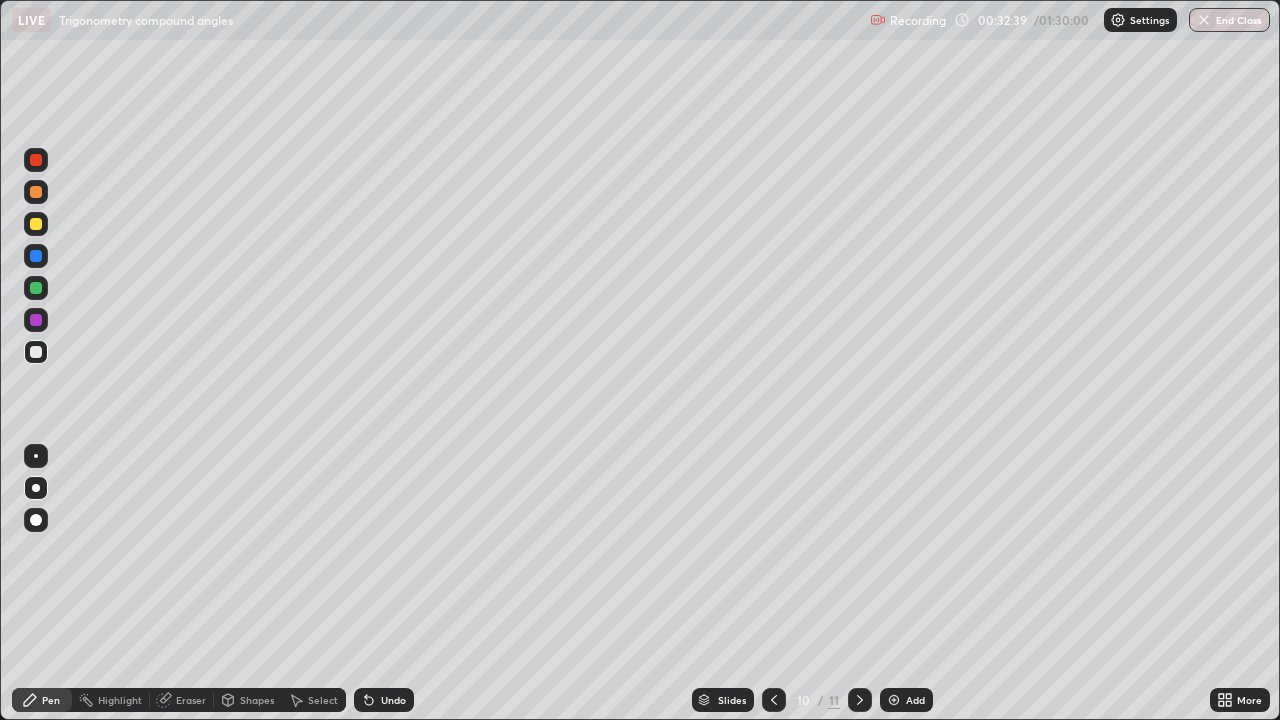 click 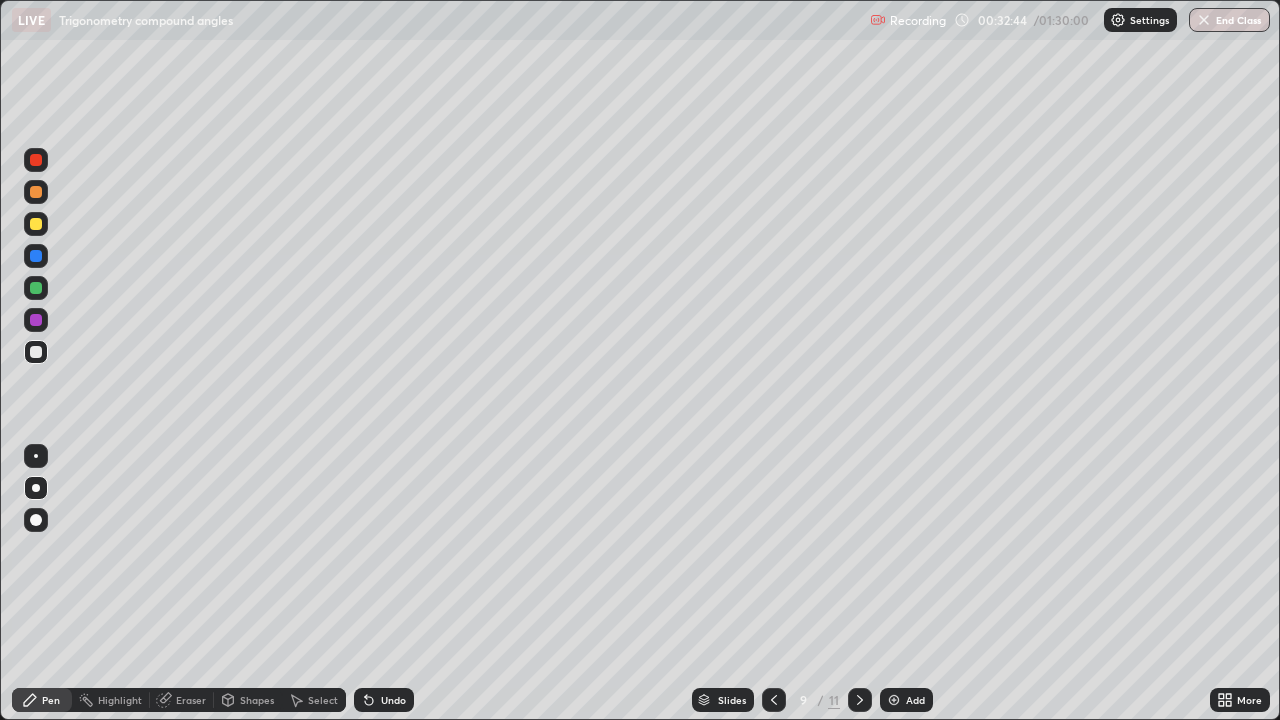 click 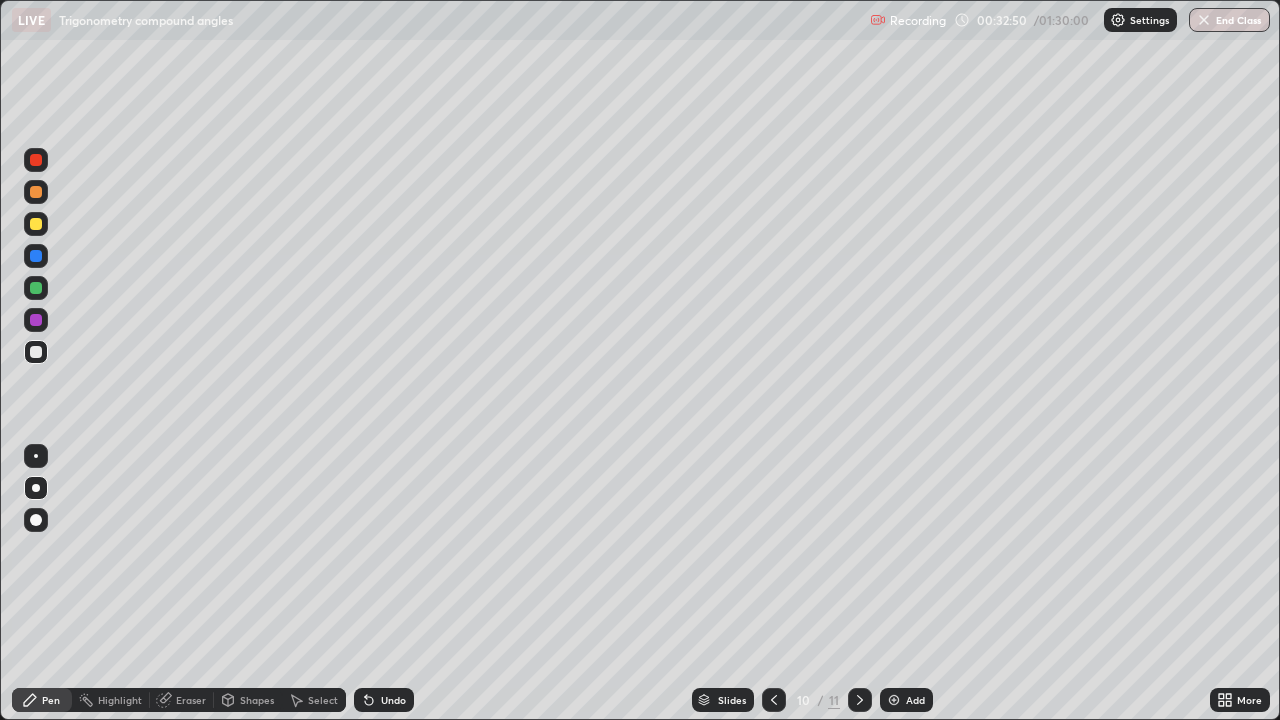 click 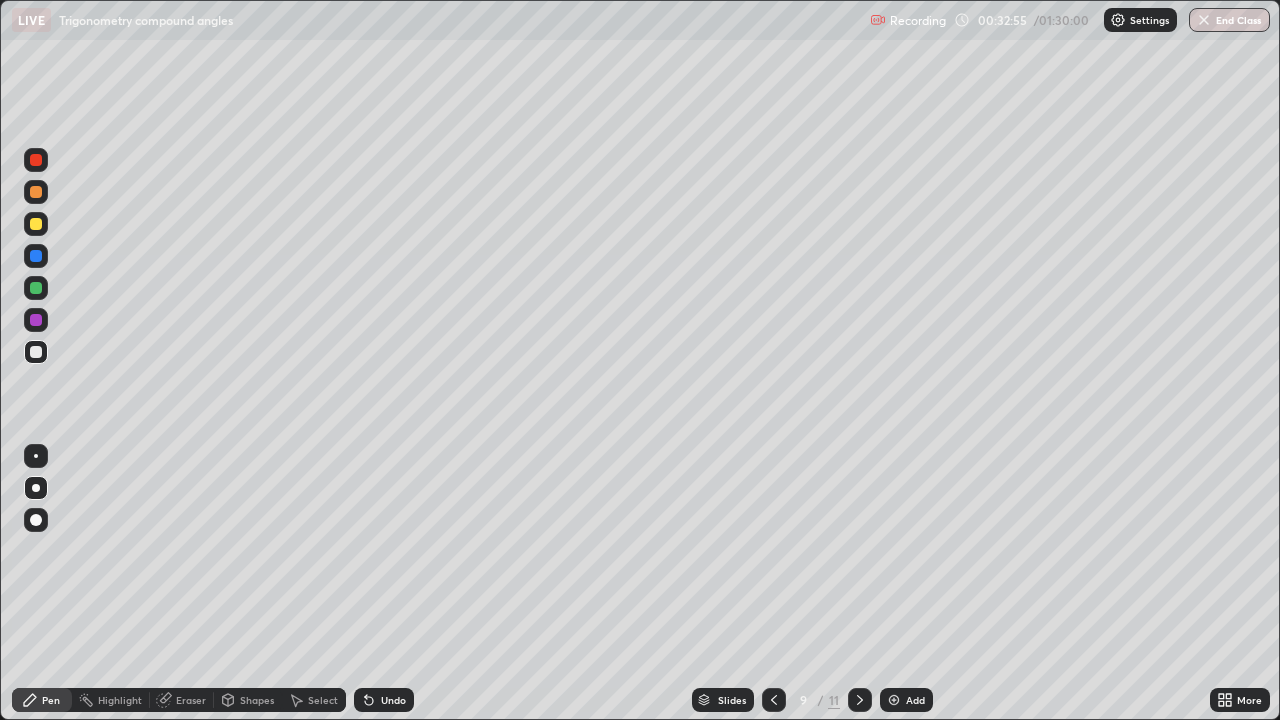click 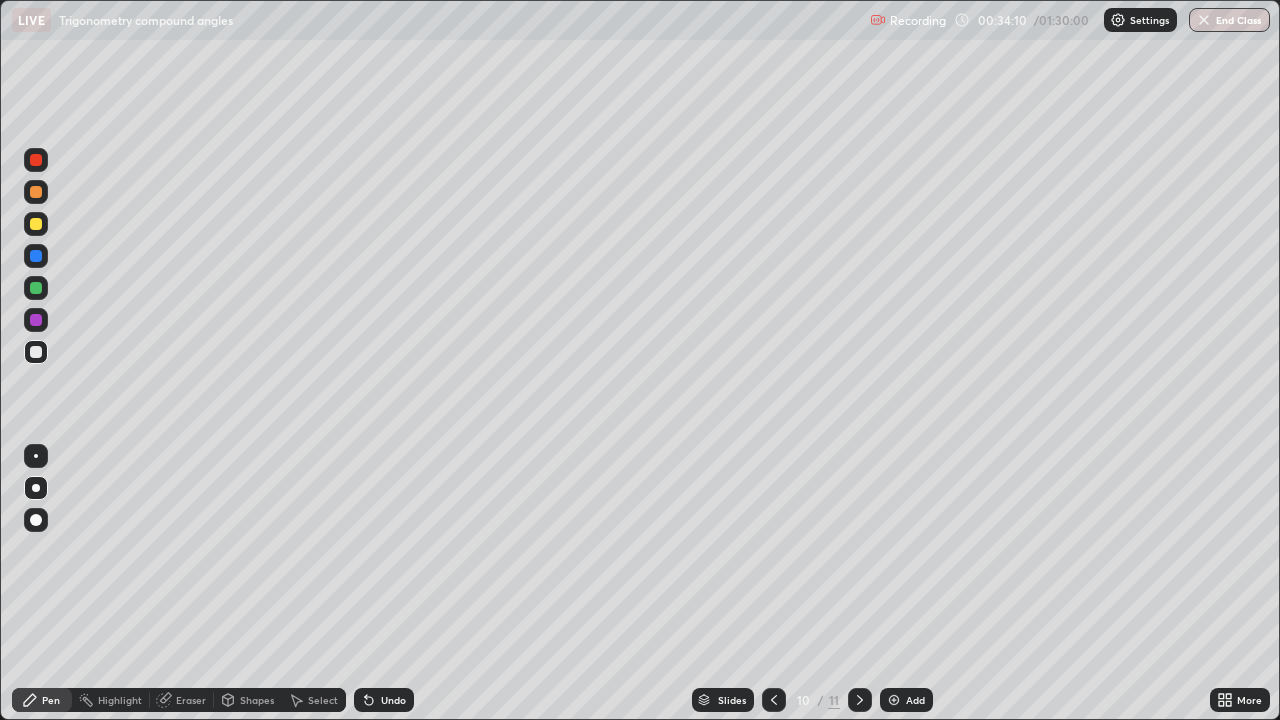 click 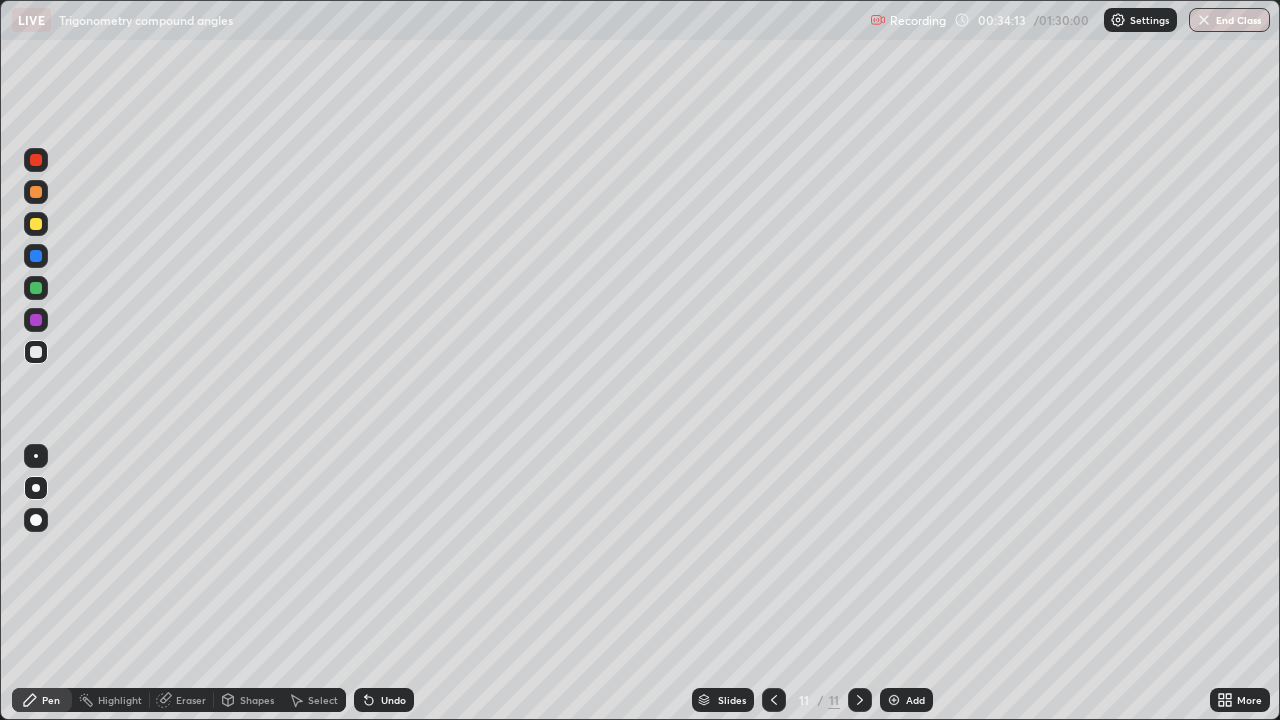 click 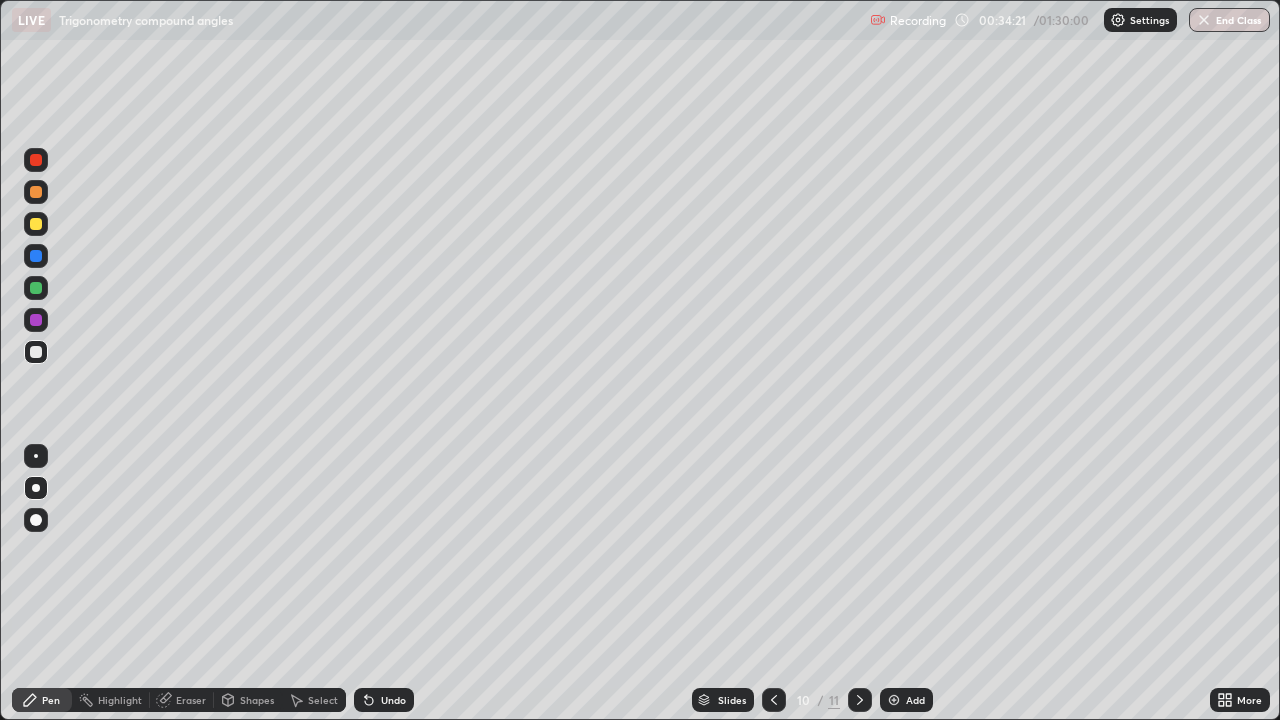 click 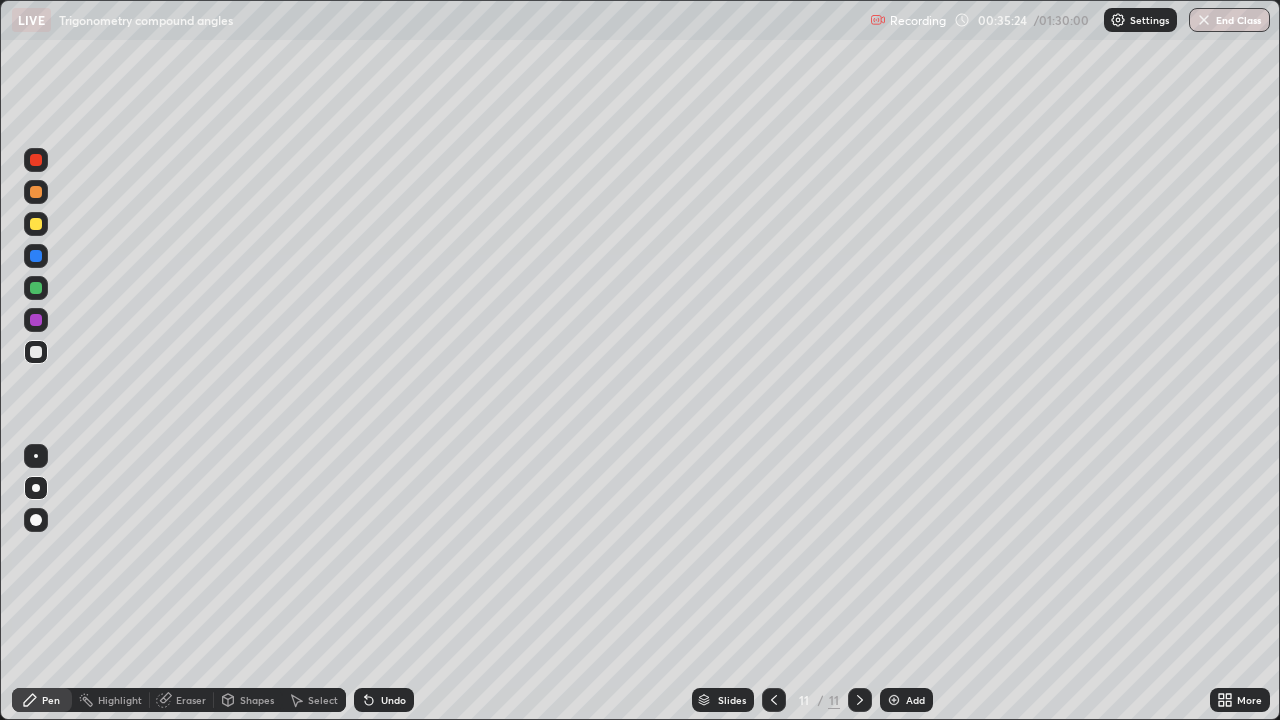 click on "Eraser" at bounding box center [191, 700] 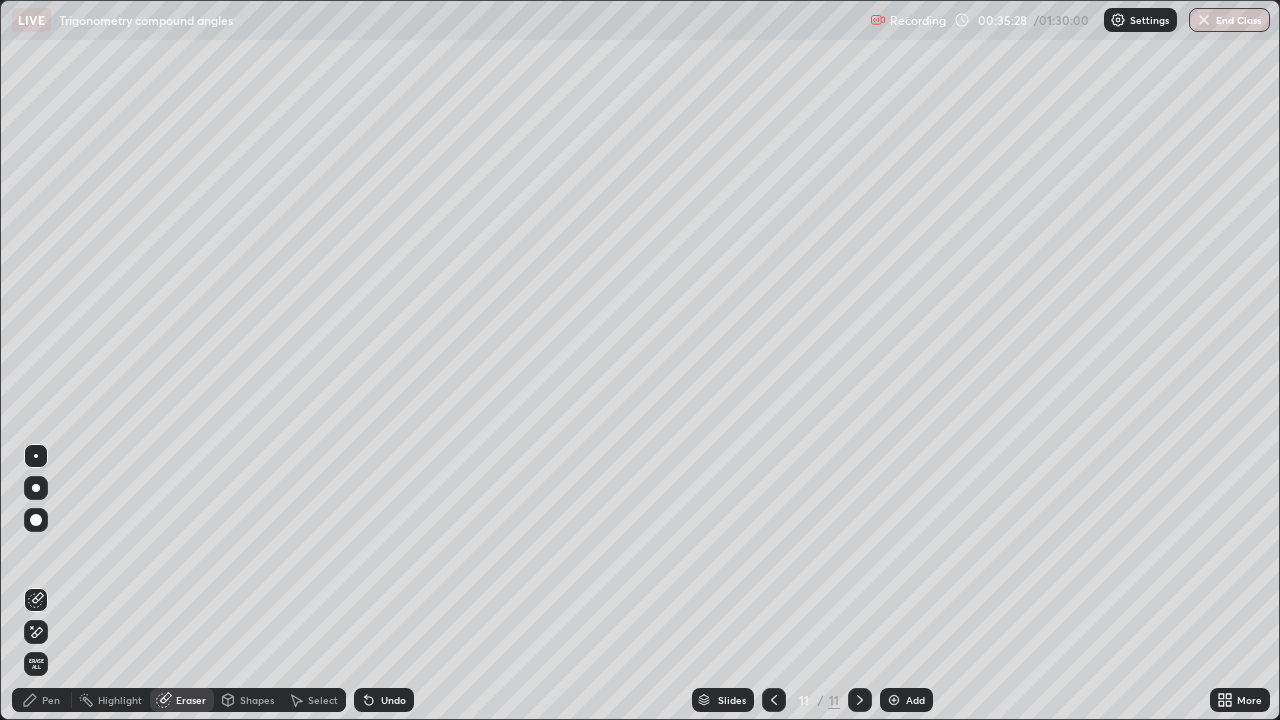 click on "Pen" at bounding box center [51, 700] 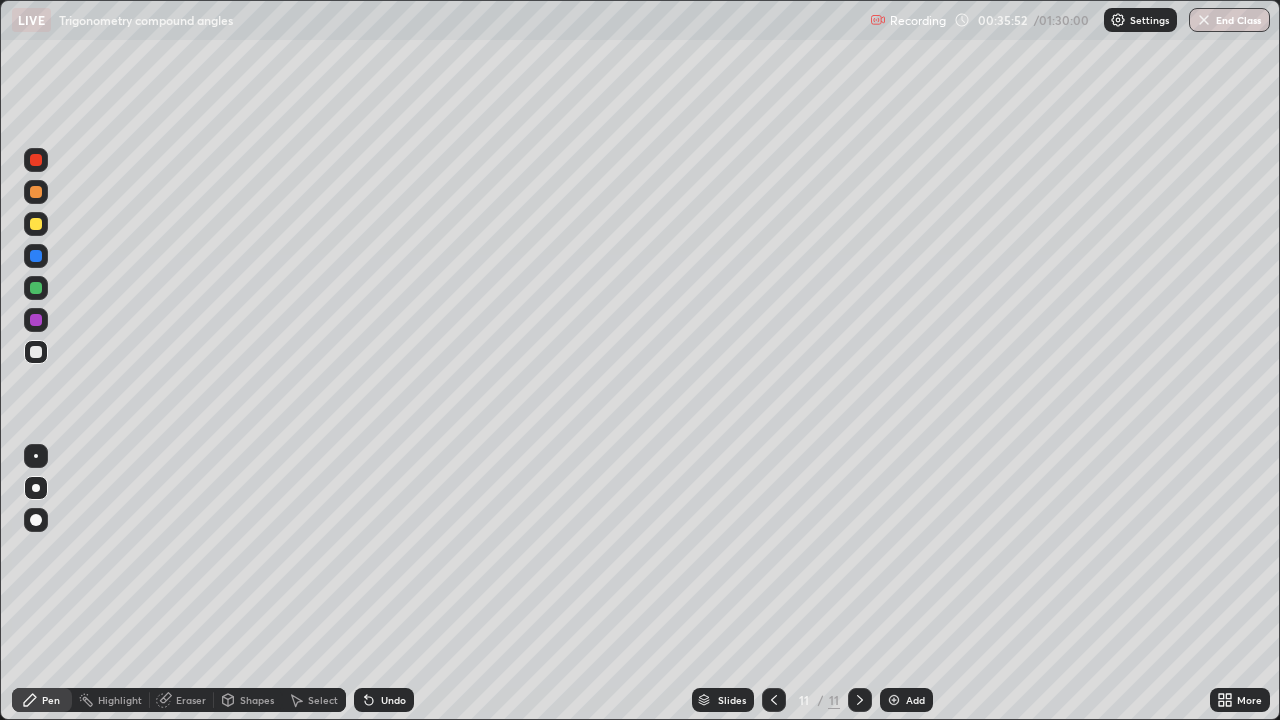 click 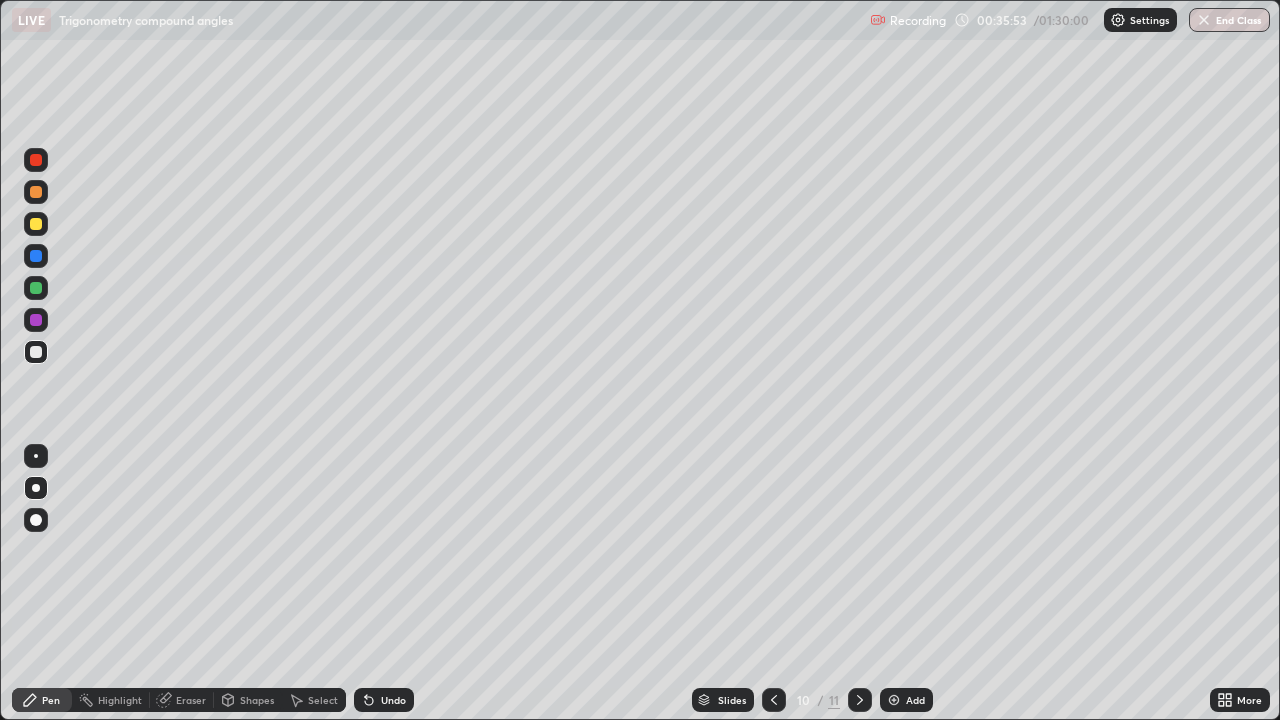 click 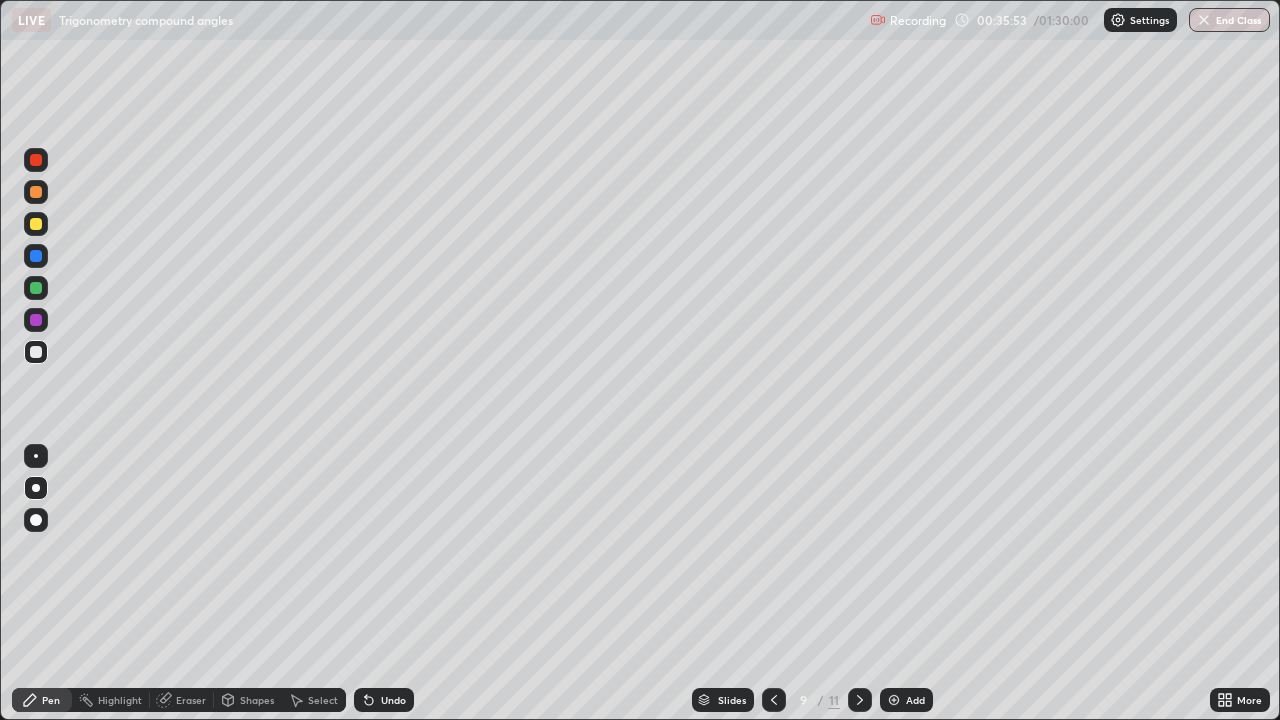 click 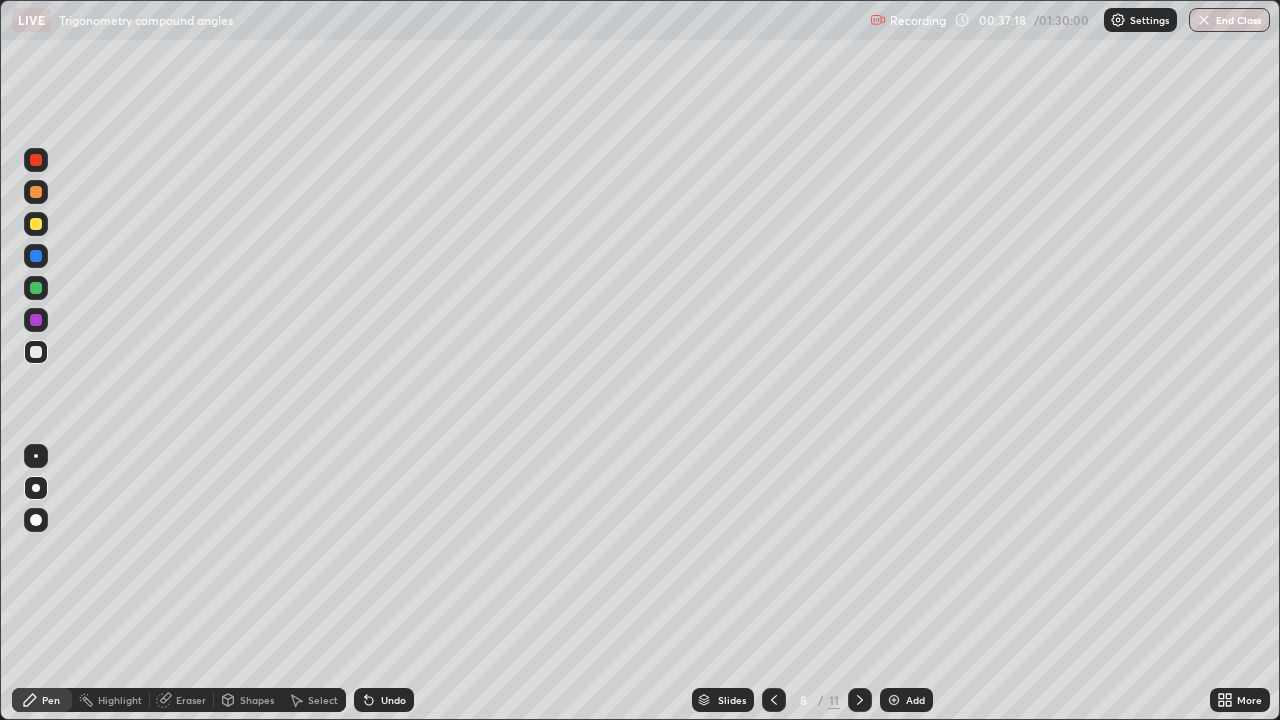 click 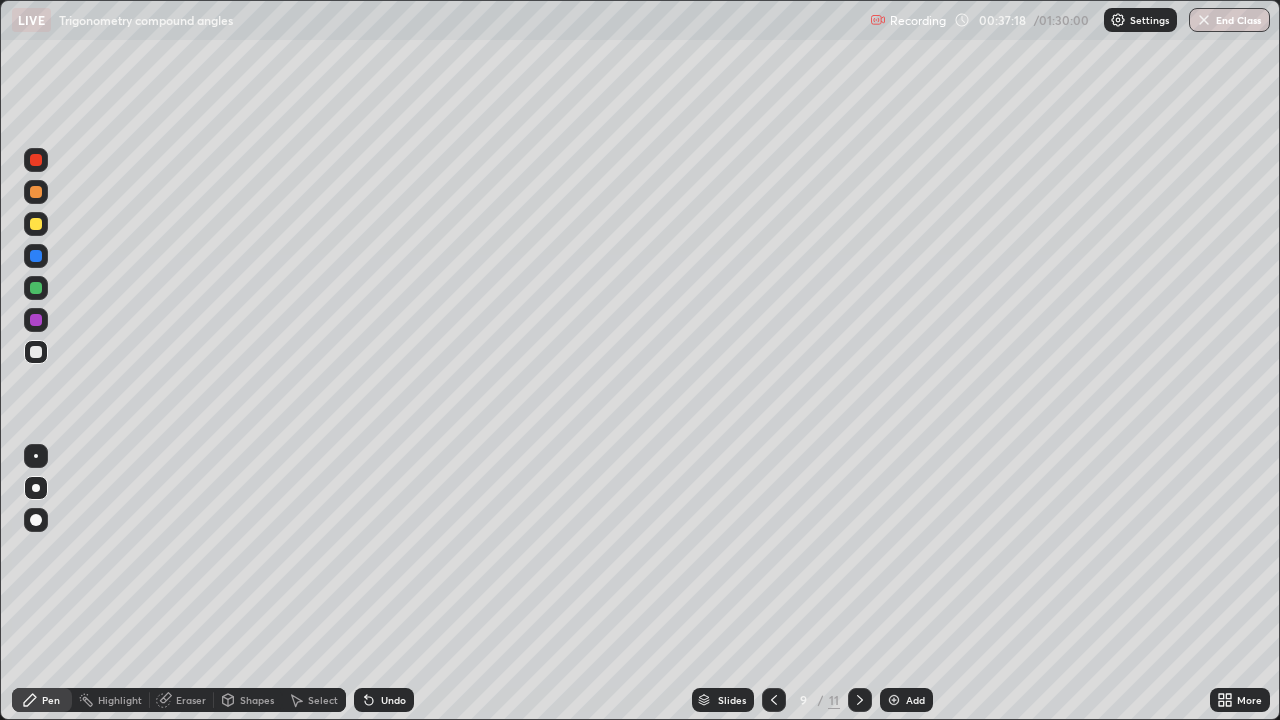 click 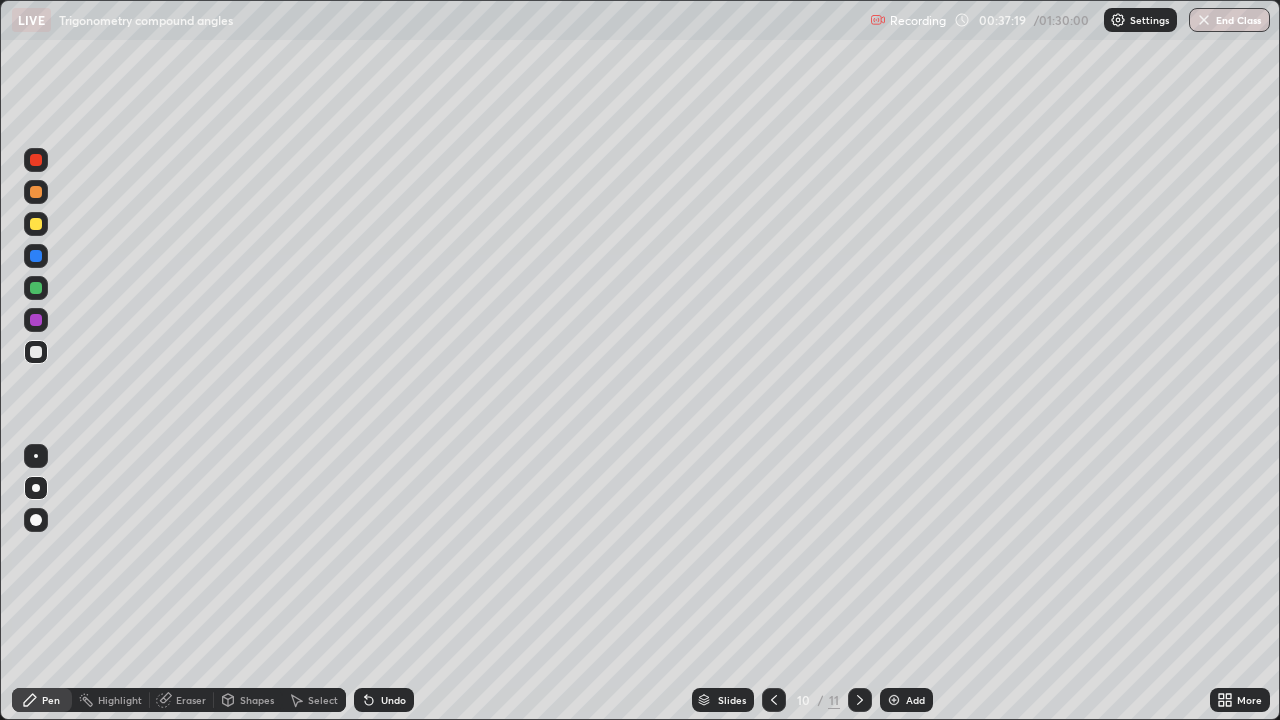 click 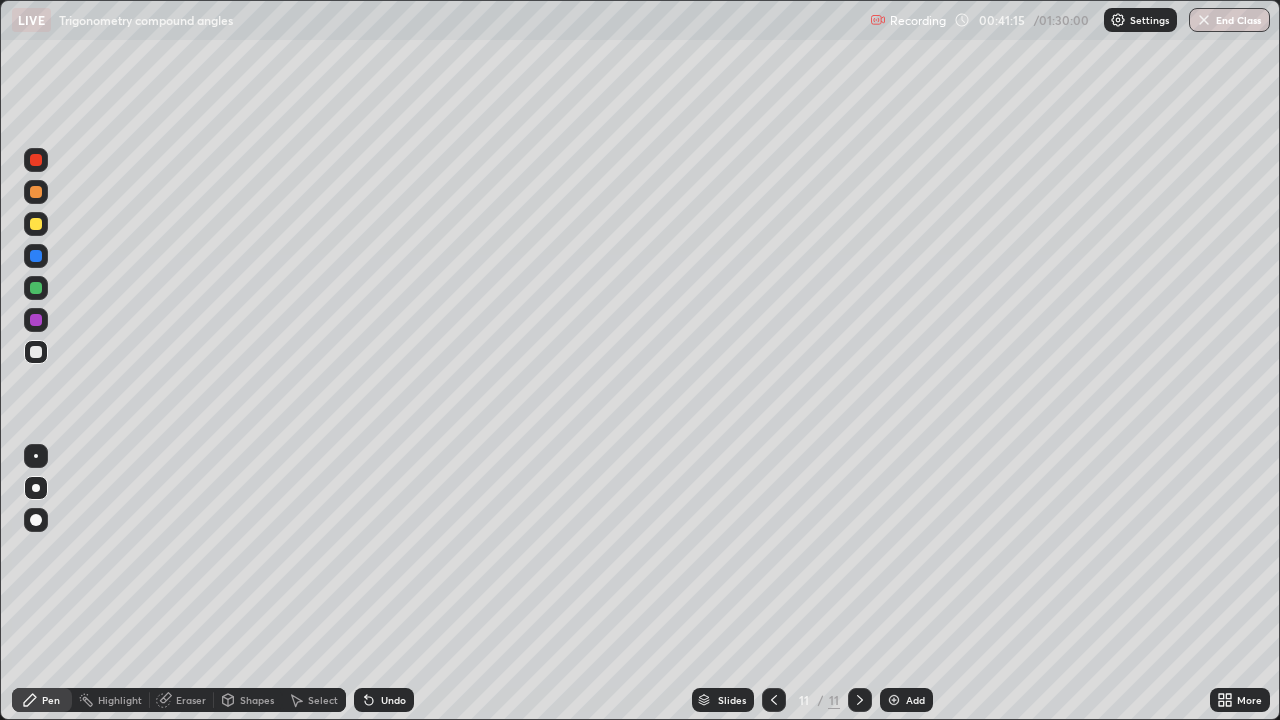 click at bounding box center (894, 700) 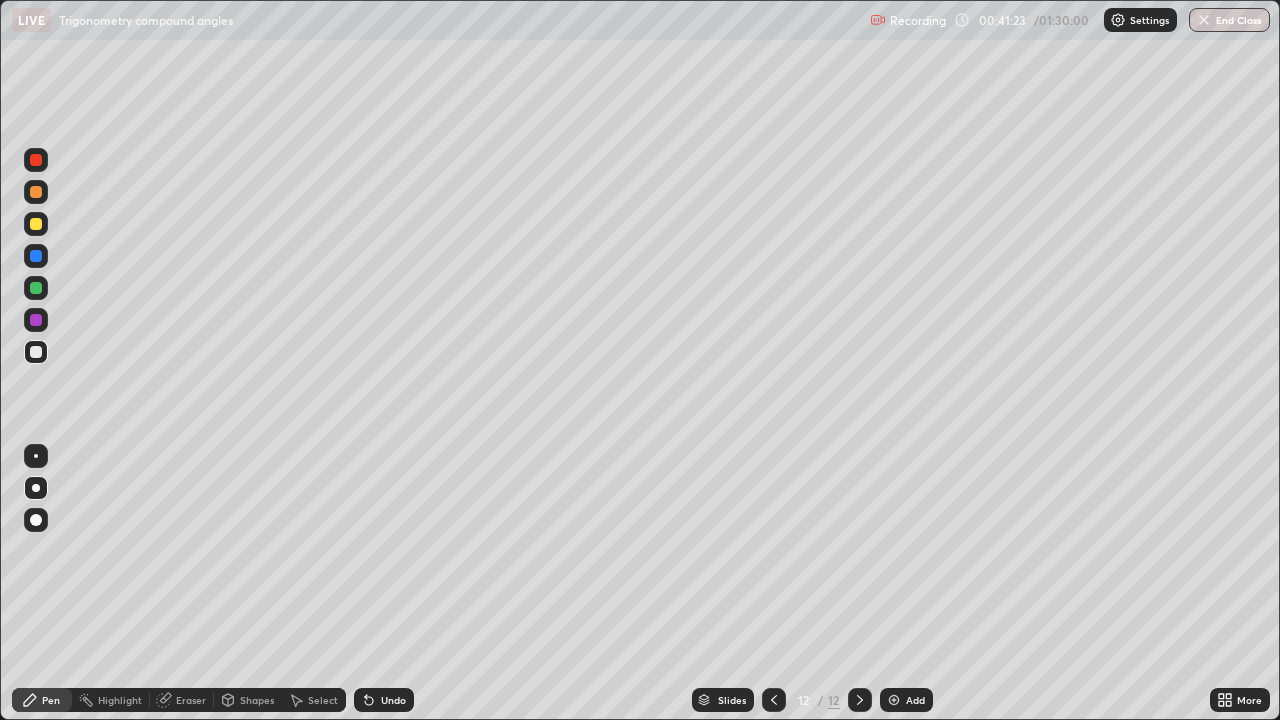 click on "Shapes" at bounding box center (257, 700) 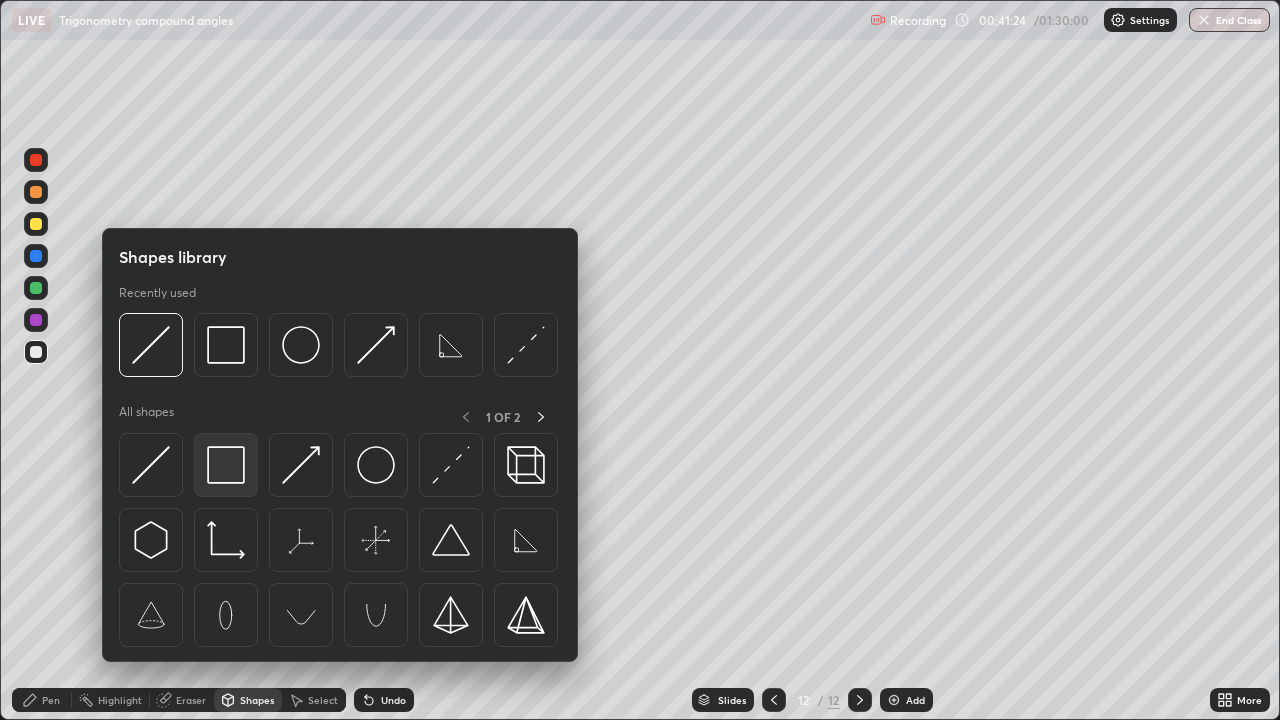 click at bounding box center (226, 465) 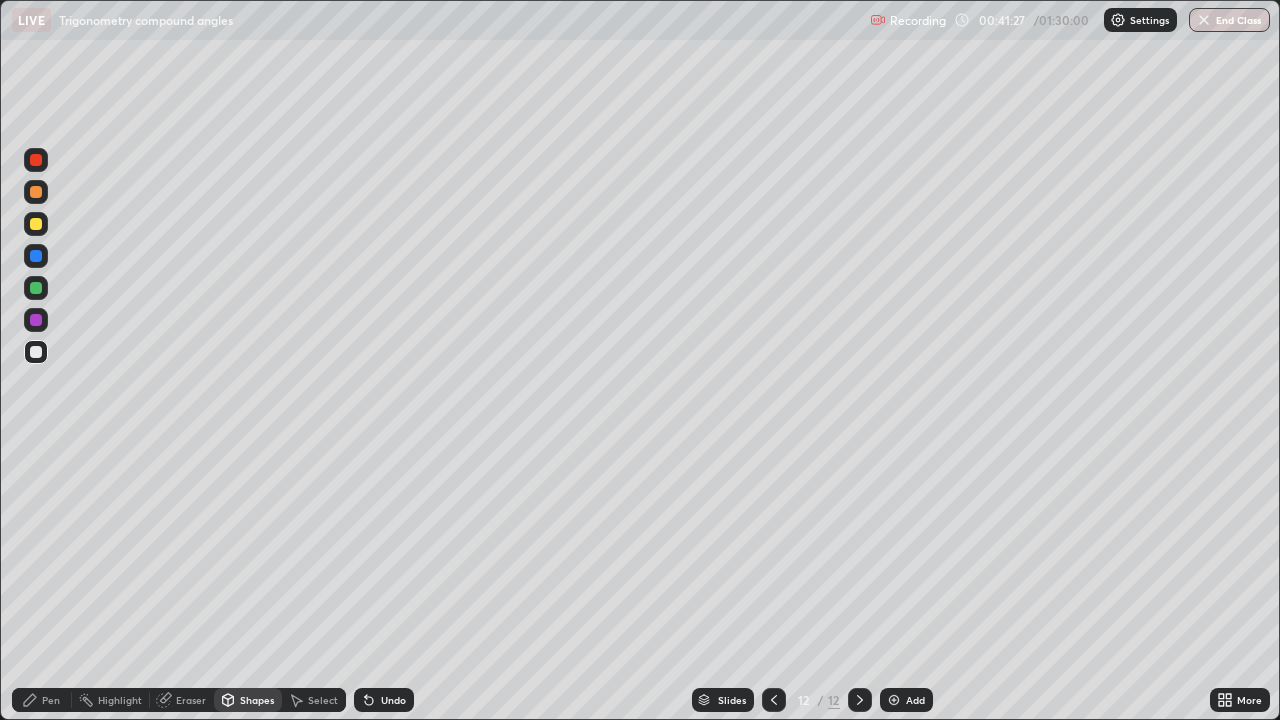 click on "Pen" at bounding box center [51, 700] 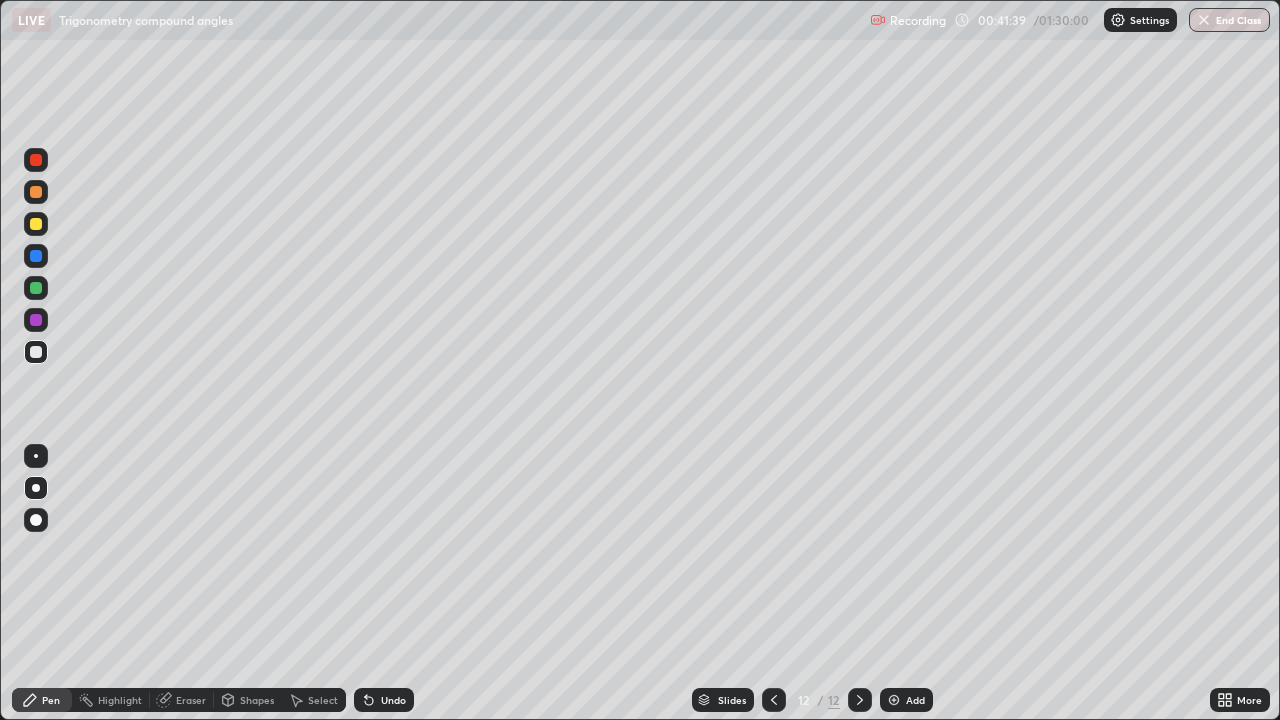 click on "Shapes" at bounding box center [257, 700] 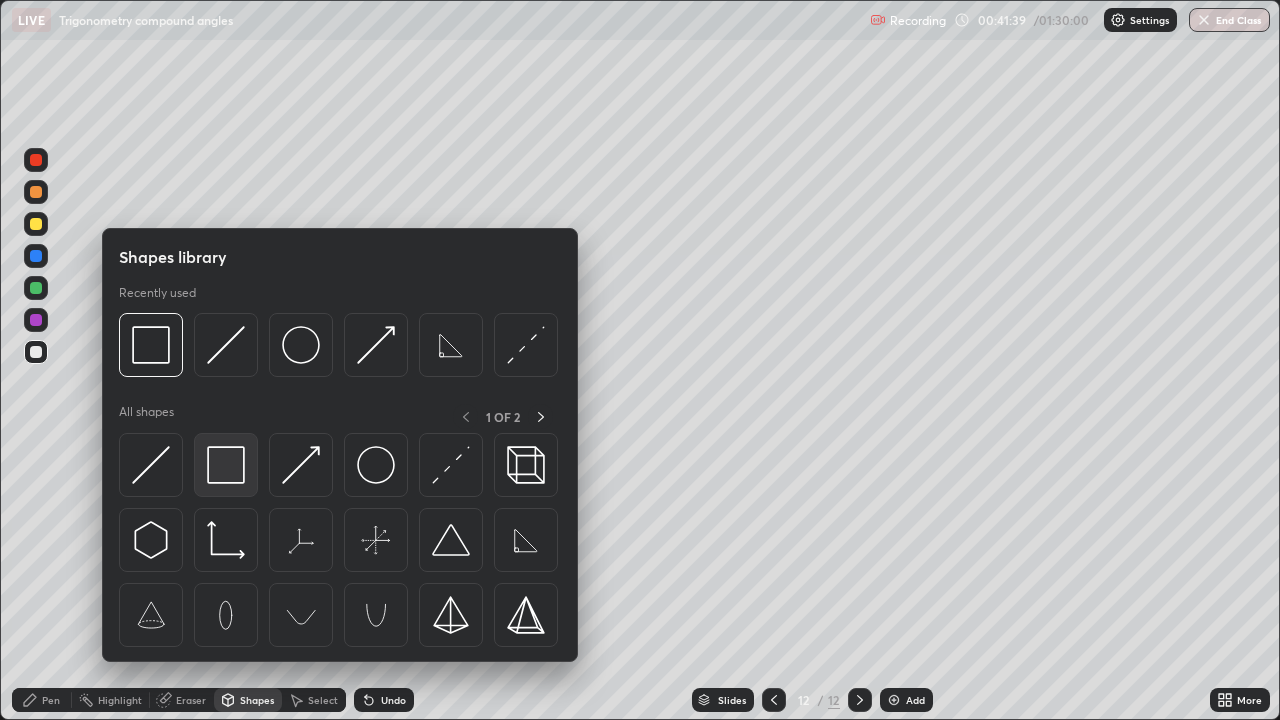 click at bounding box center [226, 465] 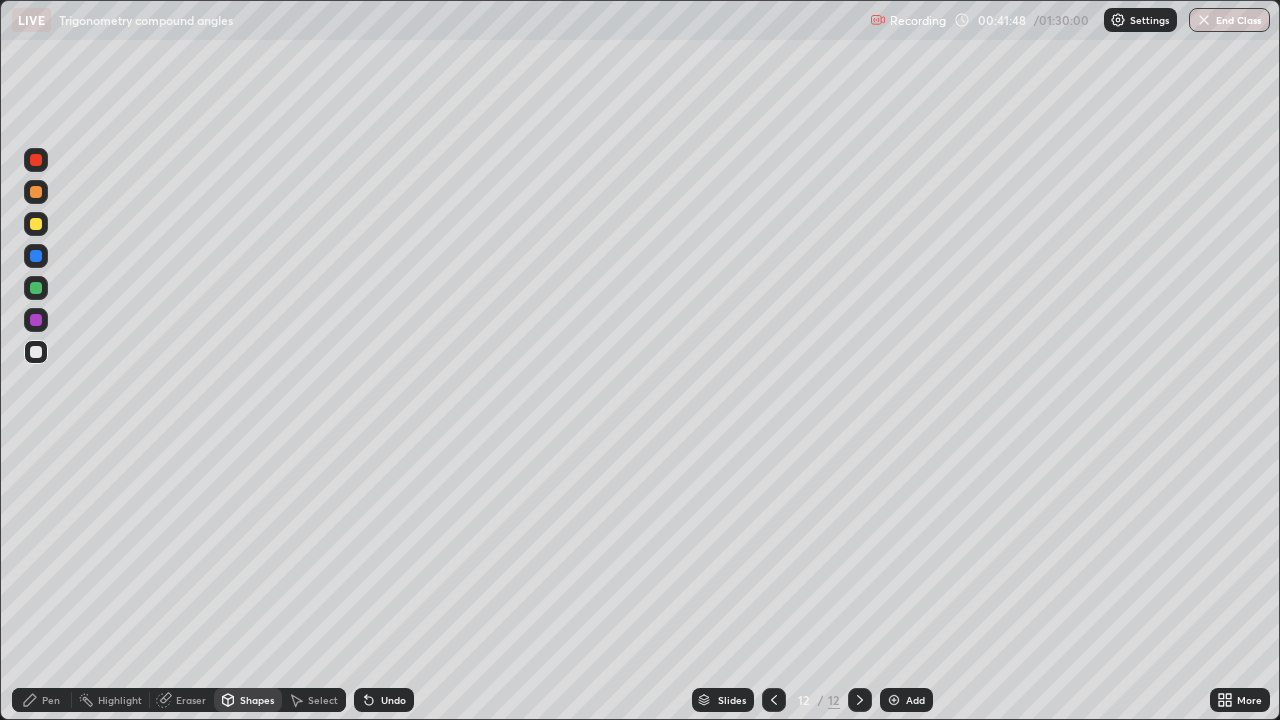 click on "Shapes" at bounding box center (257, 700) 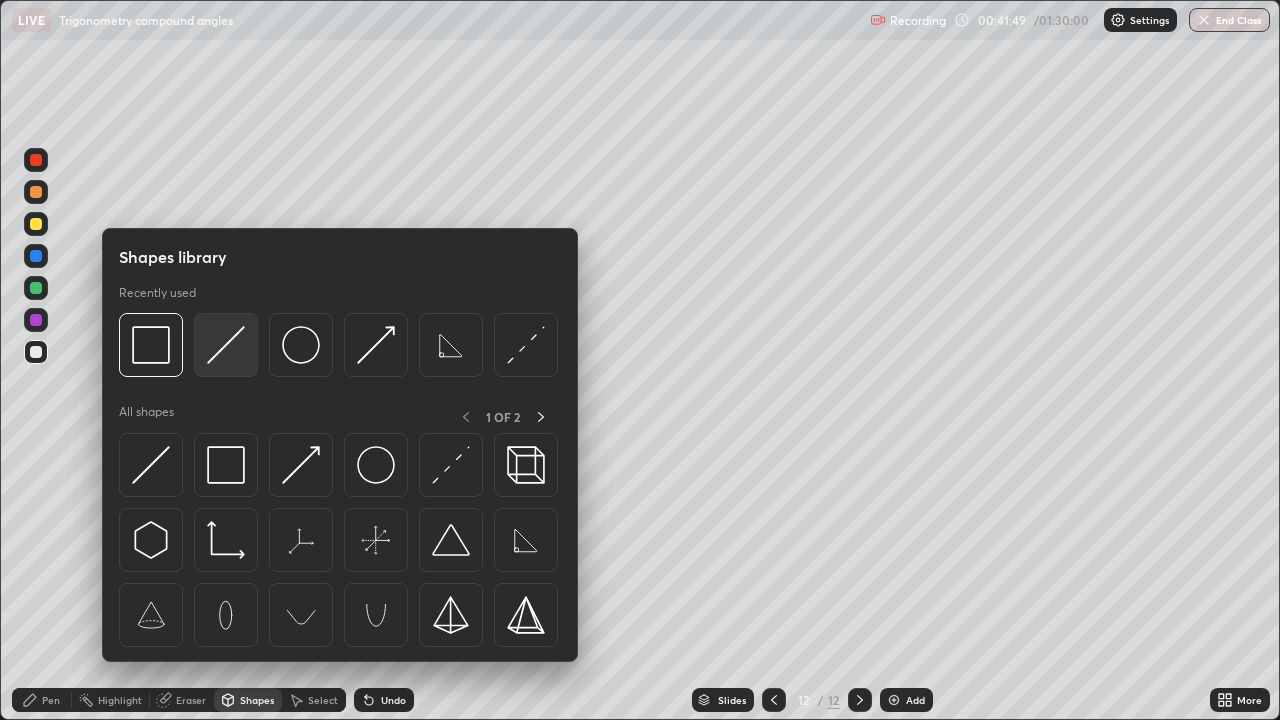 click at bounding box center (226, 345) 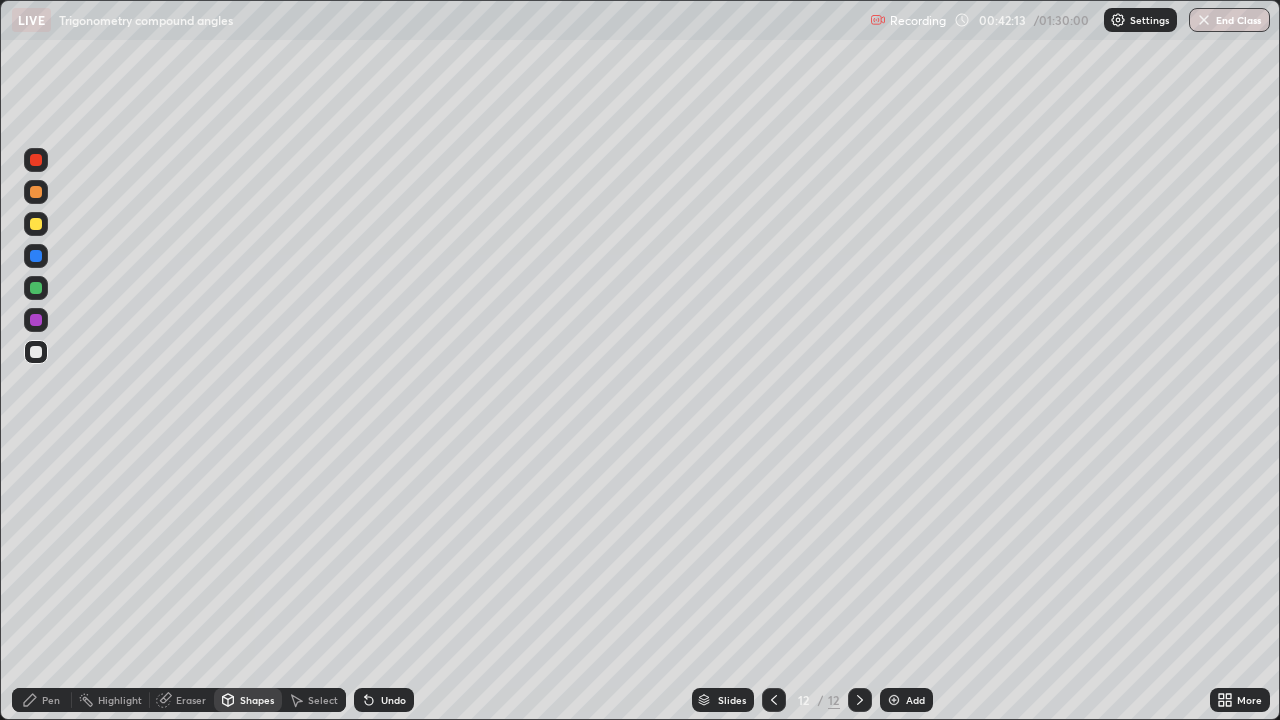 click on "Undo" at bounding box center (393, 700) 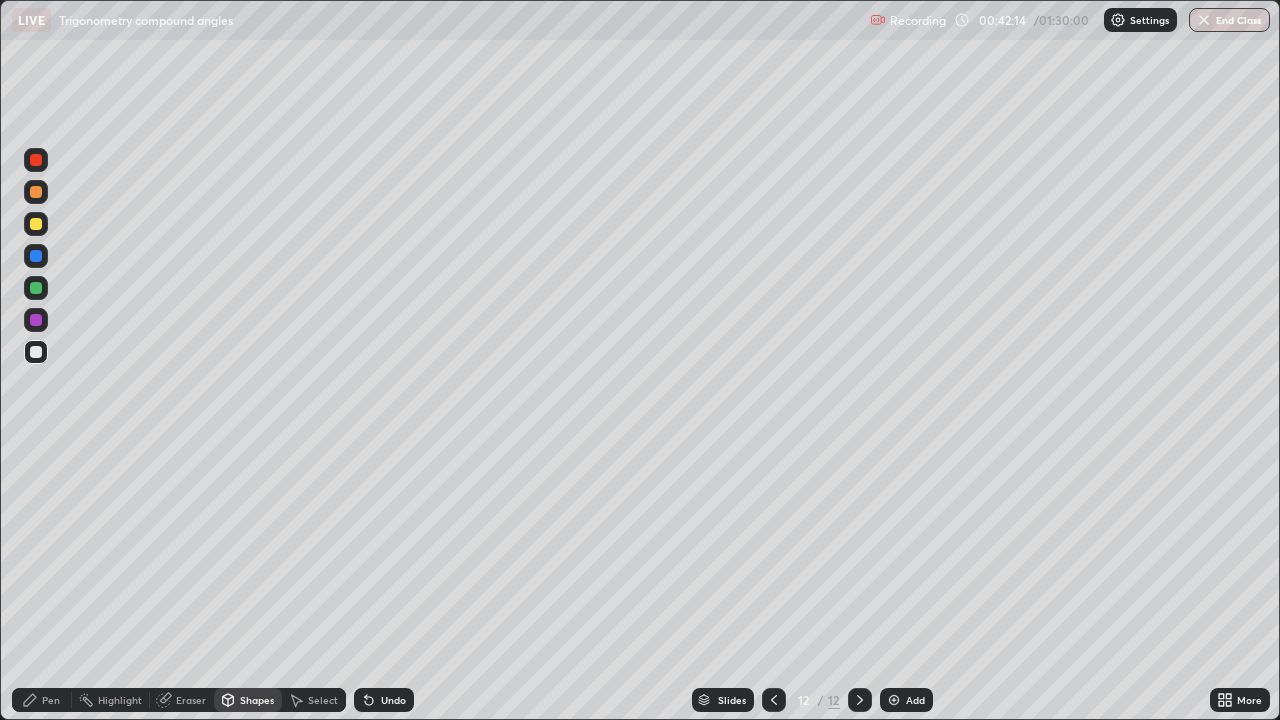 click on "Pen" at bounding box center (42, 700) 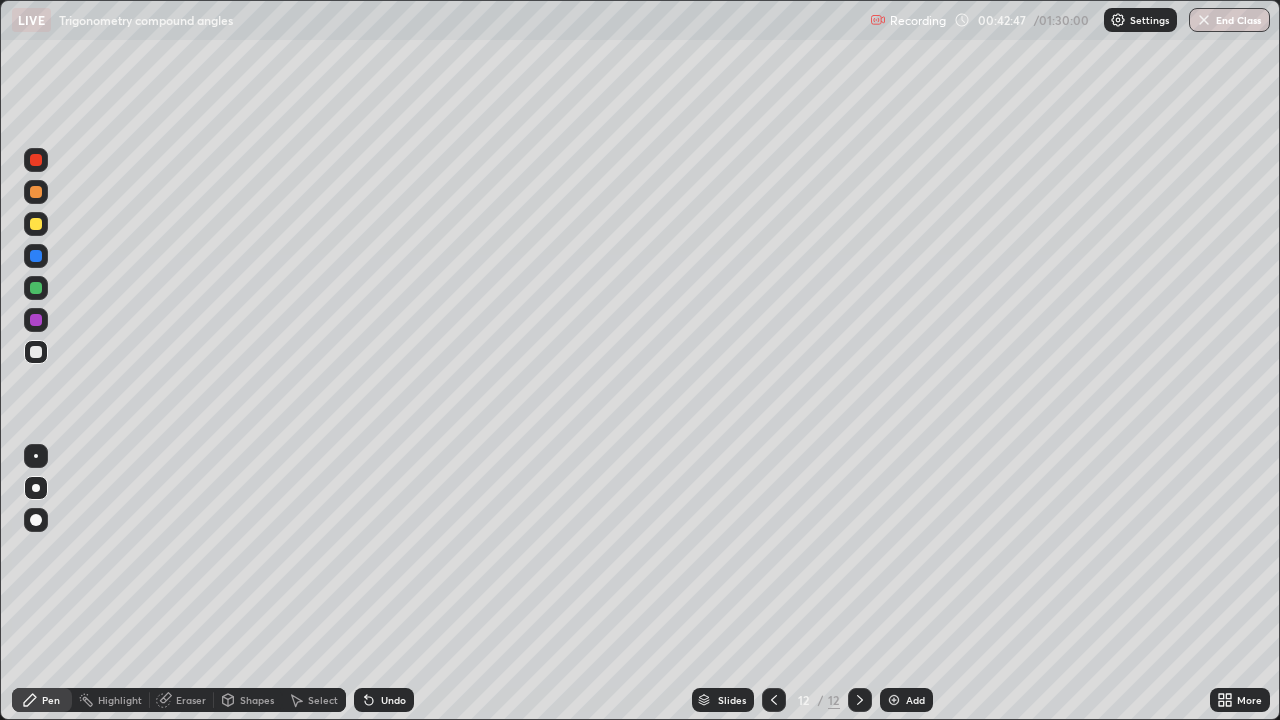 click on "Eraser" at bounding box center (191, 700) 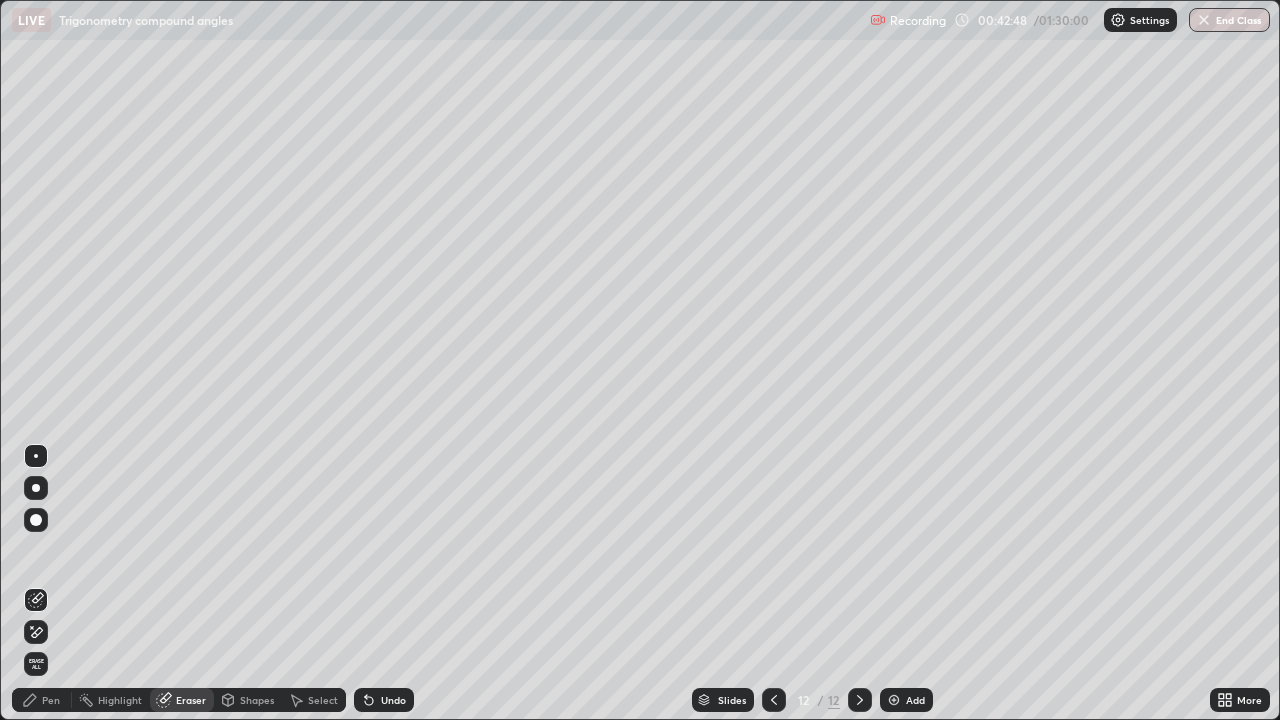 click on "Shapes" at bounding box center (257, 700) 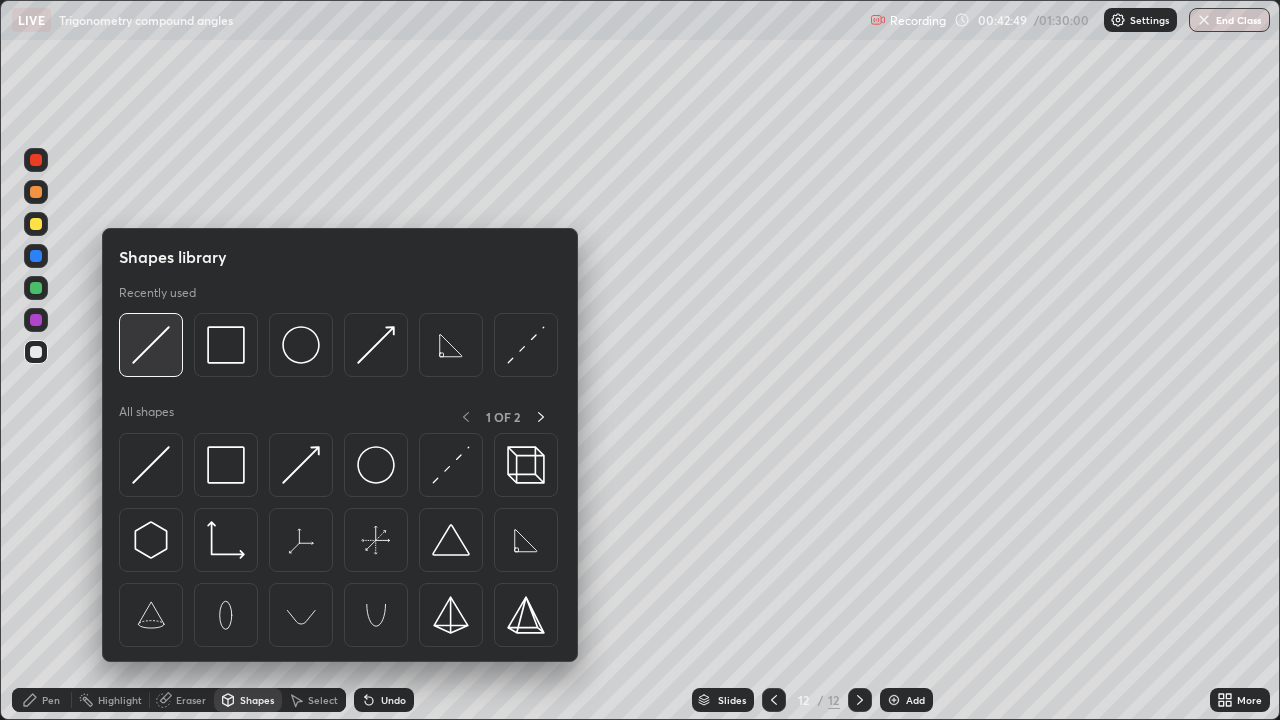 click at bounding box center [151, 345] 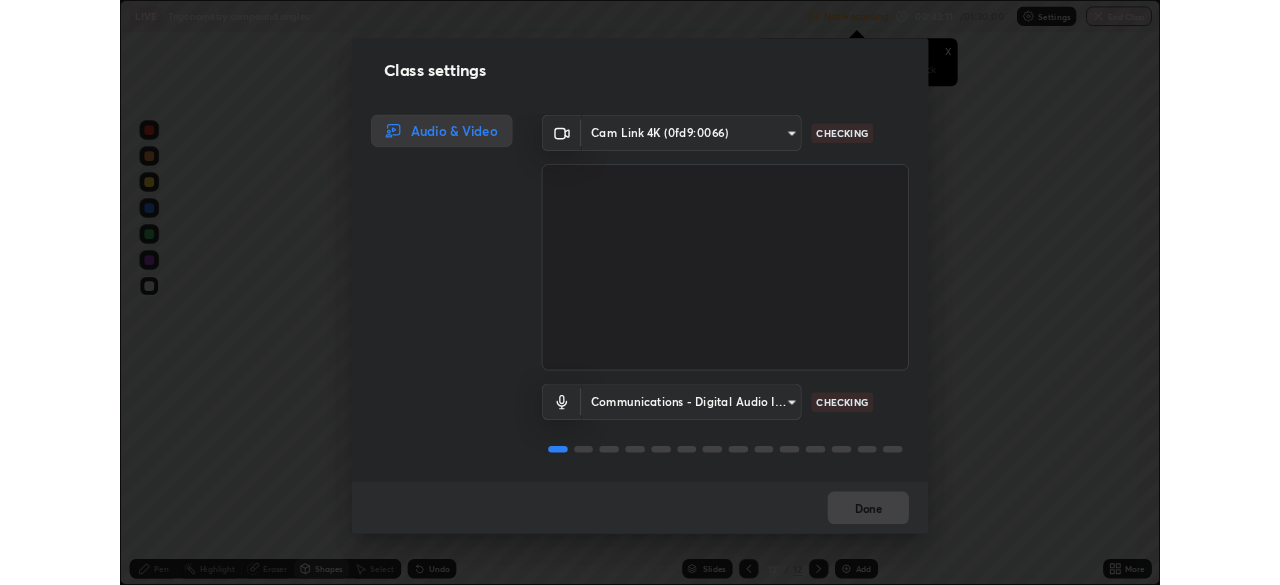 scroll, scrollTop: 2, scrollLeft: 0, axis: vertical 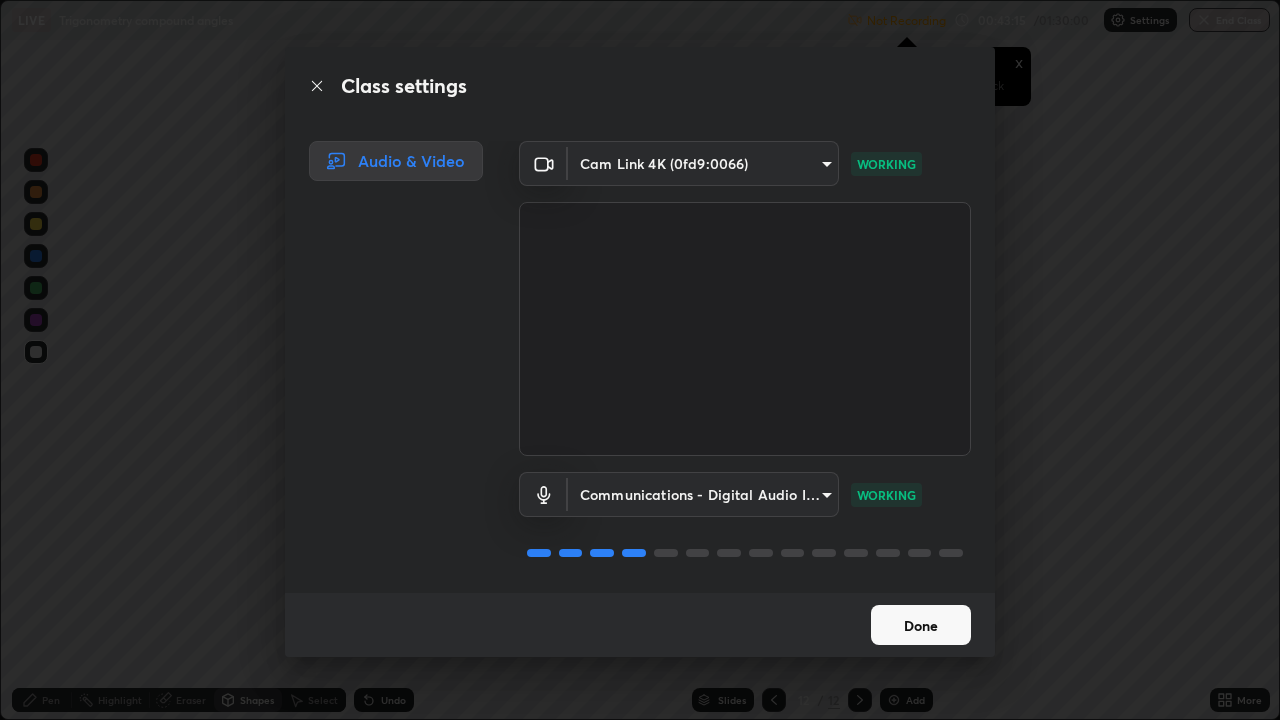 click on "Done" at bounding box center (921, 625) 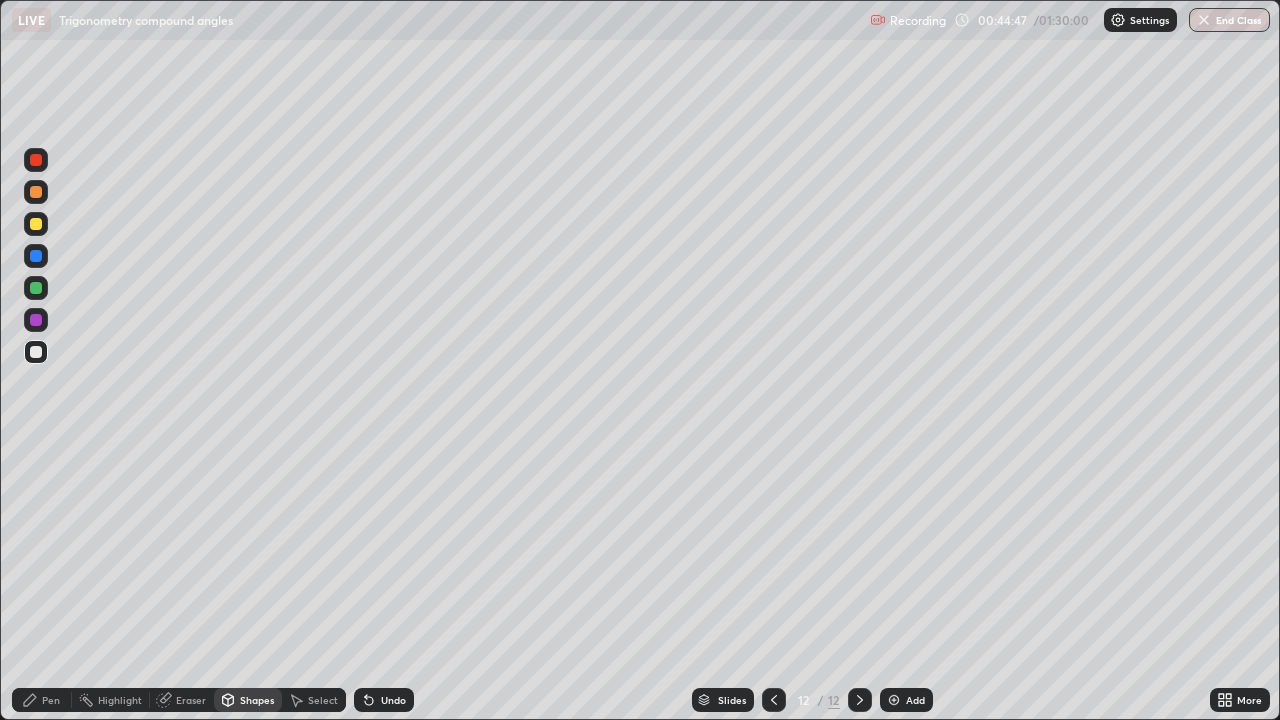 click on "Undo" at bounding box center (393, 700) 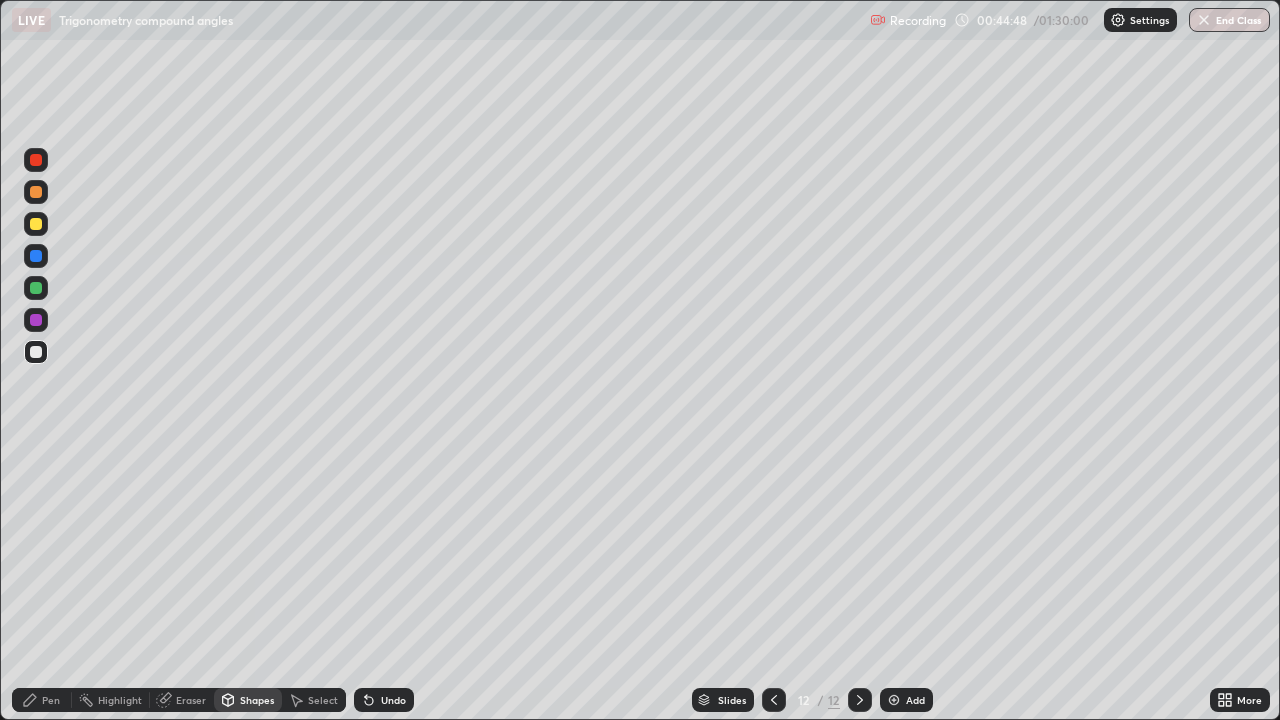 click on "Pen" at bounding box center [51, 700] 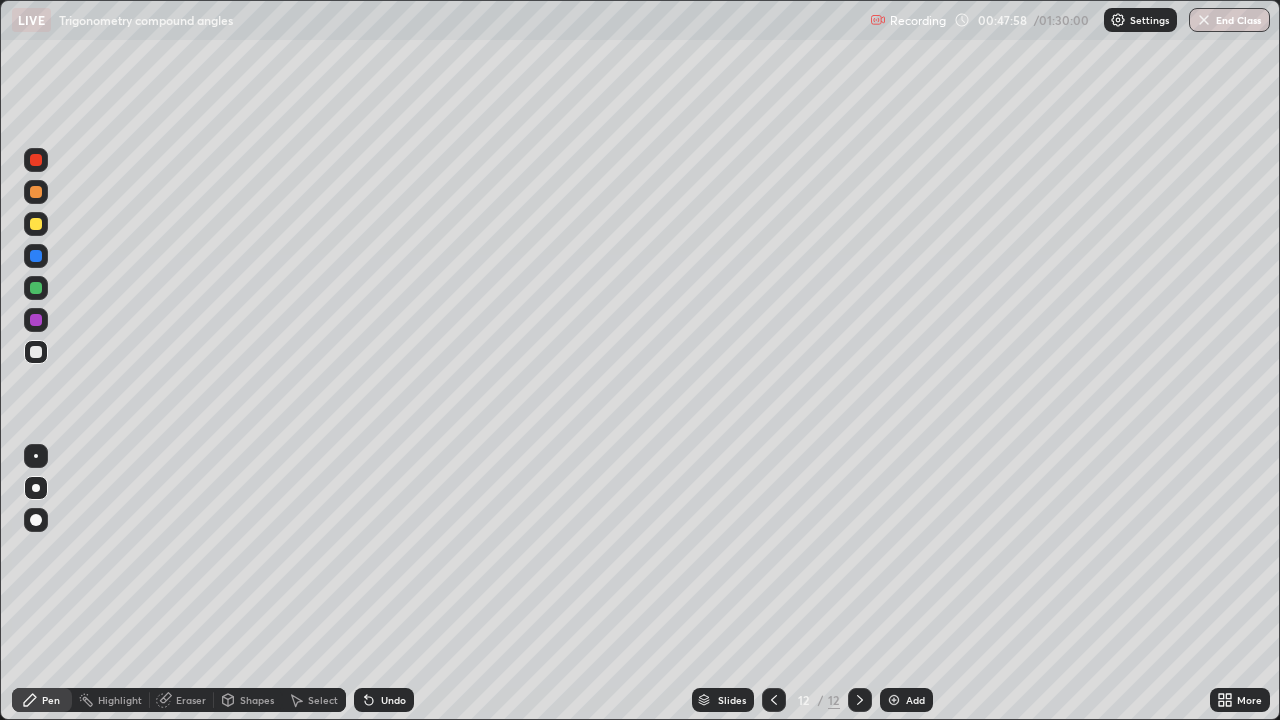 click at bounding box center [894, 700] 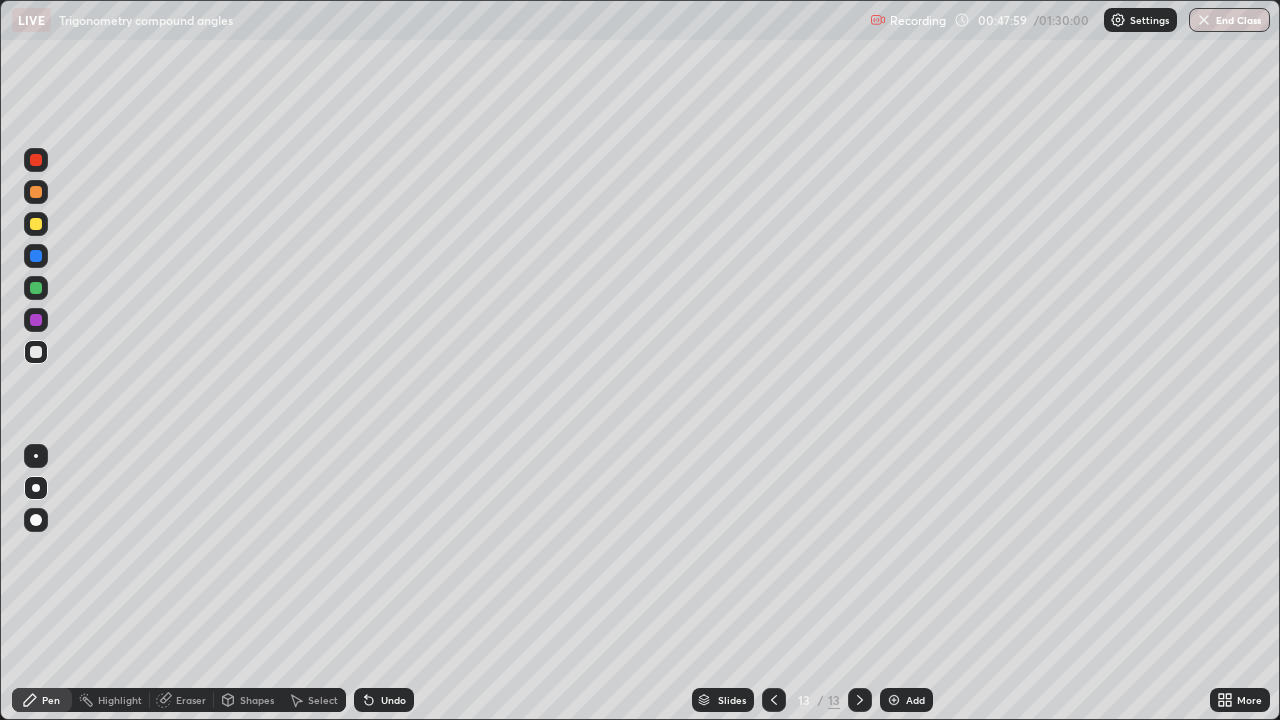 click 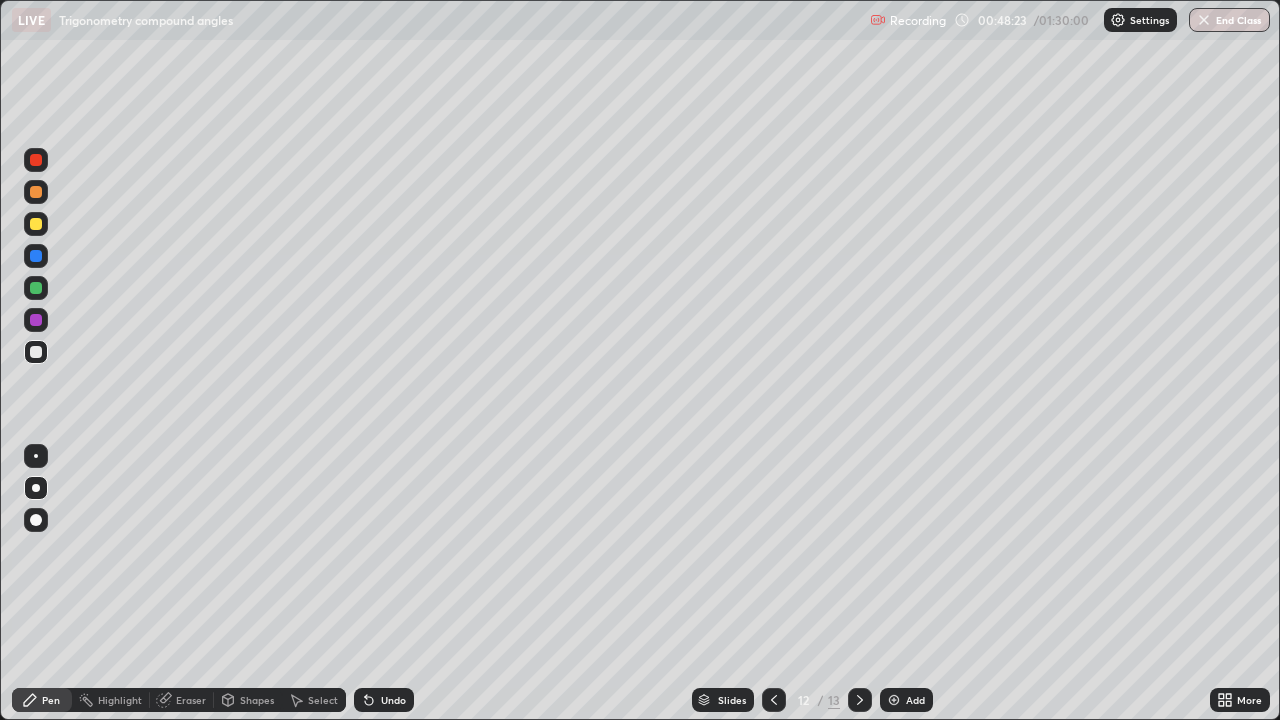 click 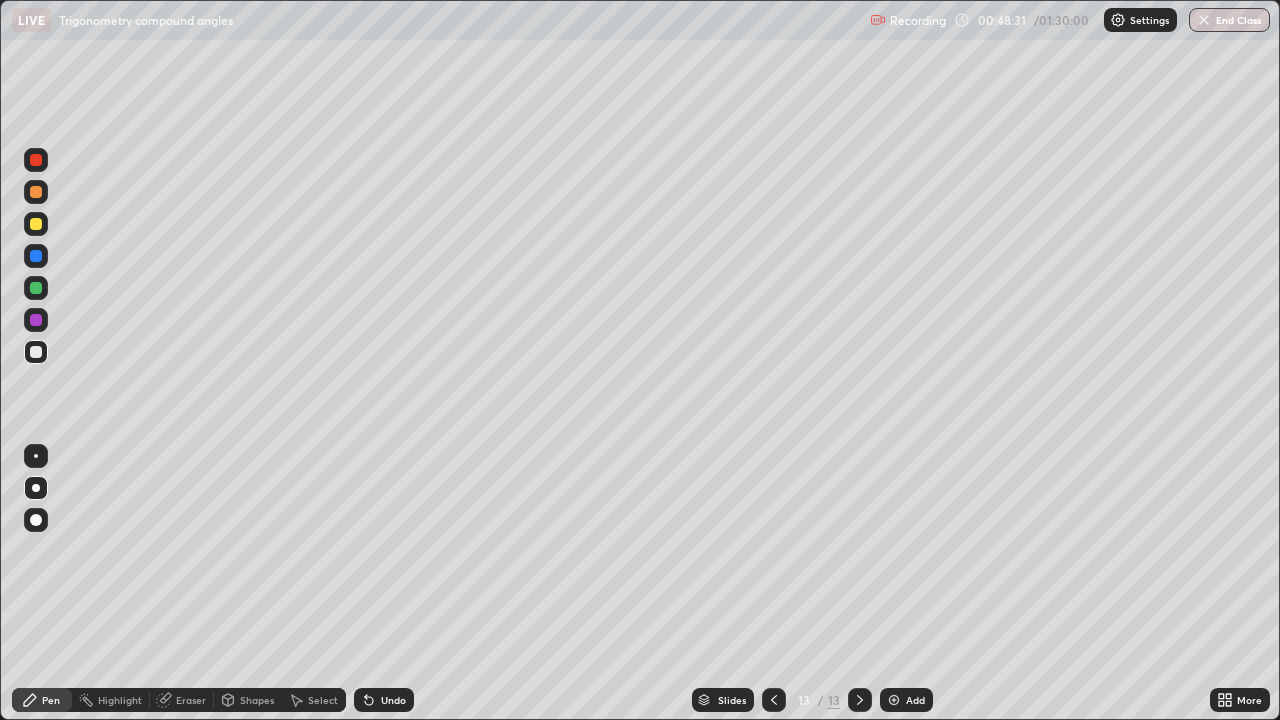 click on "Shapes" at bounding box center [248, 700] 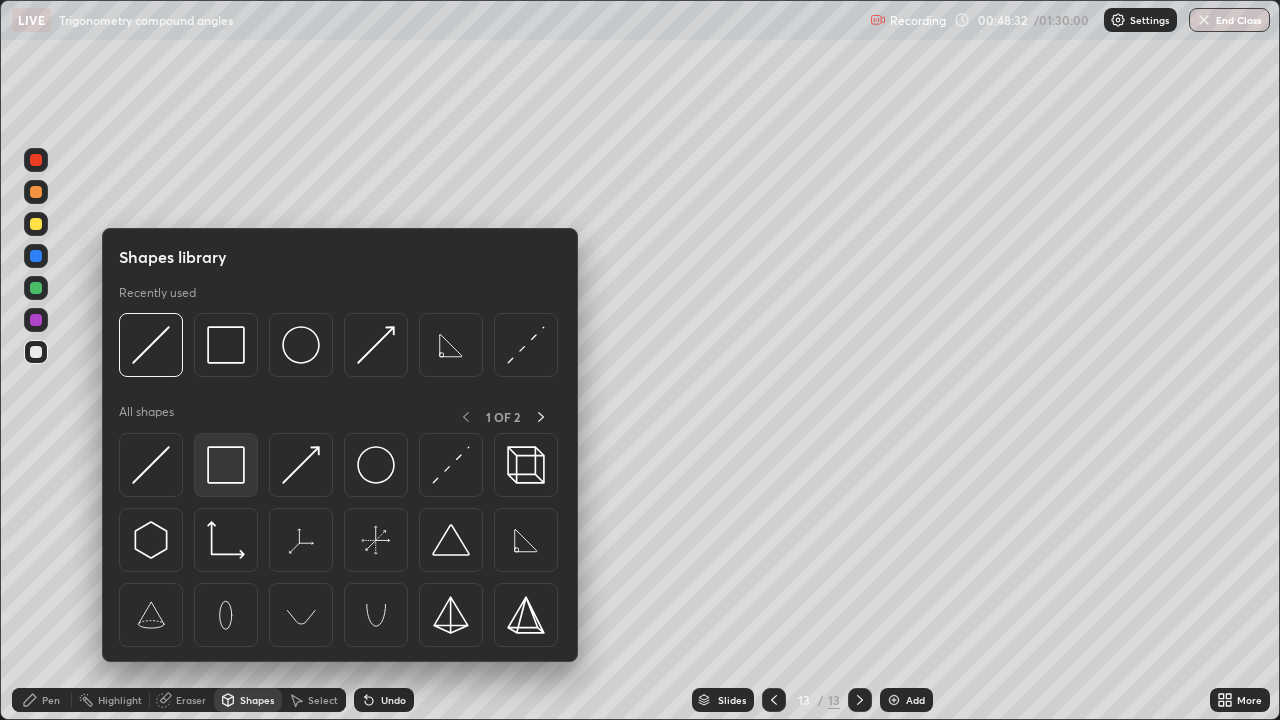 click at bounding box center [226, 465] 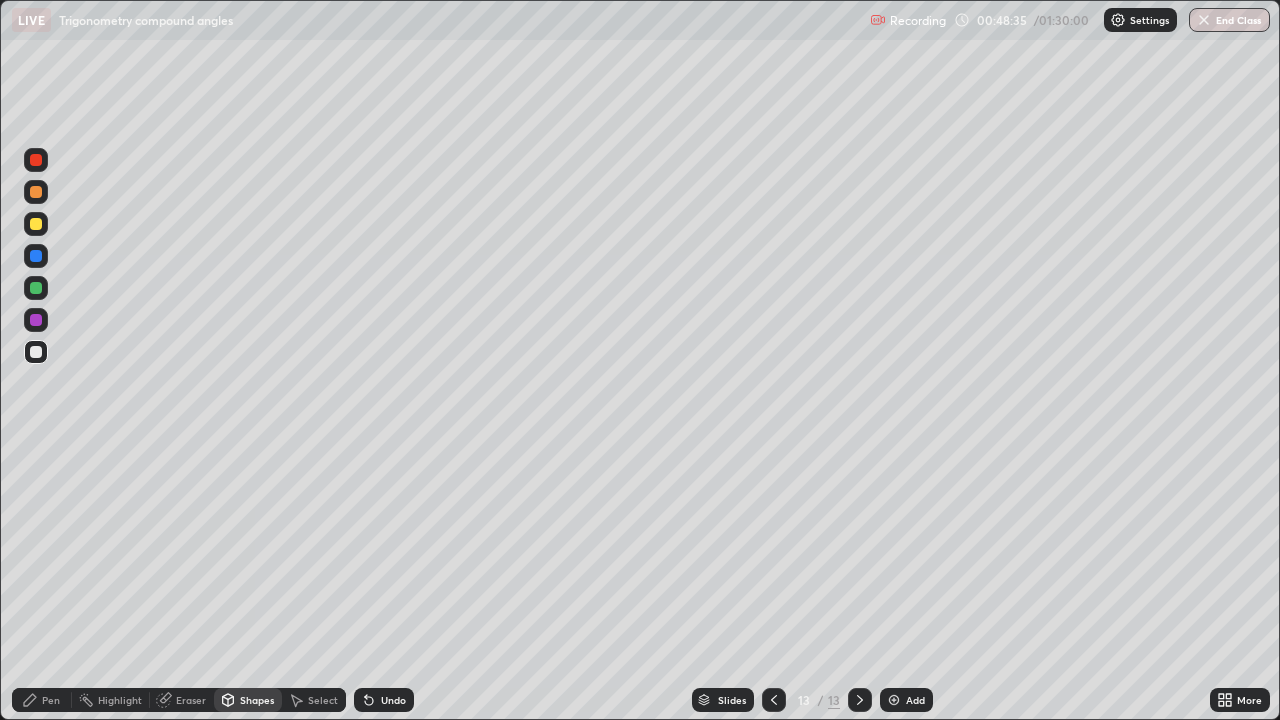 click on "Pen" at bounding box center (51, 700) 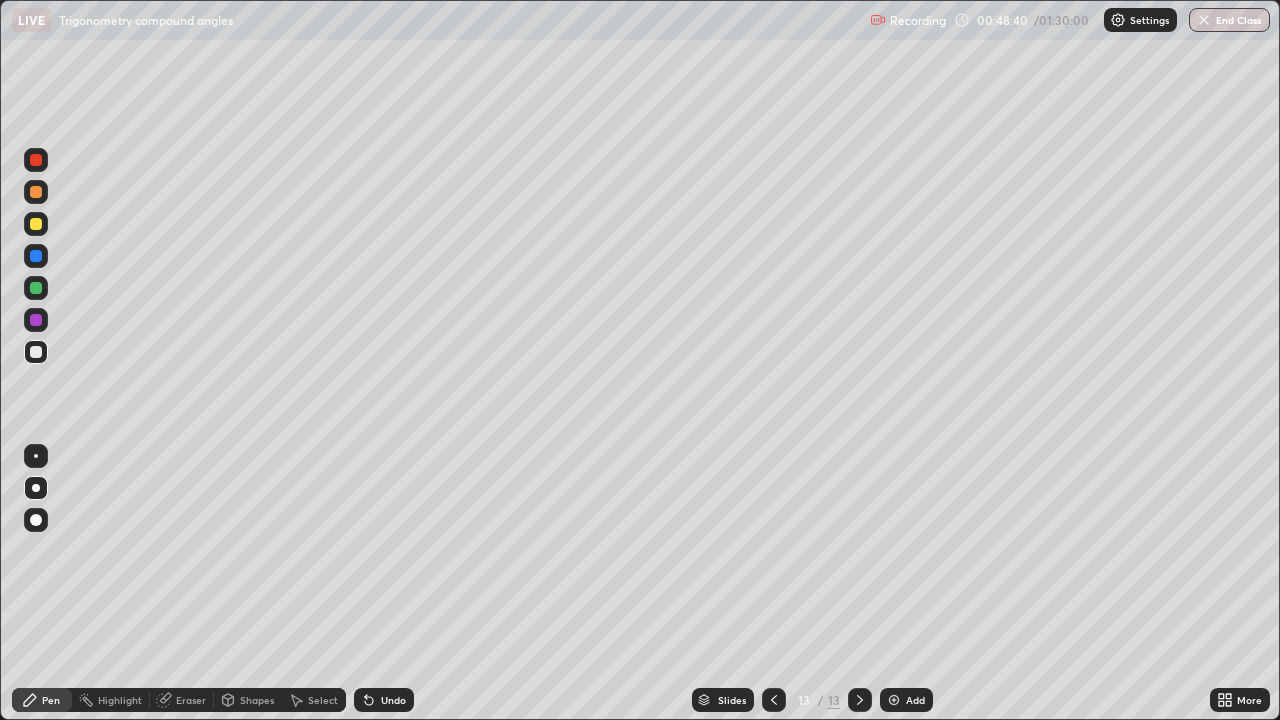 click 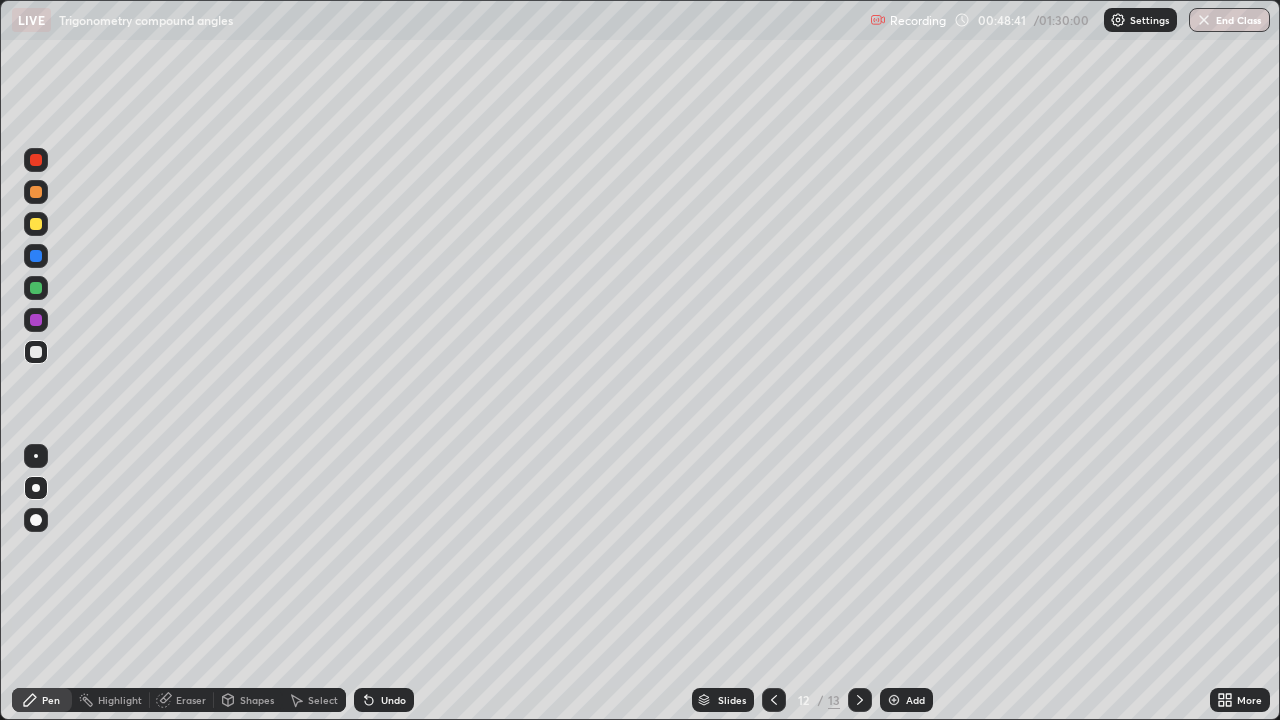 click 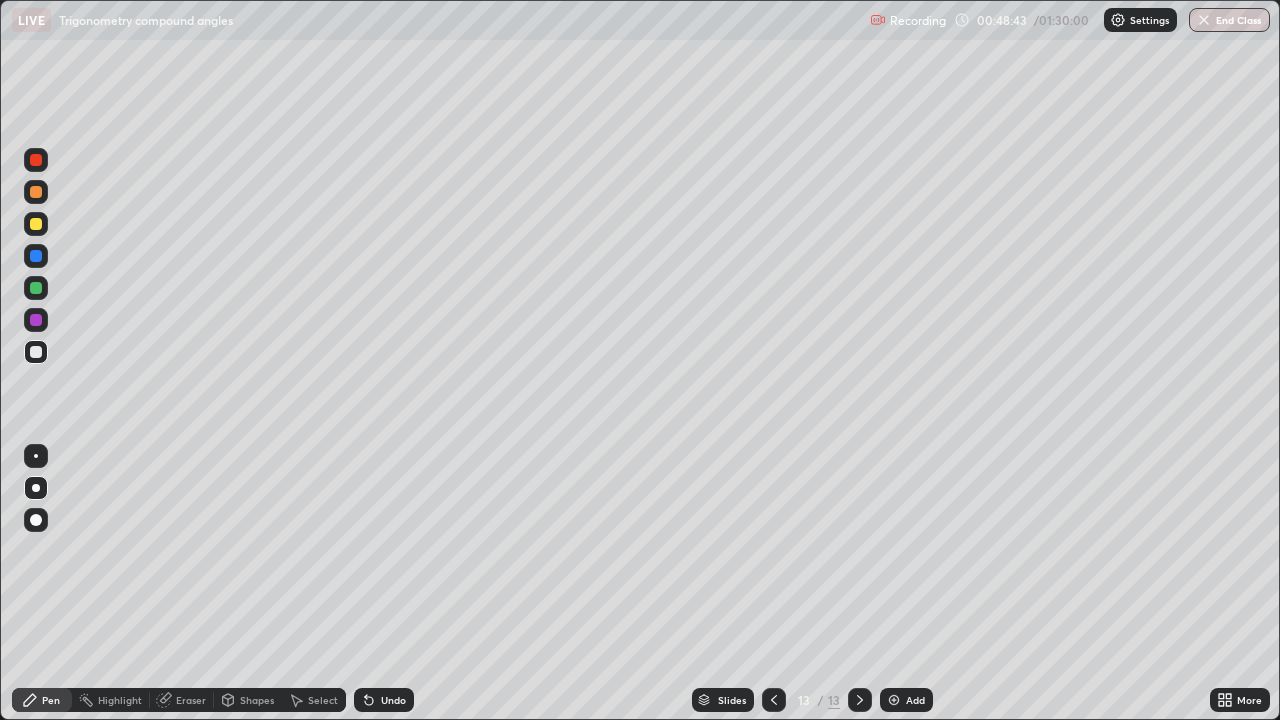 click on "Shapes" at bounding box center [257, 700] 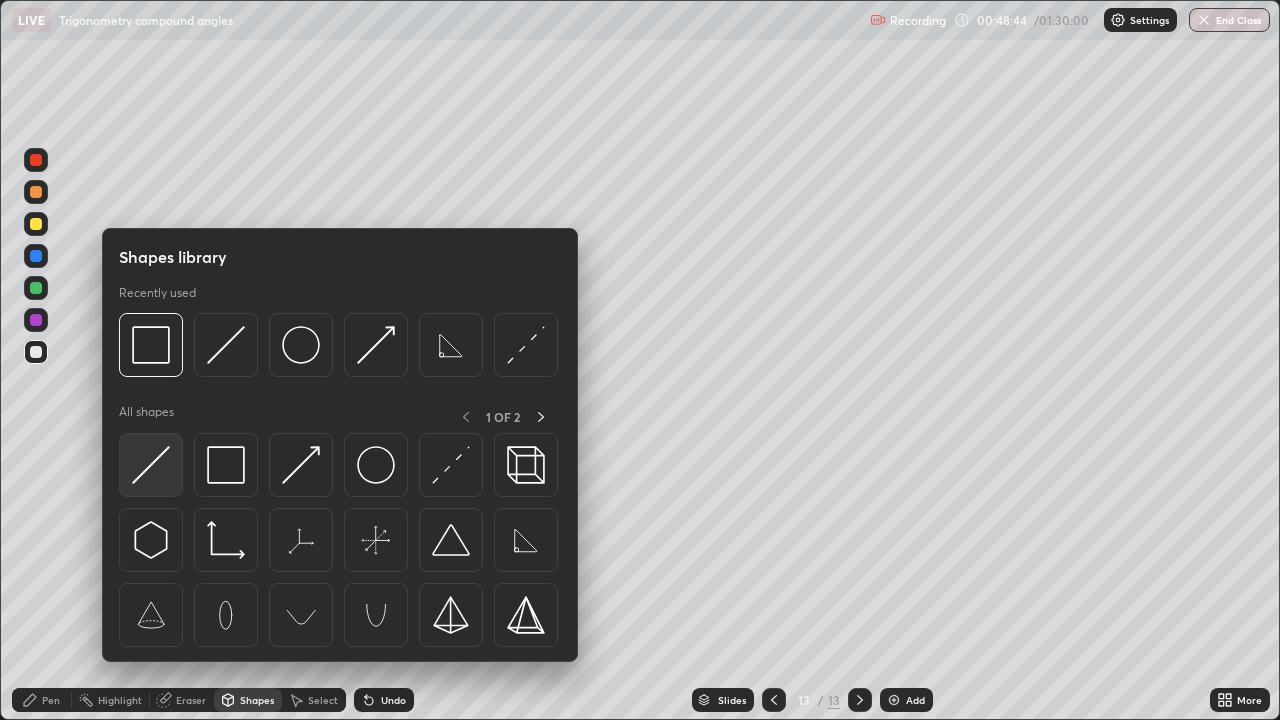 click at bounding box center (151, 465) 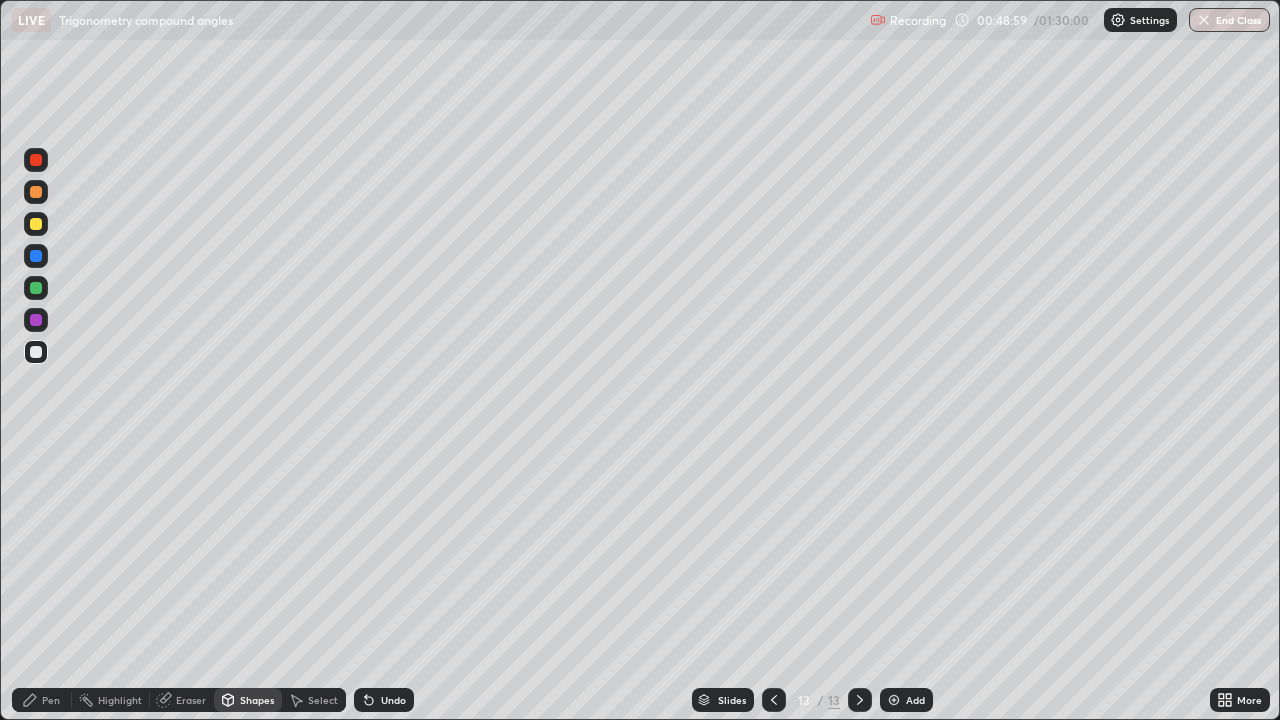 click on "Pen" at bounding box center (51, 700) 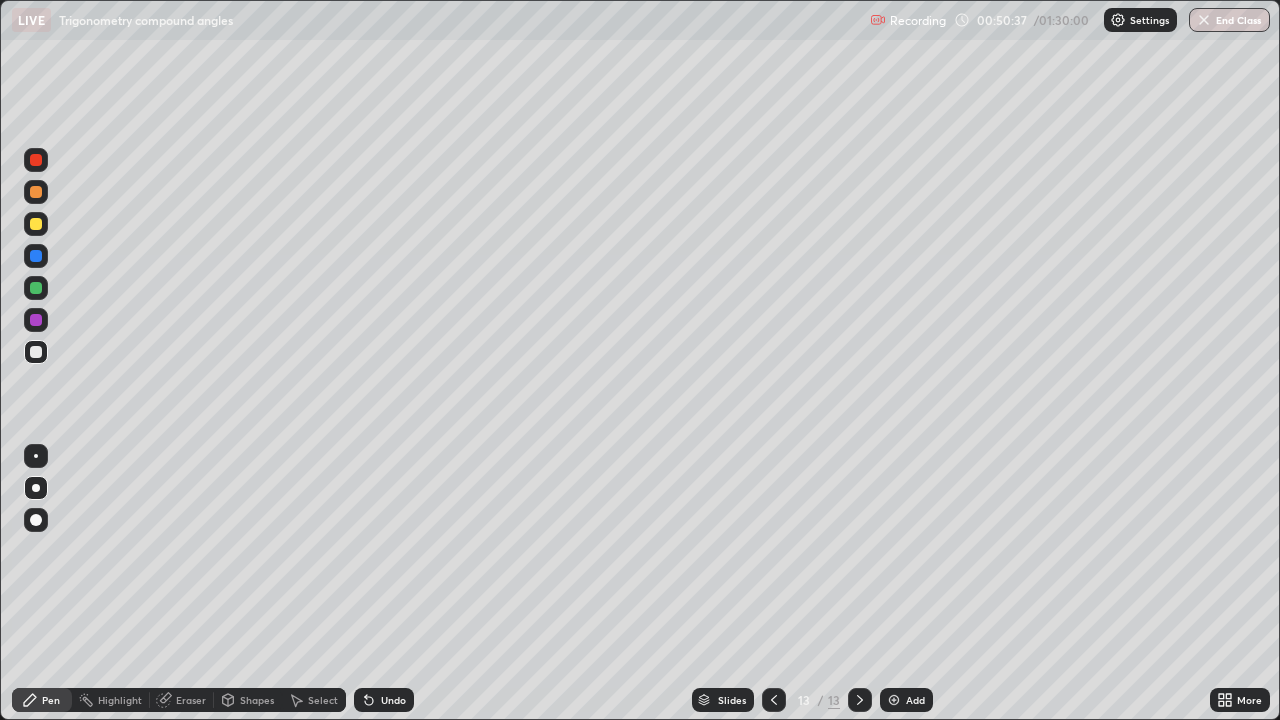 click on "Shapes" at bounding box center [257, 700] 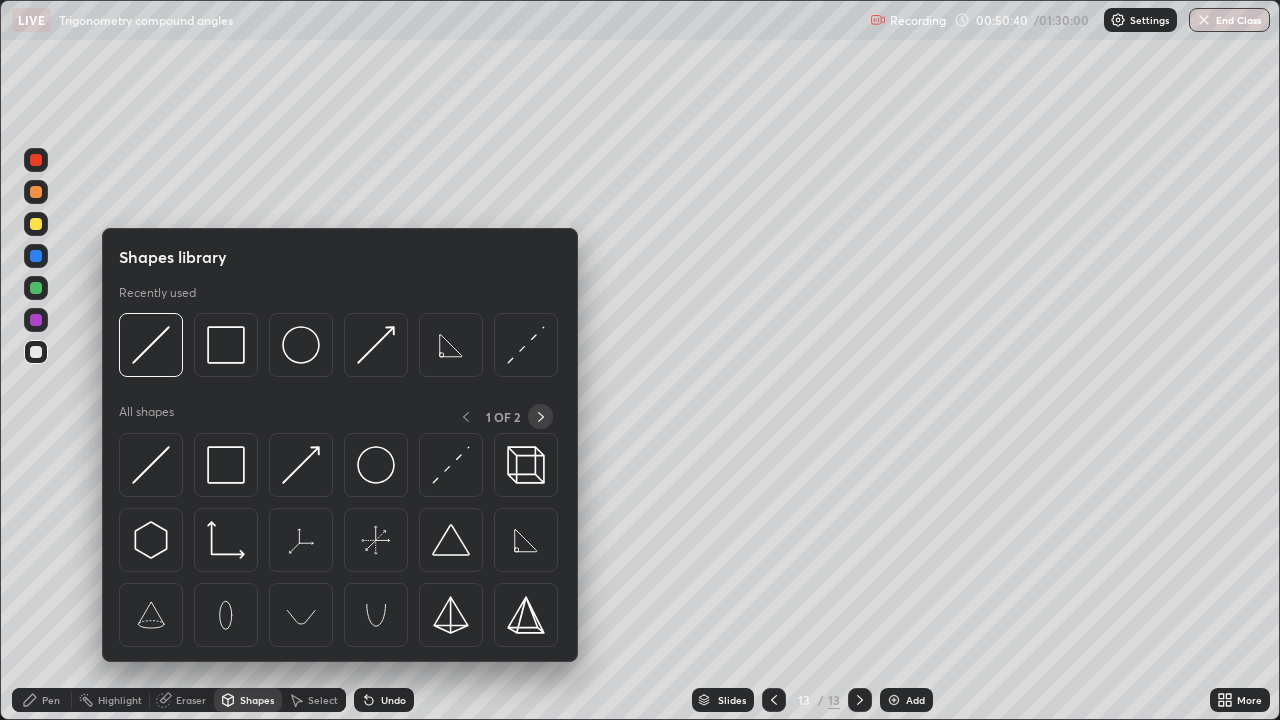 click 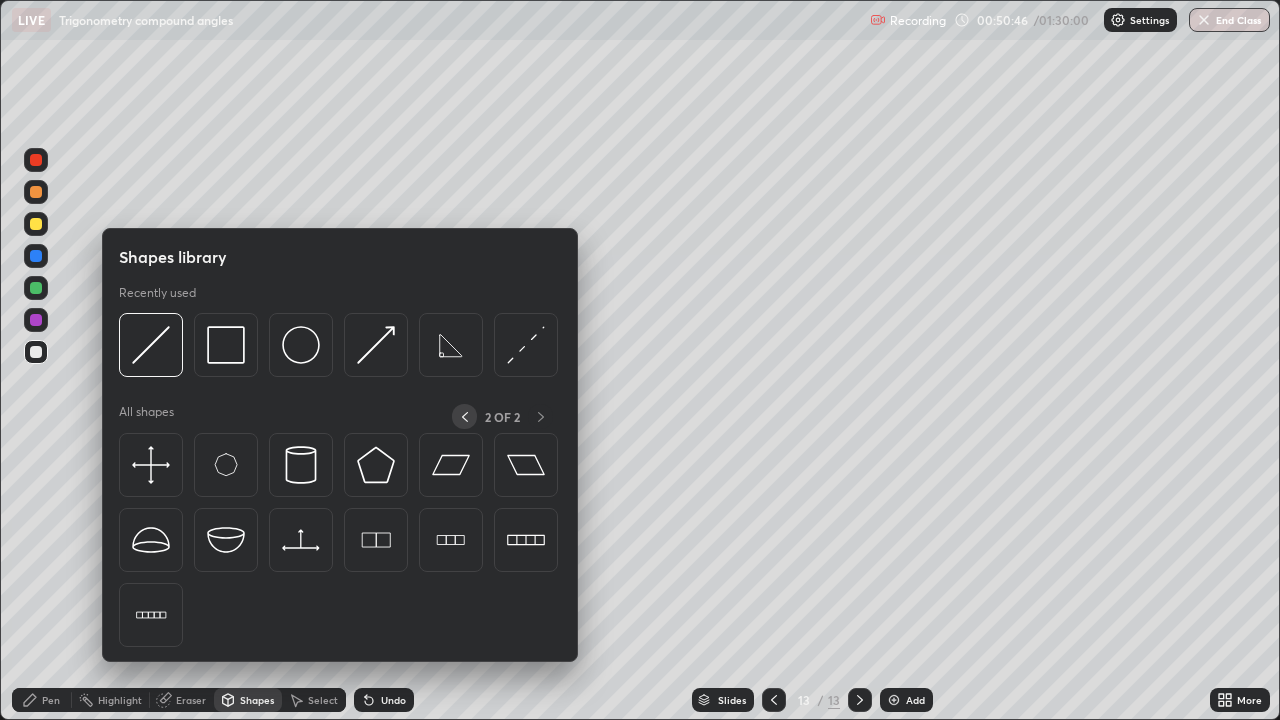 click 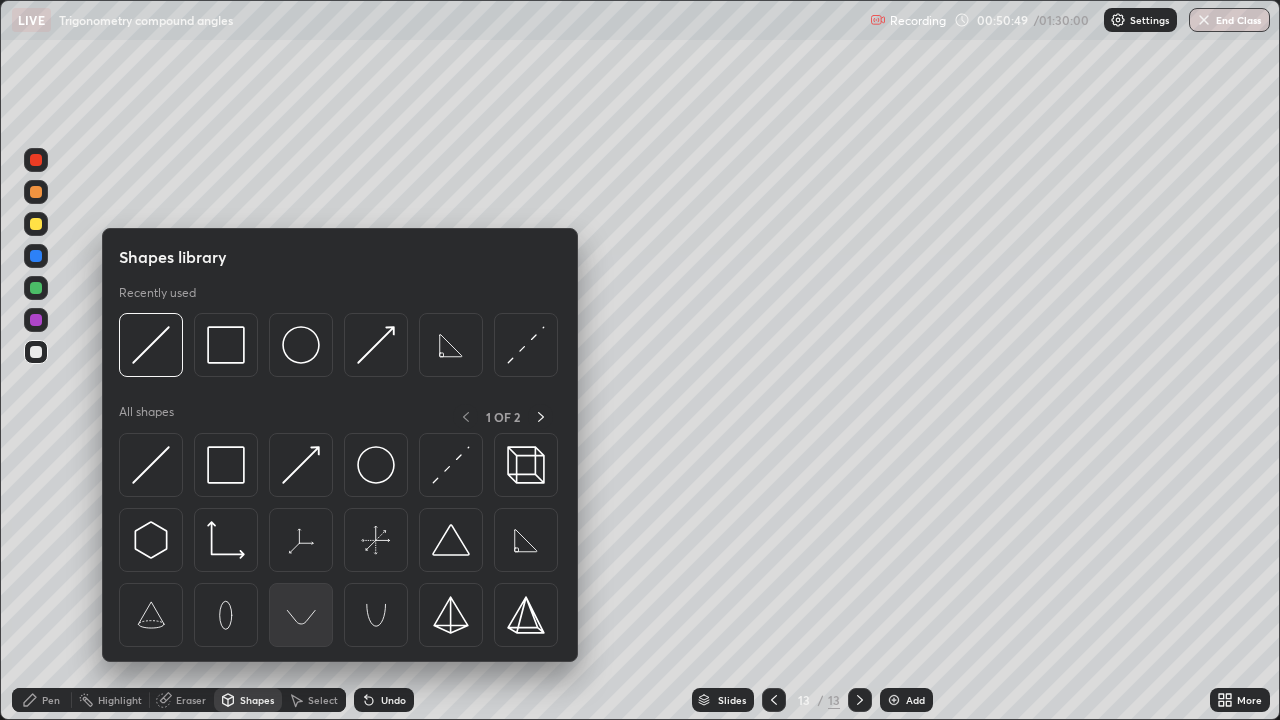 click at bounding box center (301, 615) 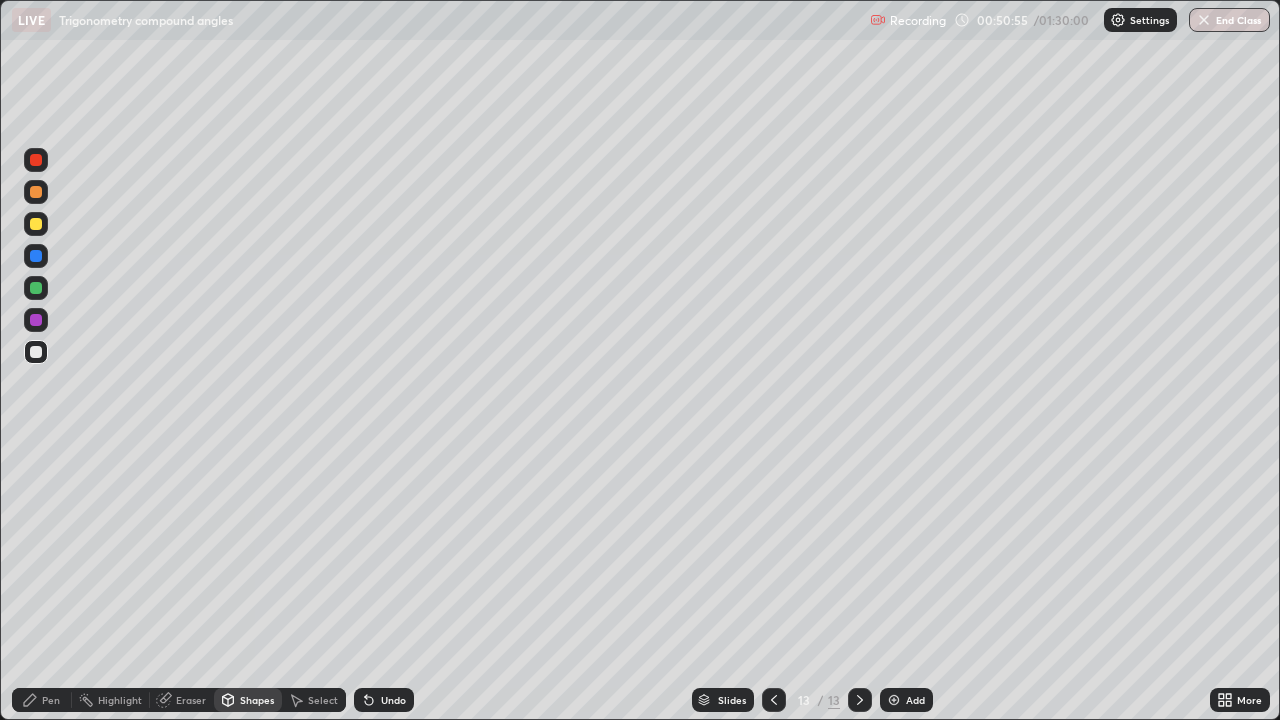 click on "Undo" at bounding box center (384, 700) 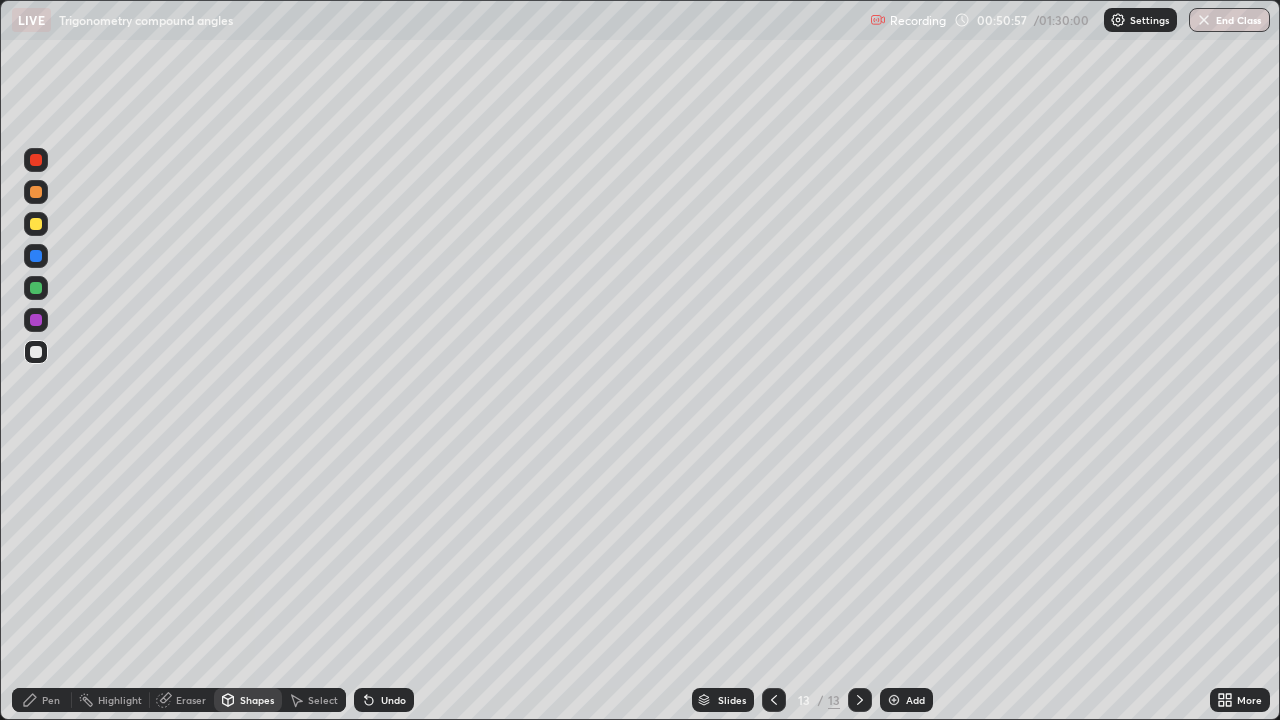 click on "Pen" at bounding box center [51, 700] 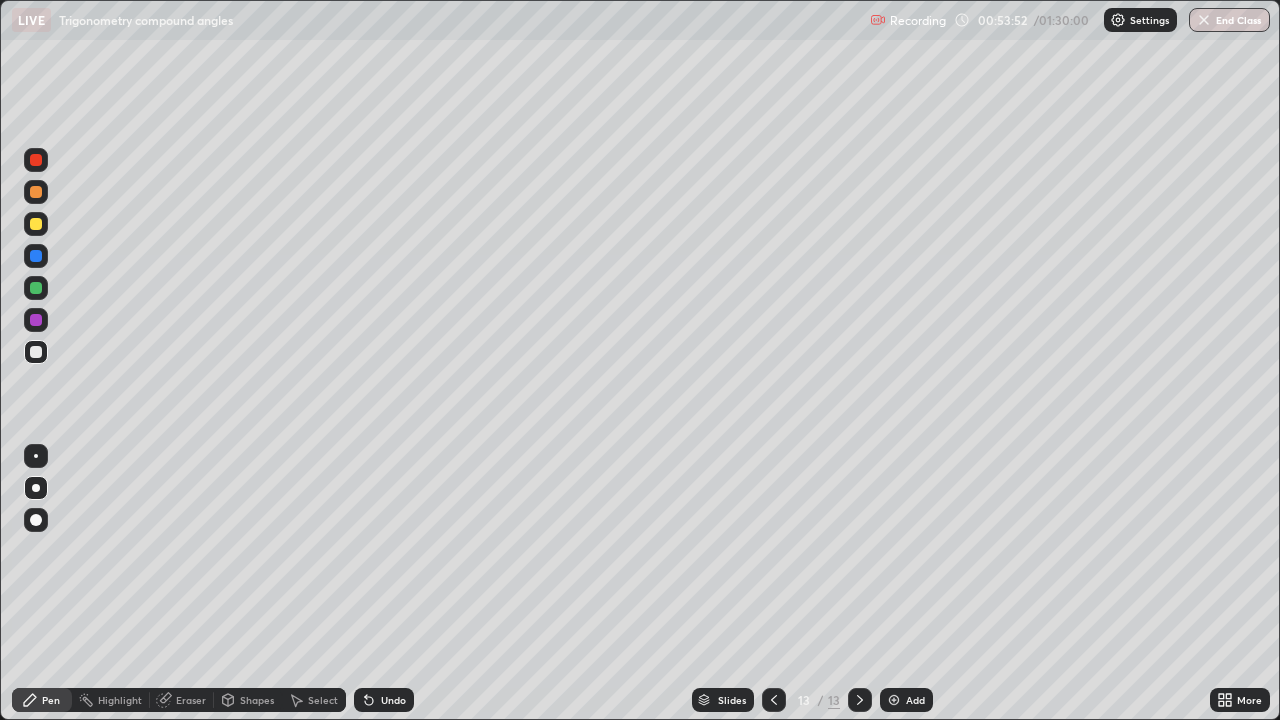 click at bounding box center [894, 700] 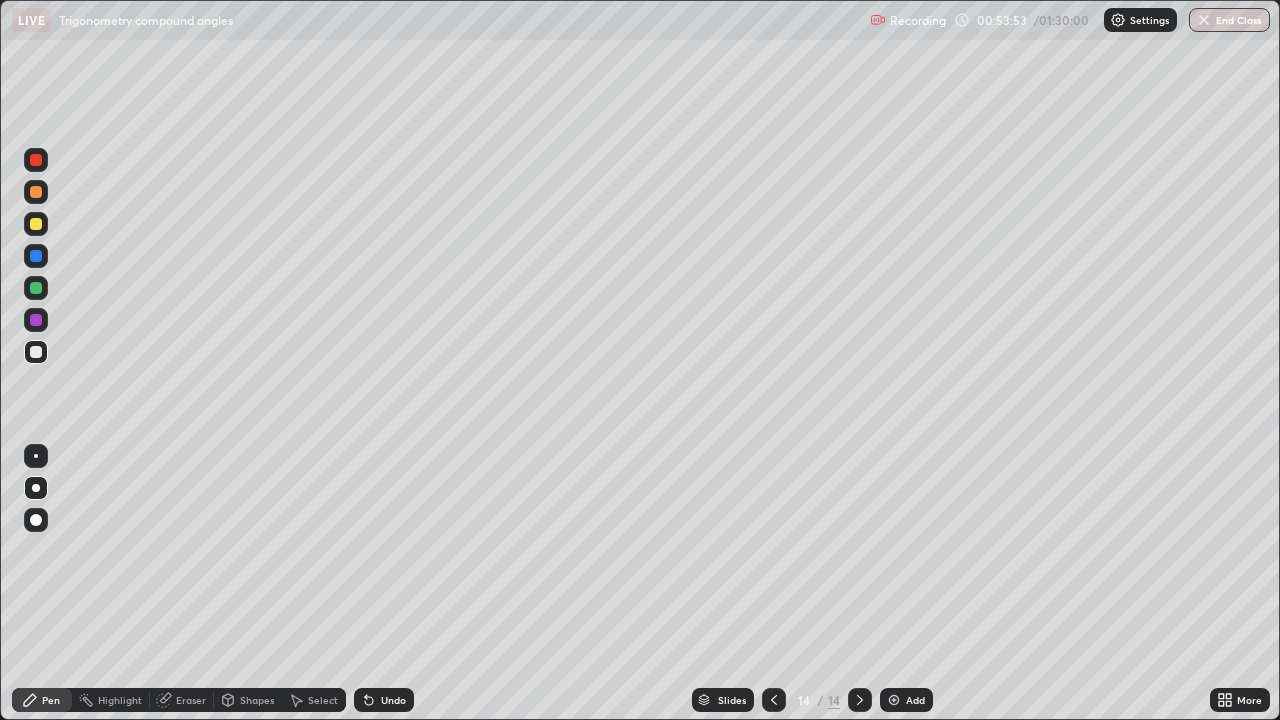click at bounding box center (774, 700) 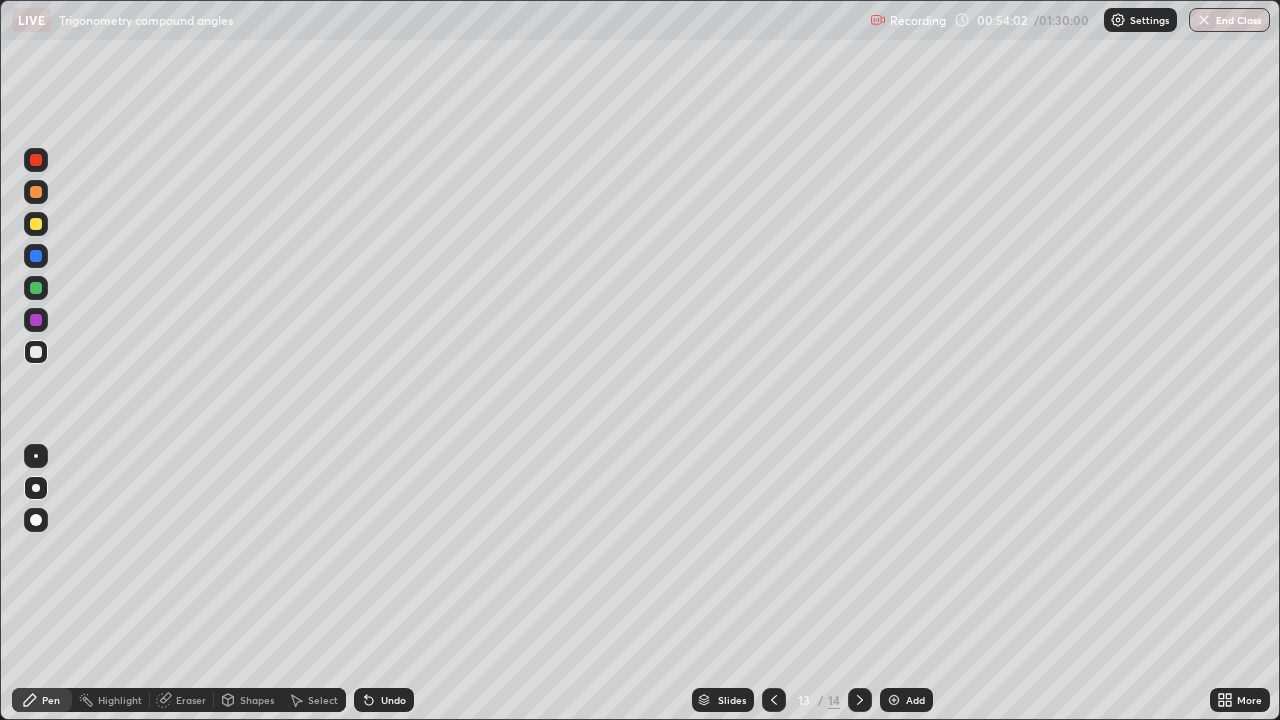 click 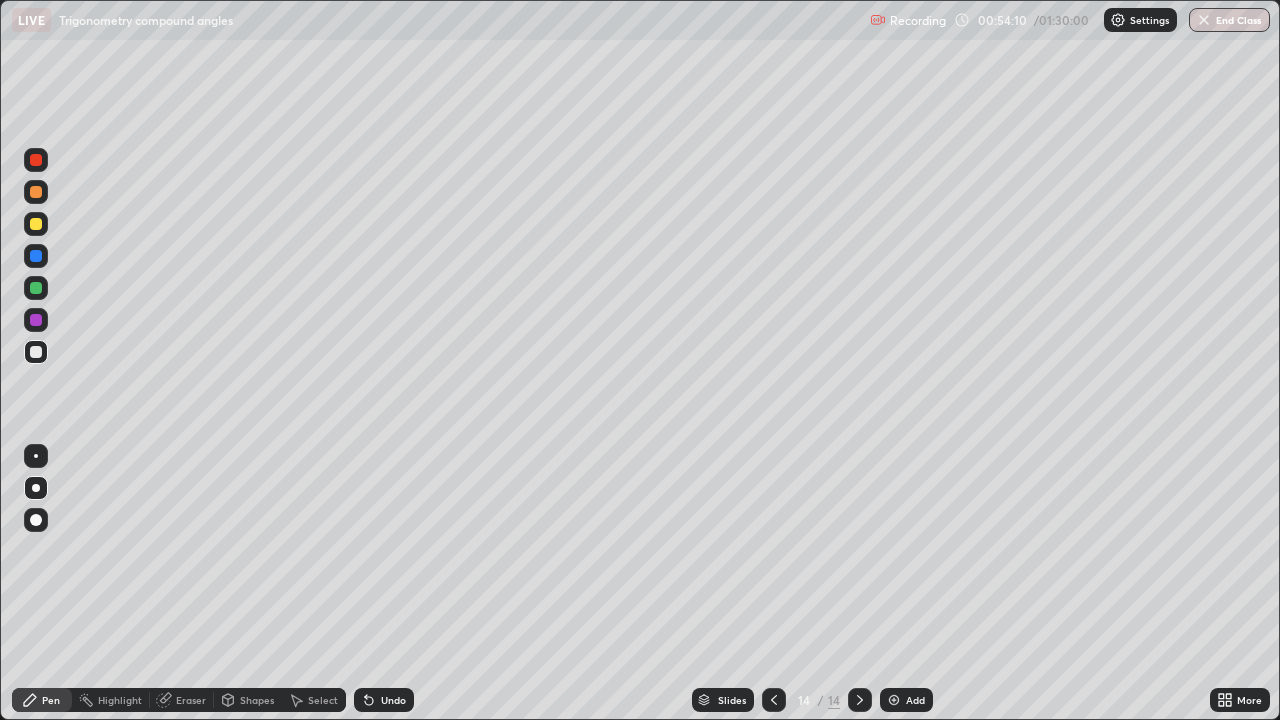 click on "Shapes" at bounding box center (257, 700) 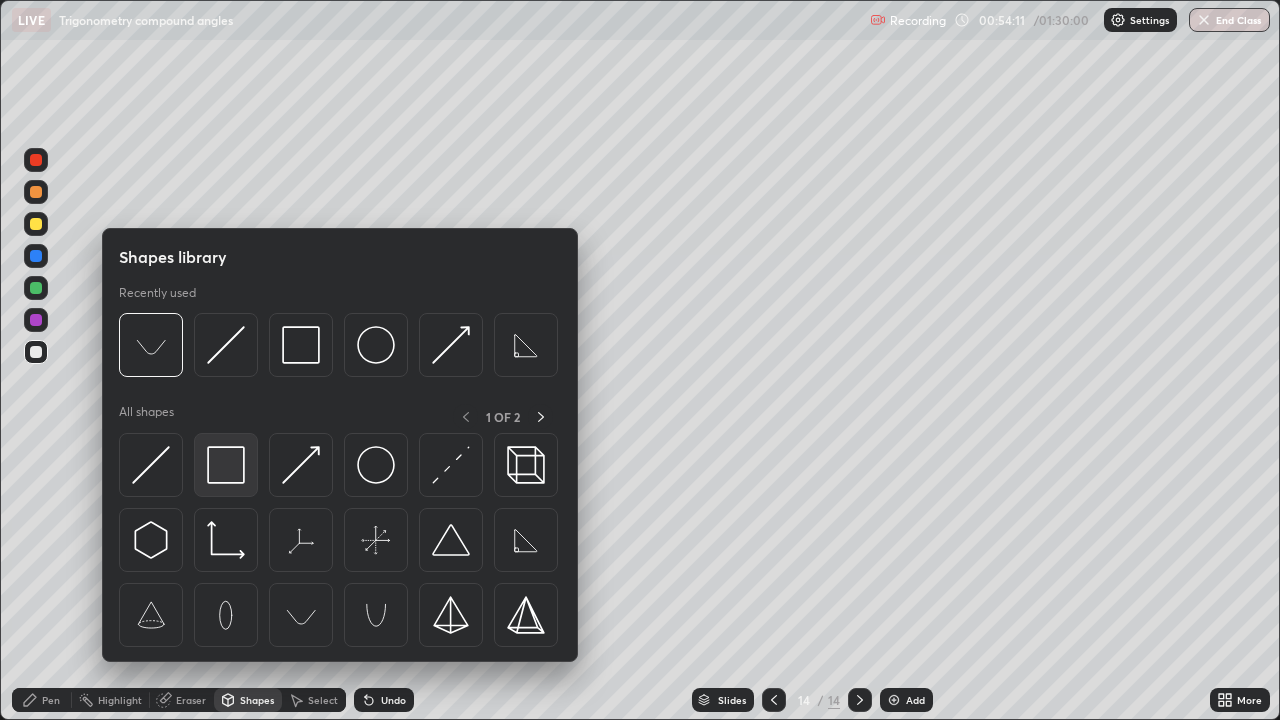click at bounding box center (226, 465) 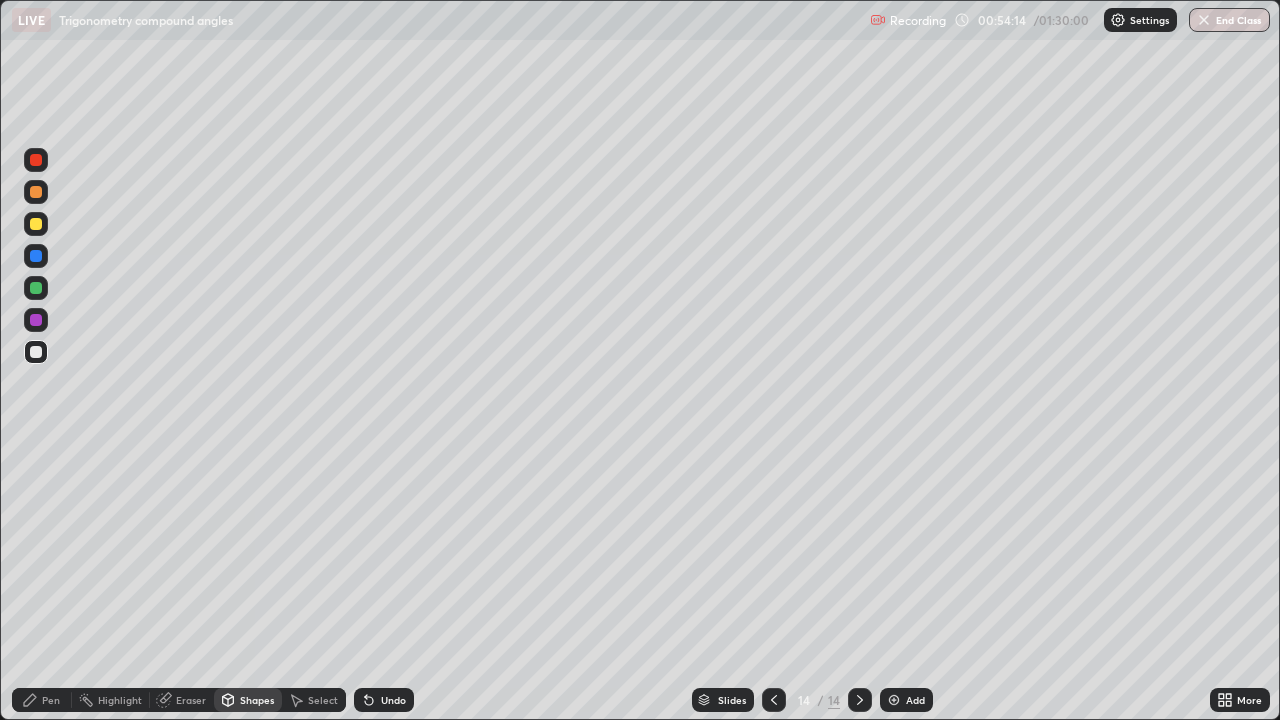 click on "Pen" at bounding box center [42, 700] 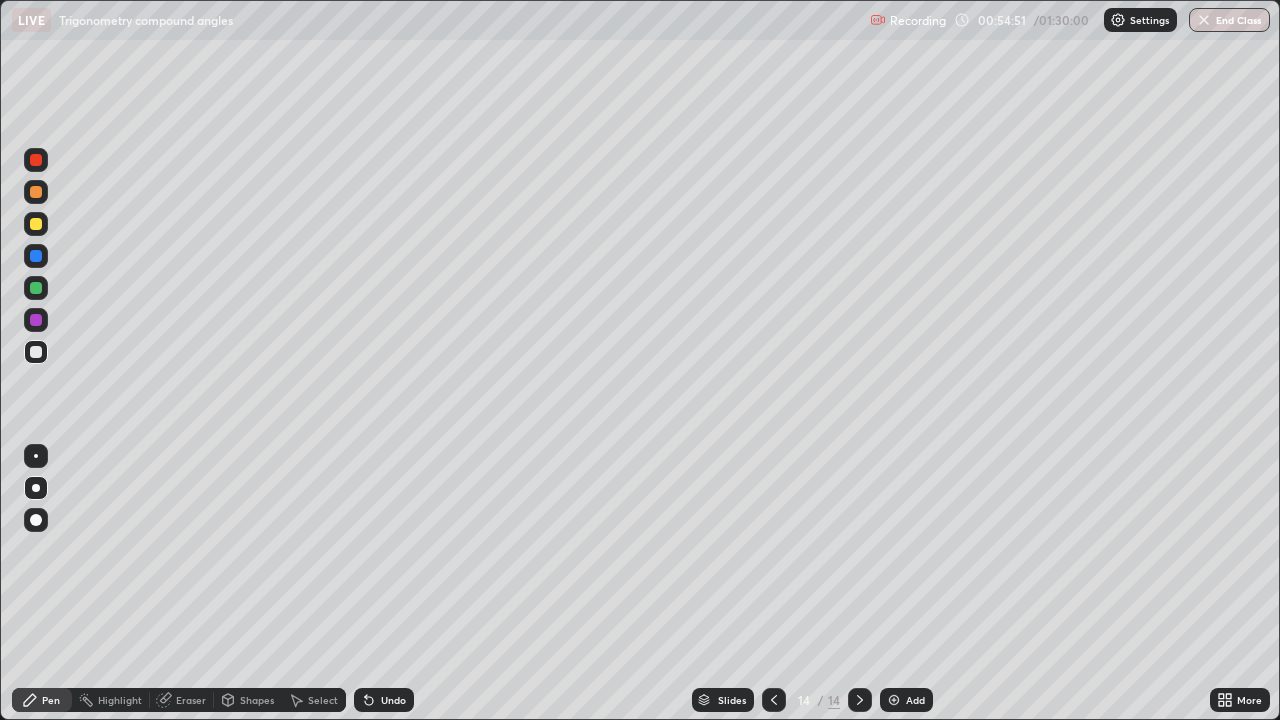 click at bounding box center (774, 700) 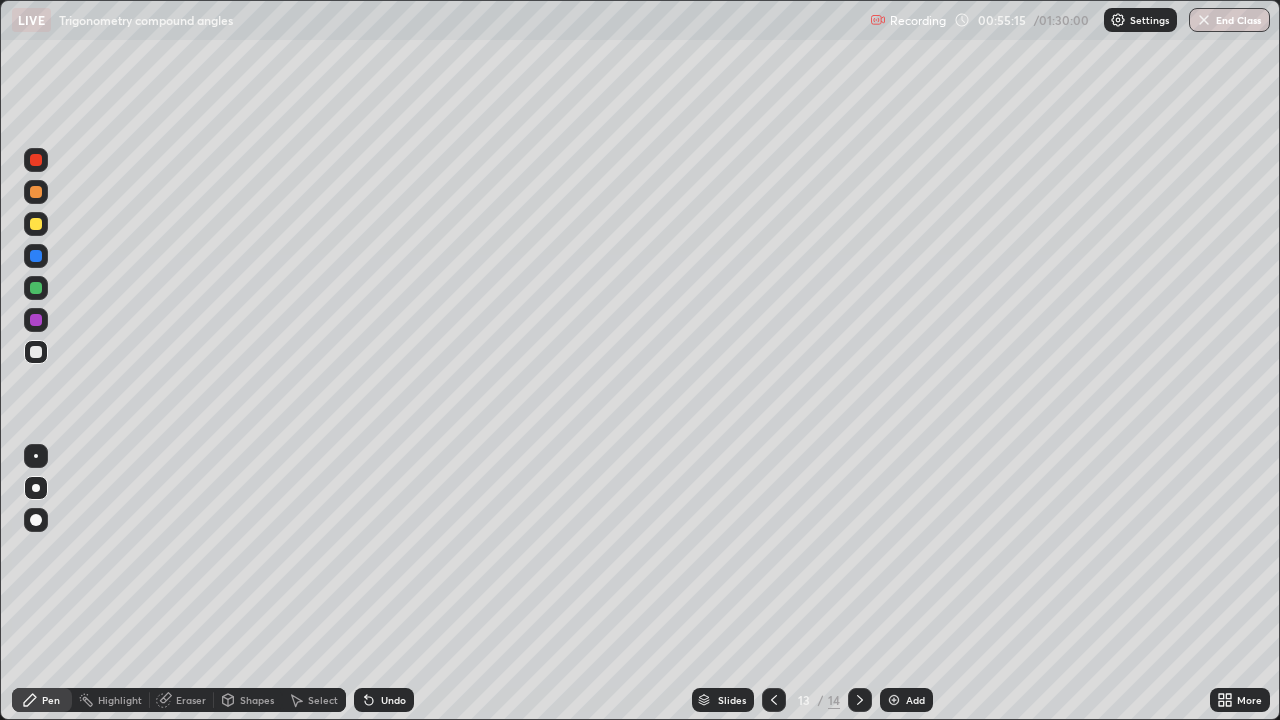 click at bounding box center [860, 700] 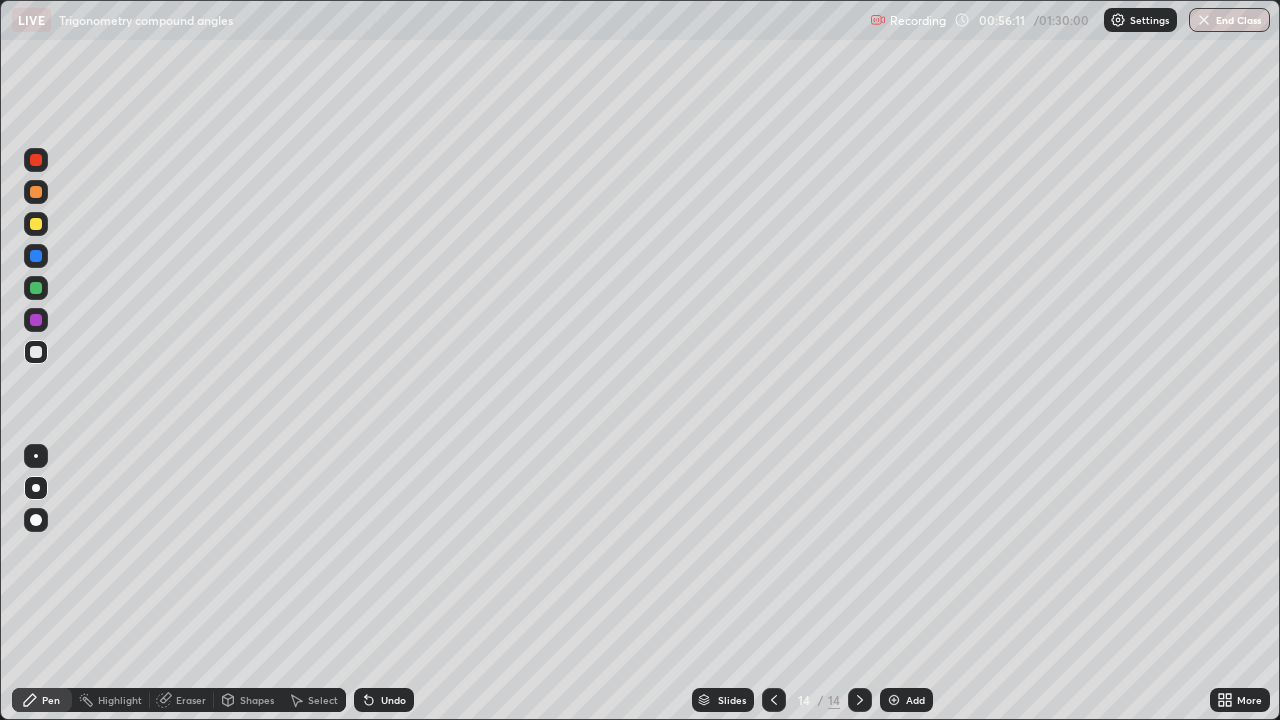 click on "Shapes" at bounding box center (257, 700) 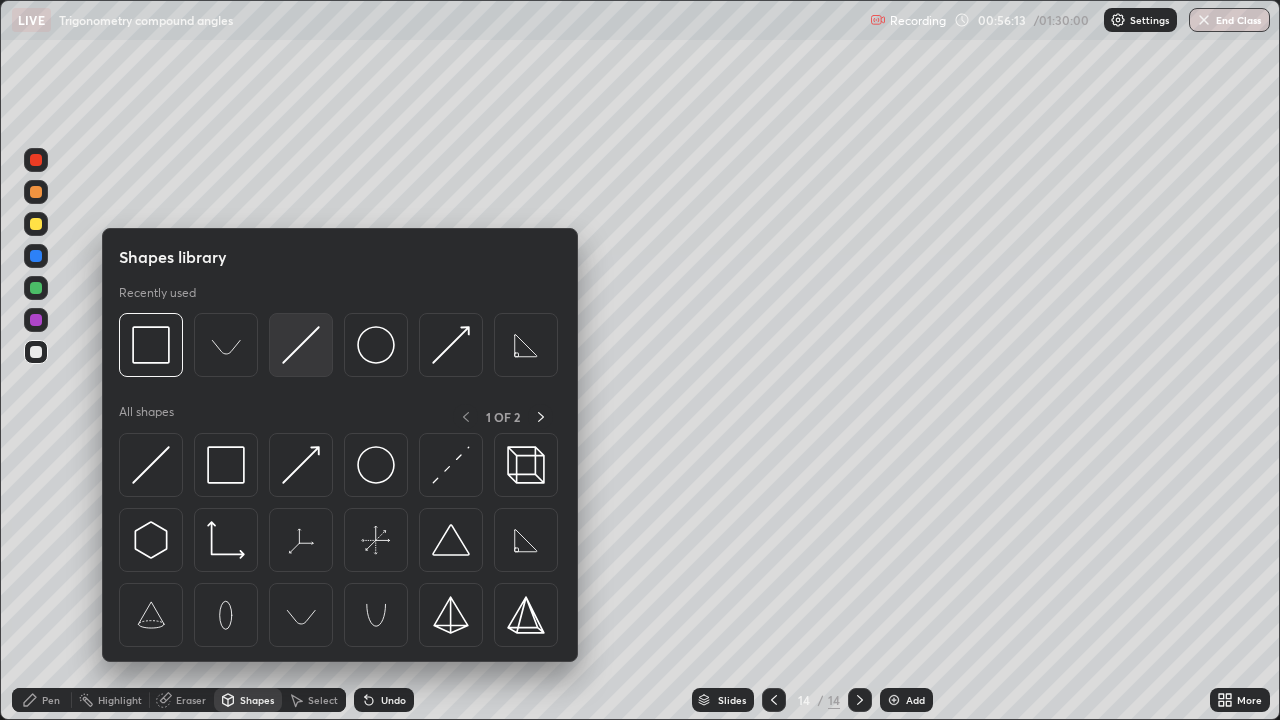 click at bounding box center (301, 345) 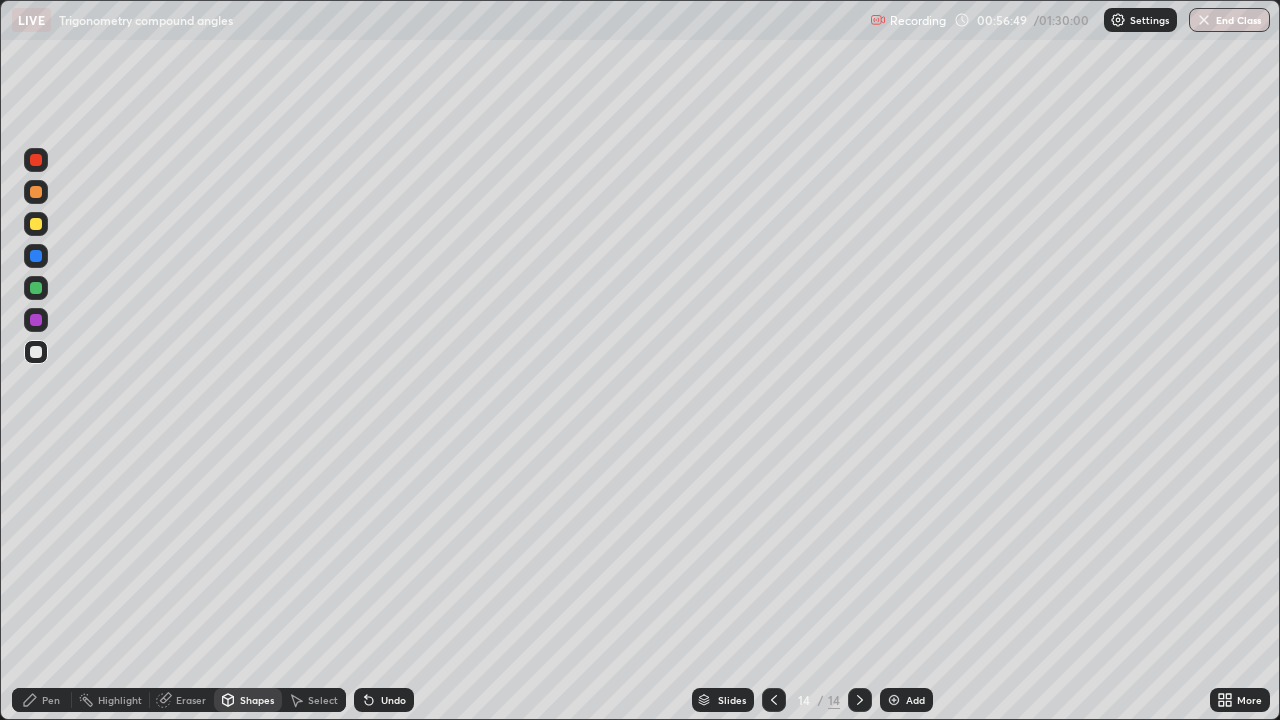 click on "Undo" at bounding box center [393, 700] 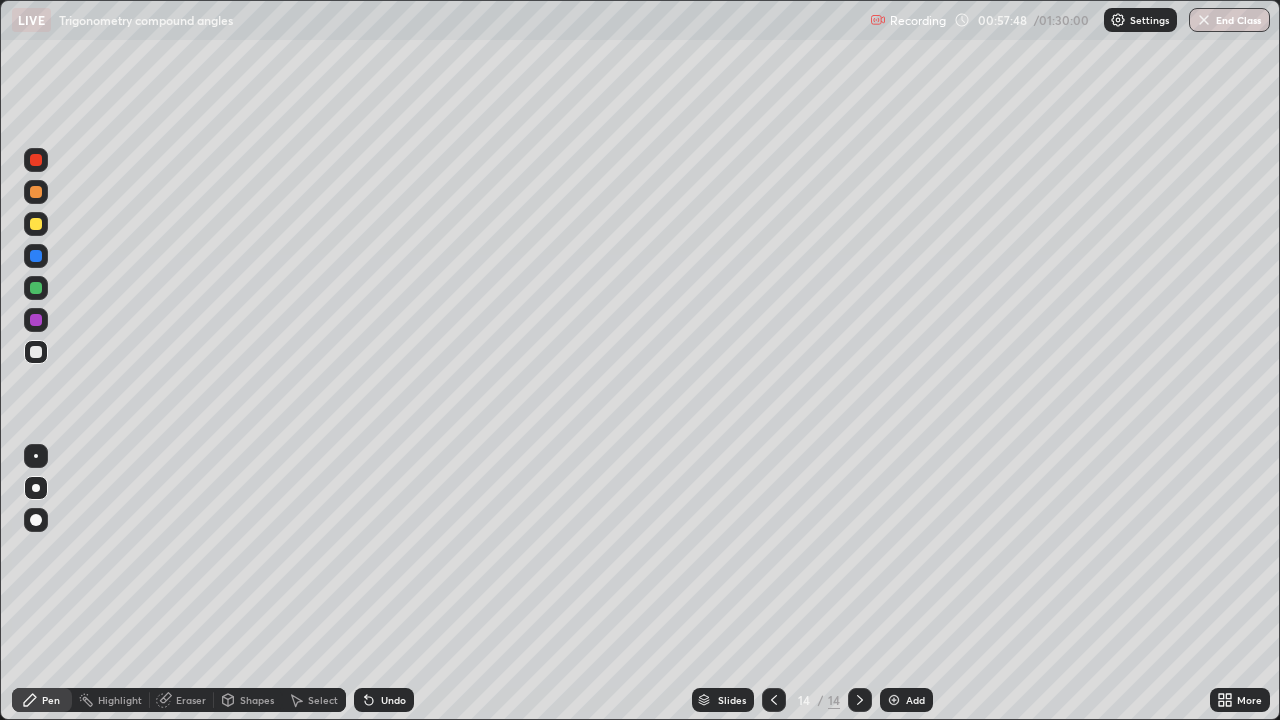 click on "Shapes" at bounding box center (257, 700) 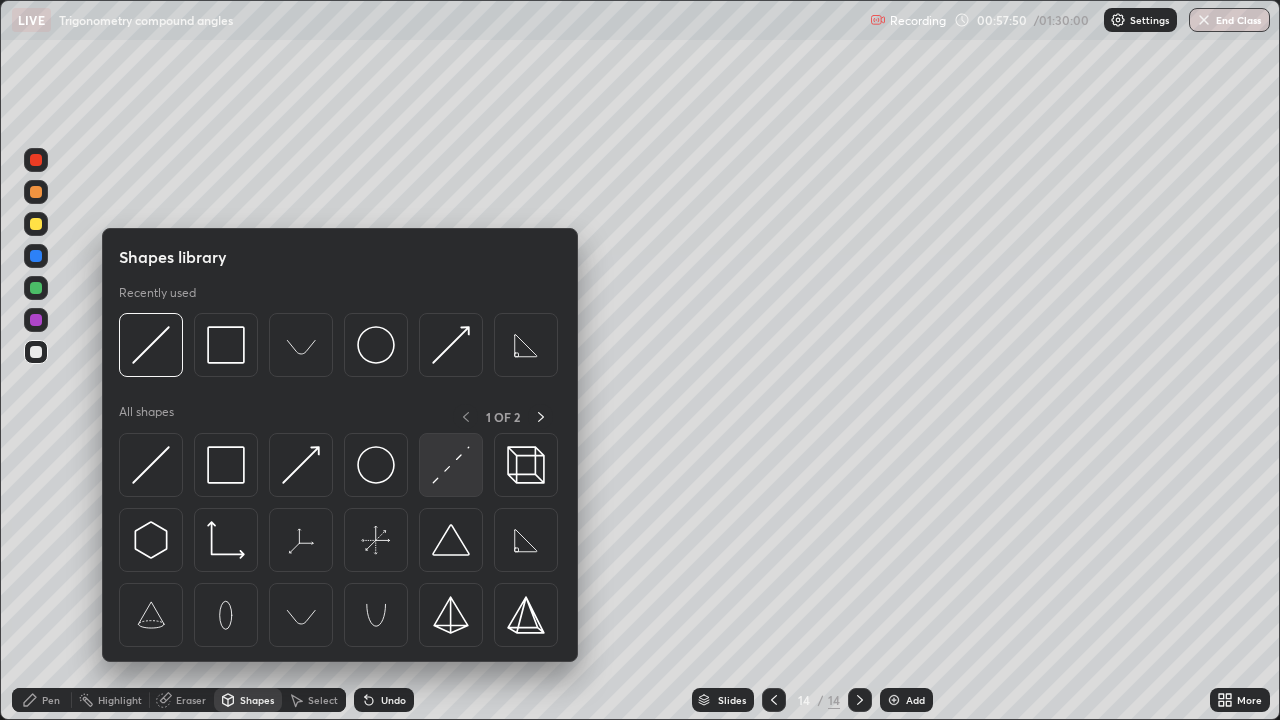 click at bounding box center (451, 465) 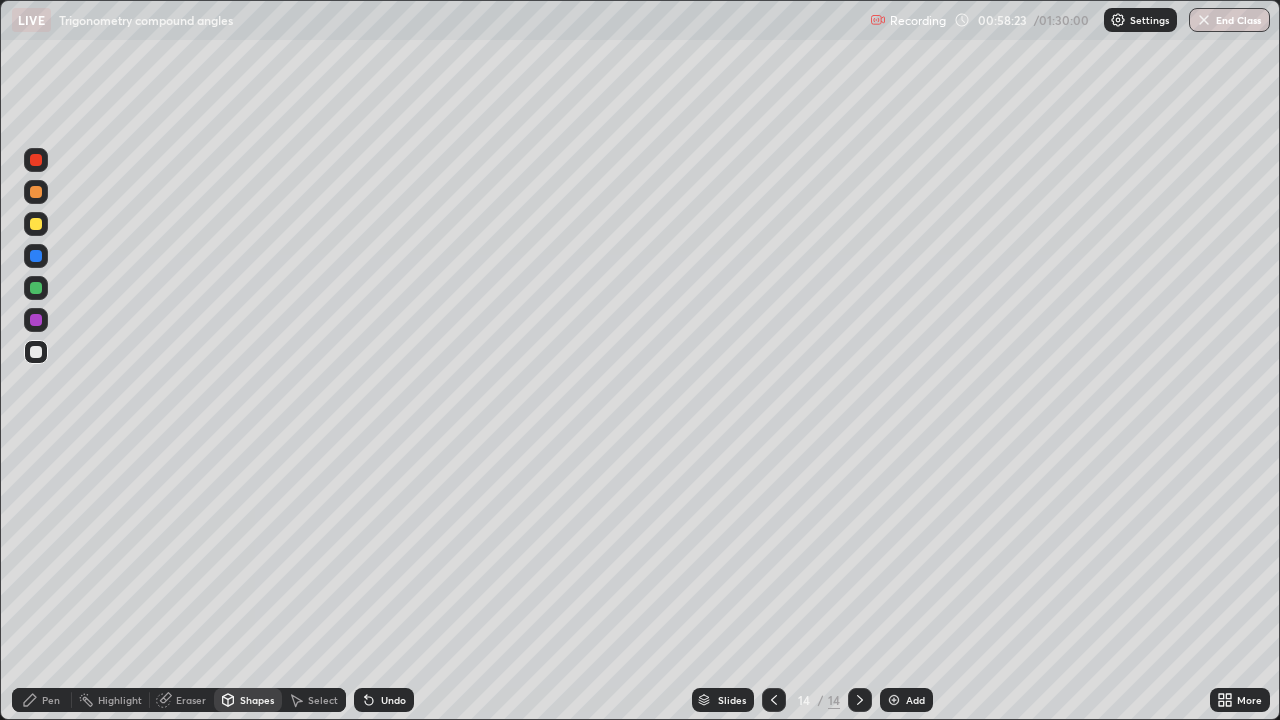 click on "Pen" at bounding box center [51, 700] 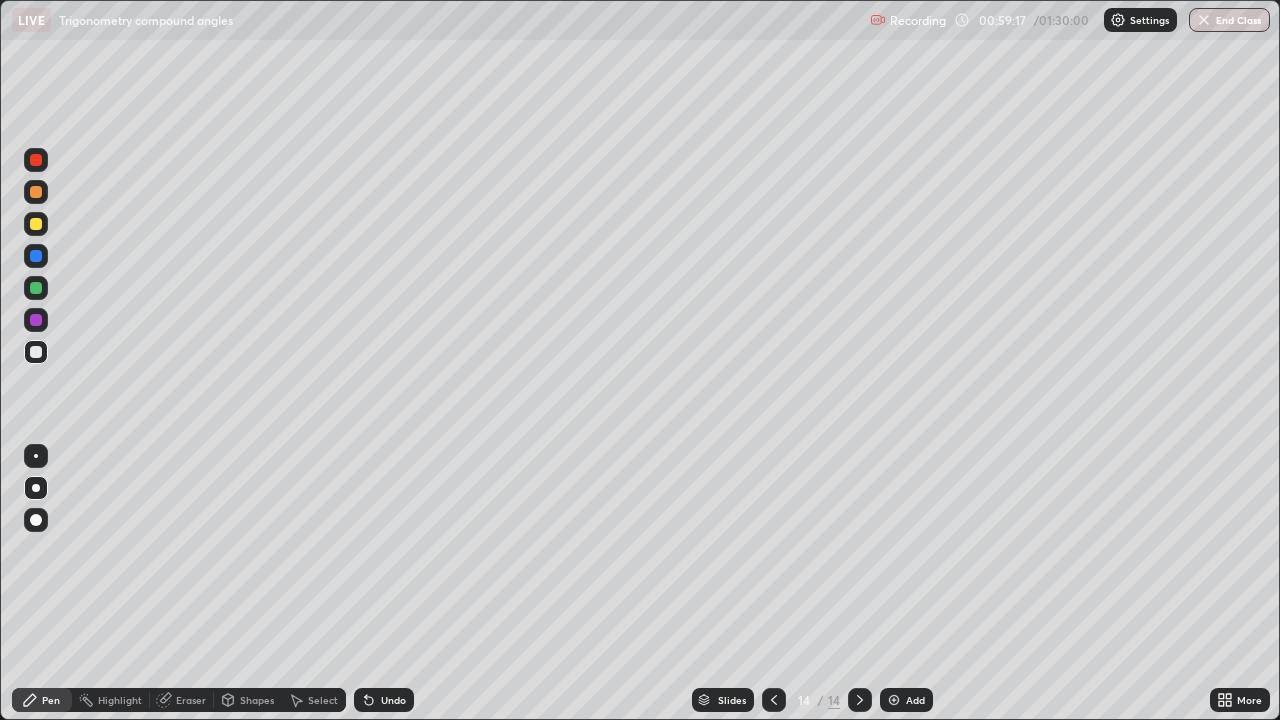 click on "Undo" at bounding box center (393, 700) 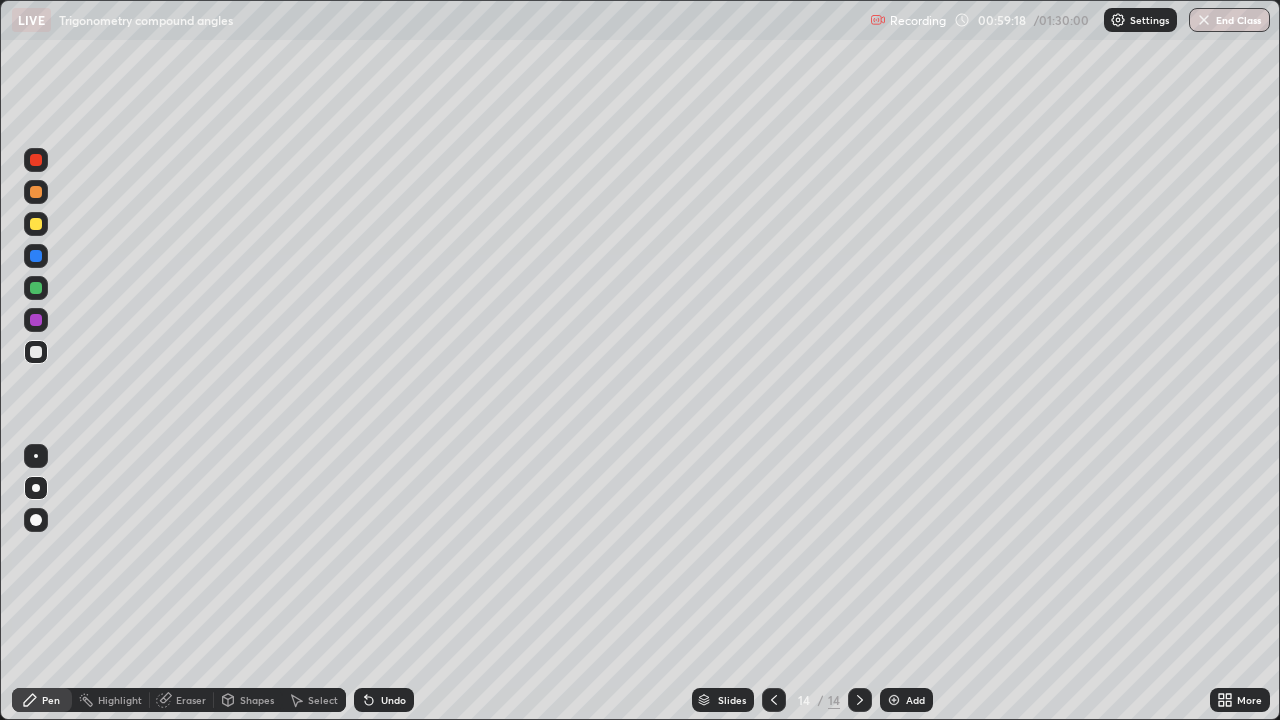 click on "Undo" at bounding box center [393, 700] 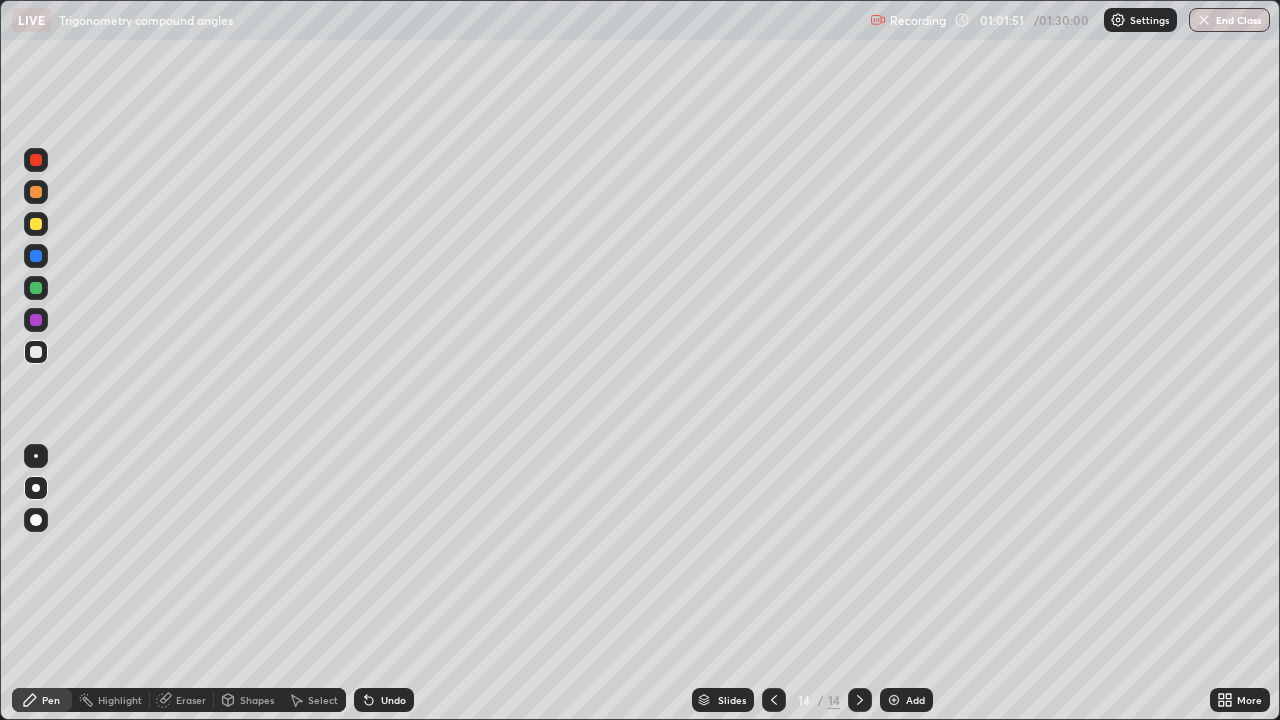click on "Shapes" at bounding box center [257, 700] 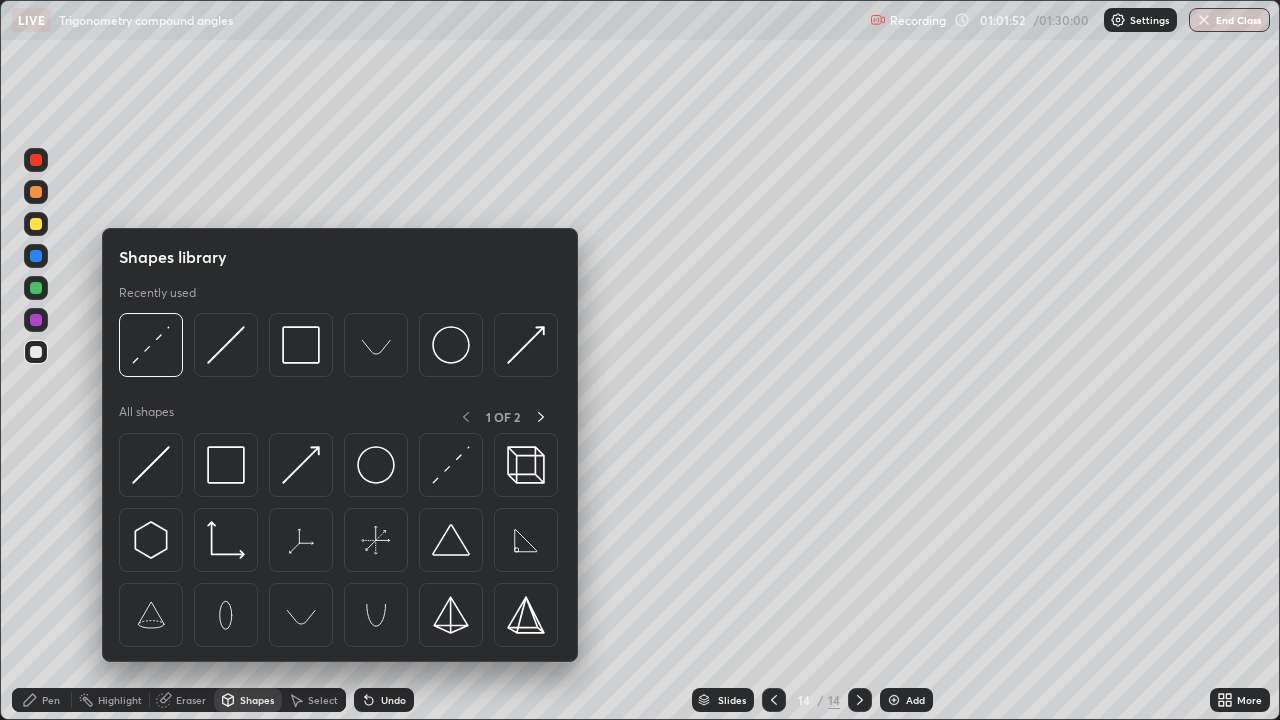 click at bounding box center (226, 345) 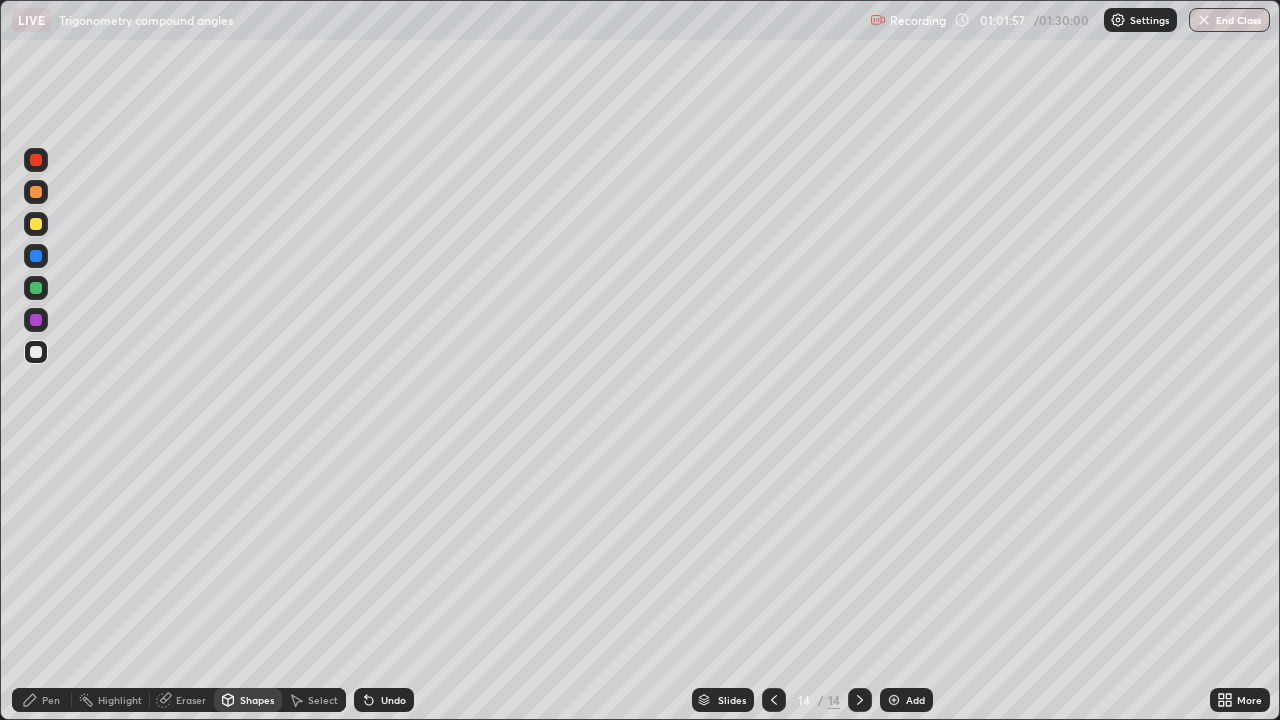 click on "Pen" at bounding box center (51, 700) 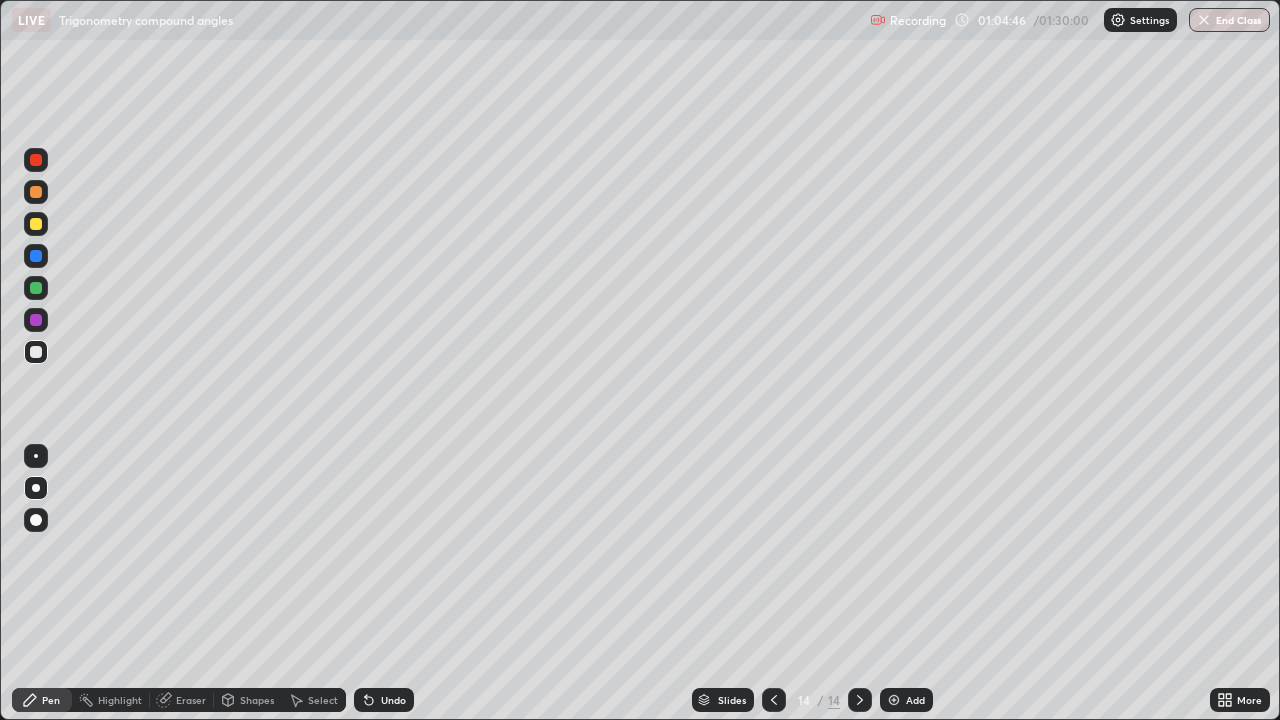 click at bounding box center (894, 700) 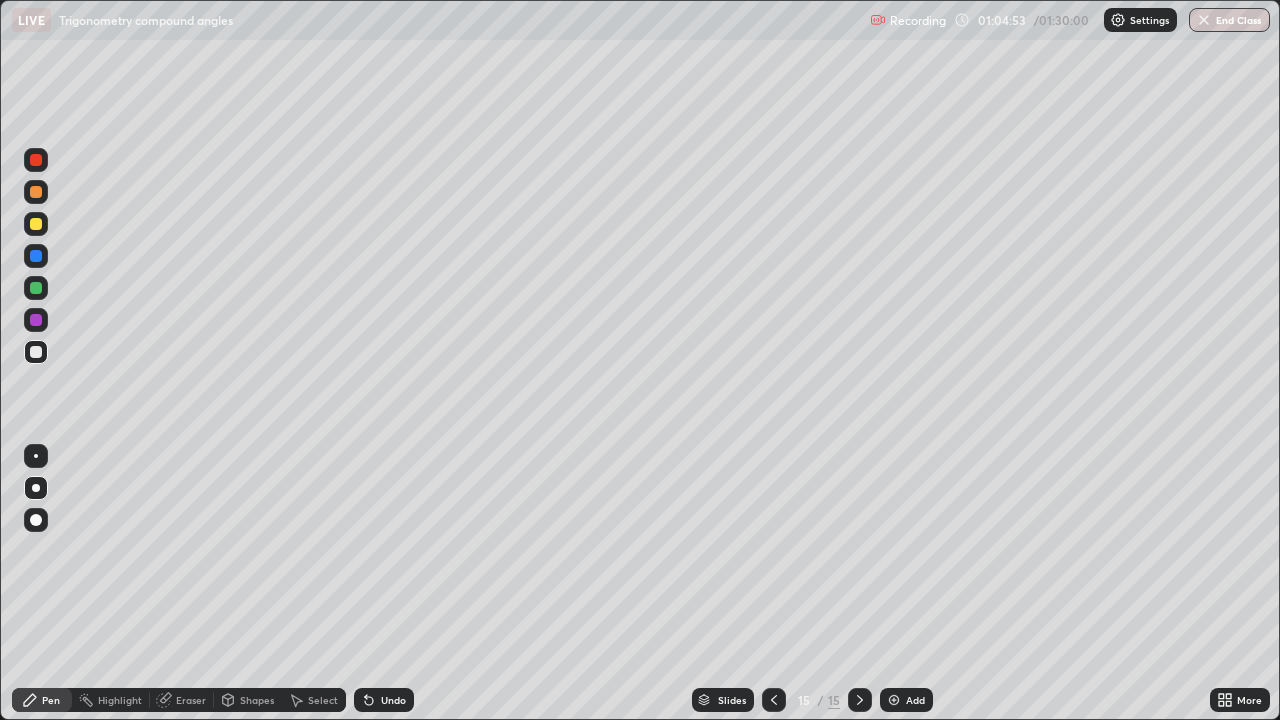 click on "Shapes" at bounding box center (257, 700) 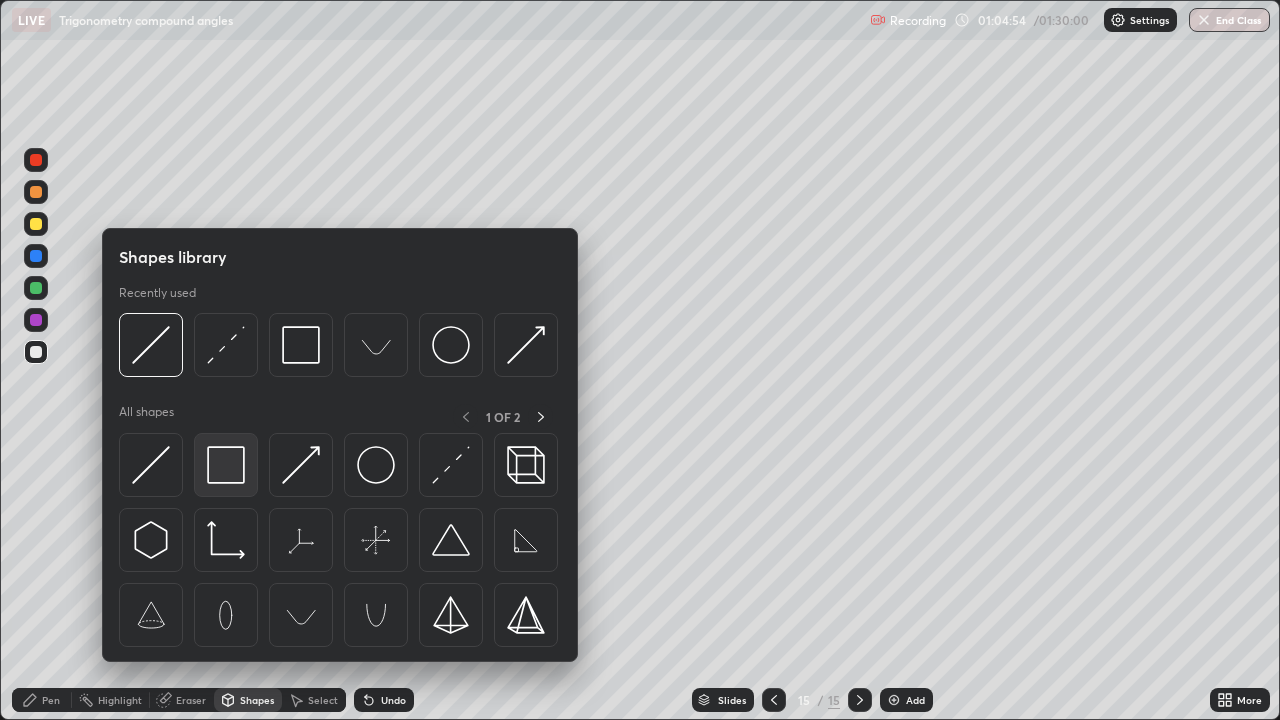 click at bounding box center [226, 465] 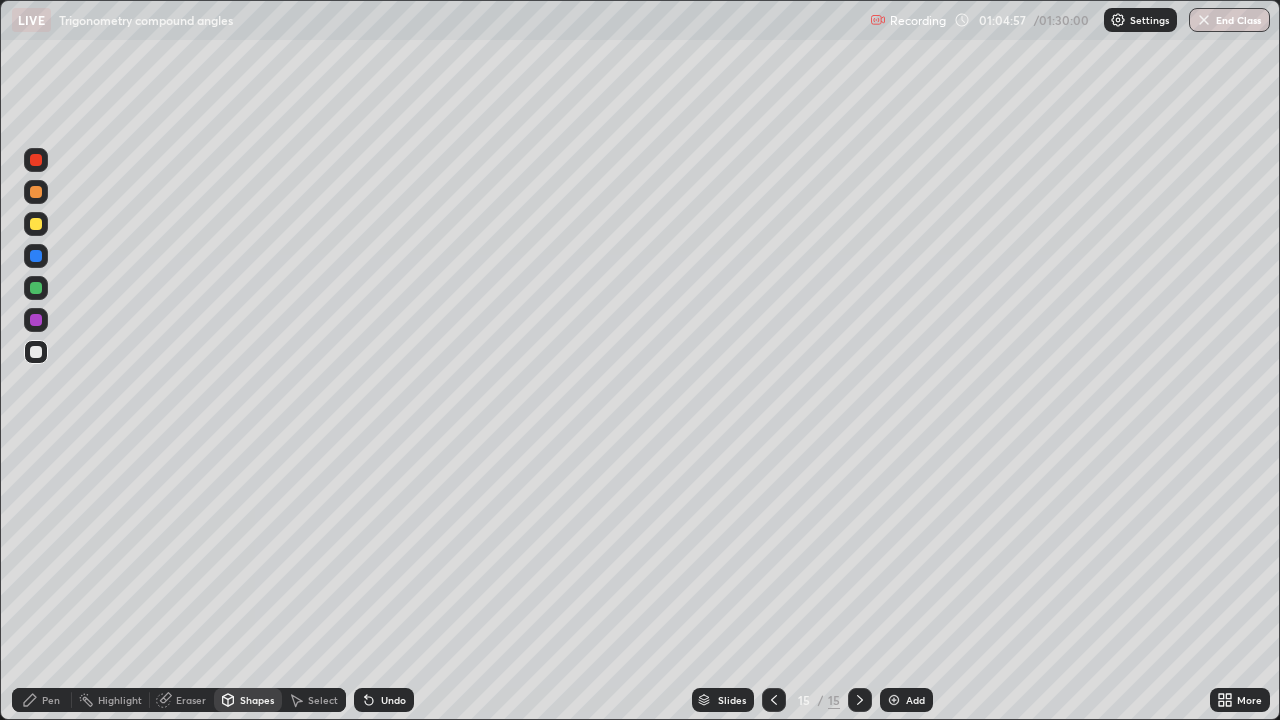 click on "Pen" at bounding box center [51, 700] 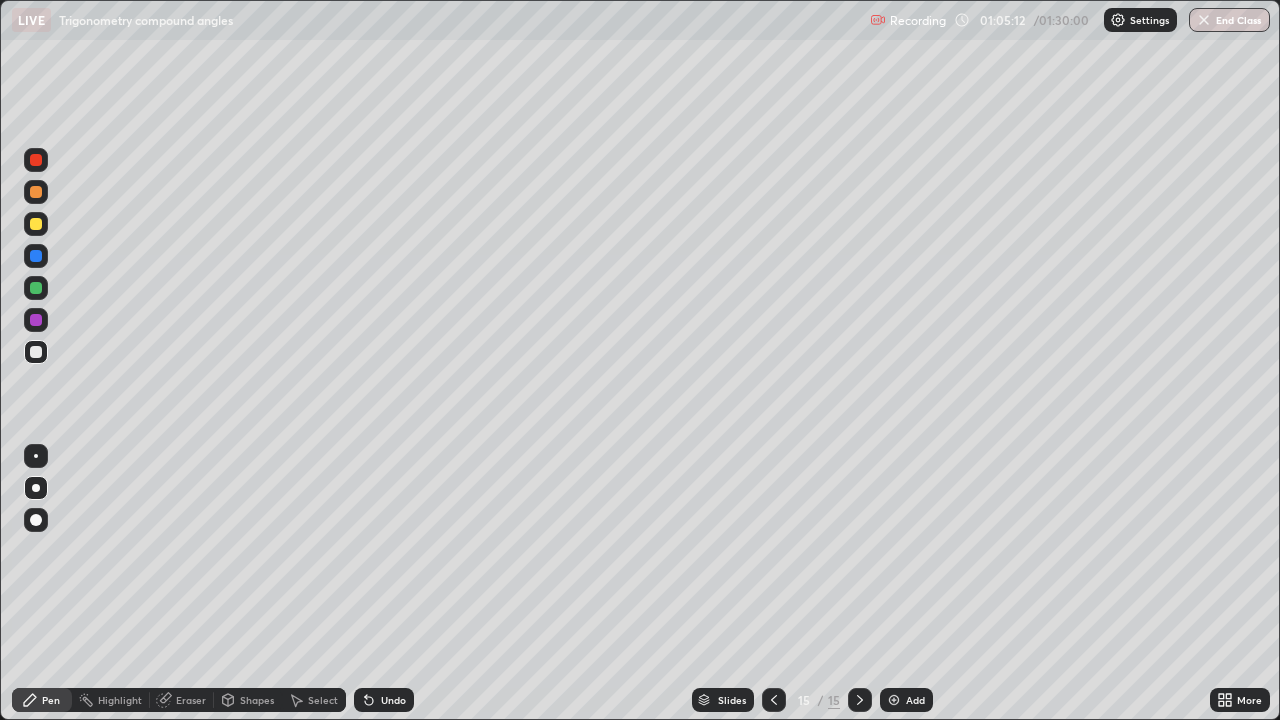 click at bounding box center (774, 700) 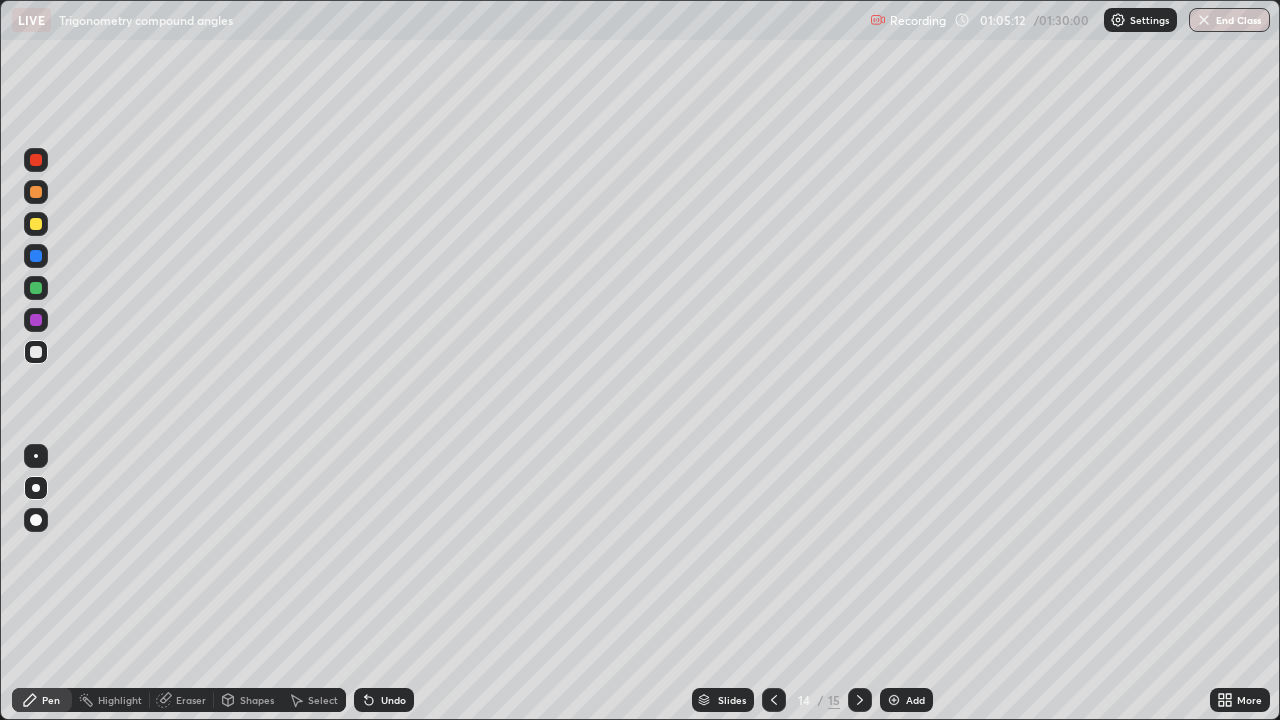 click 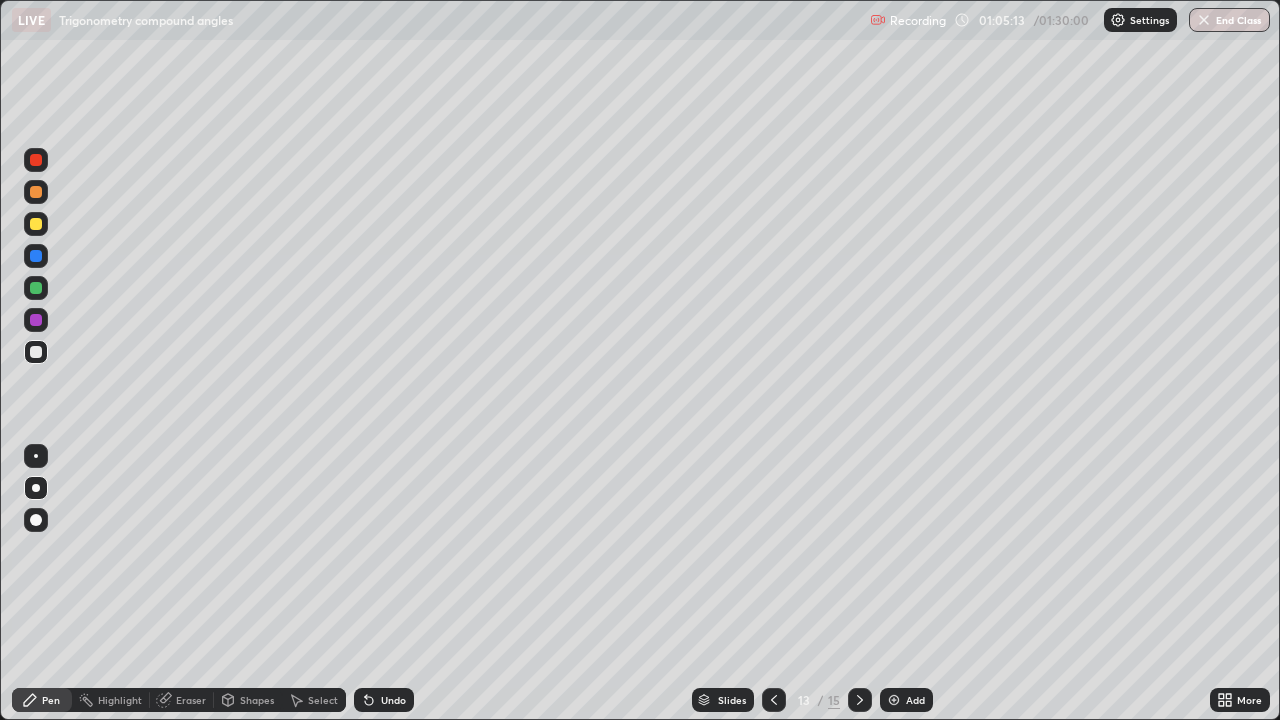 click 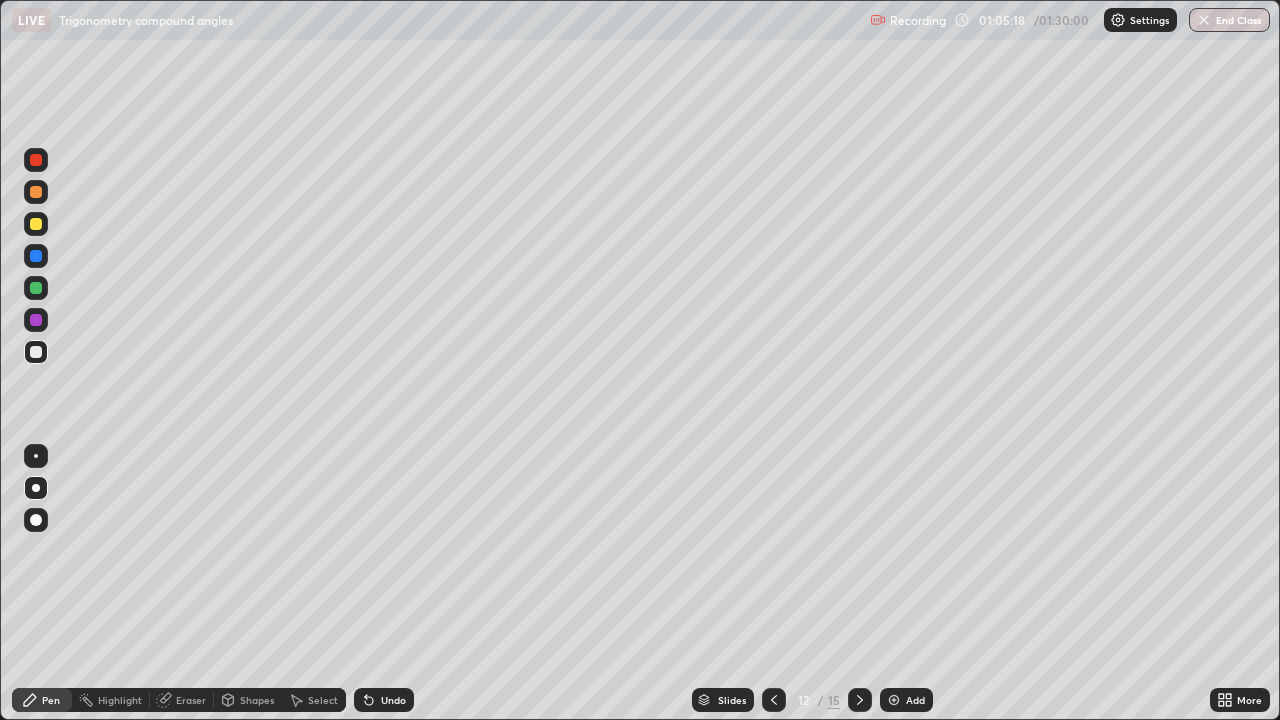 click 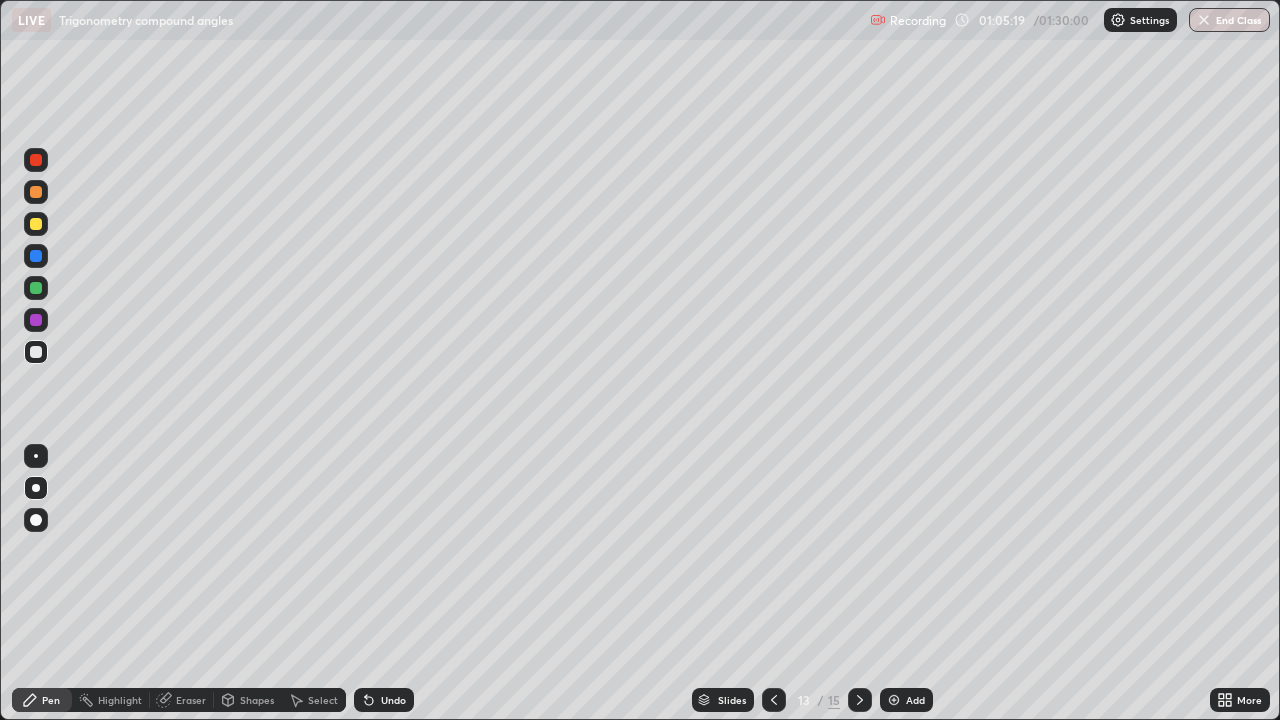 click 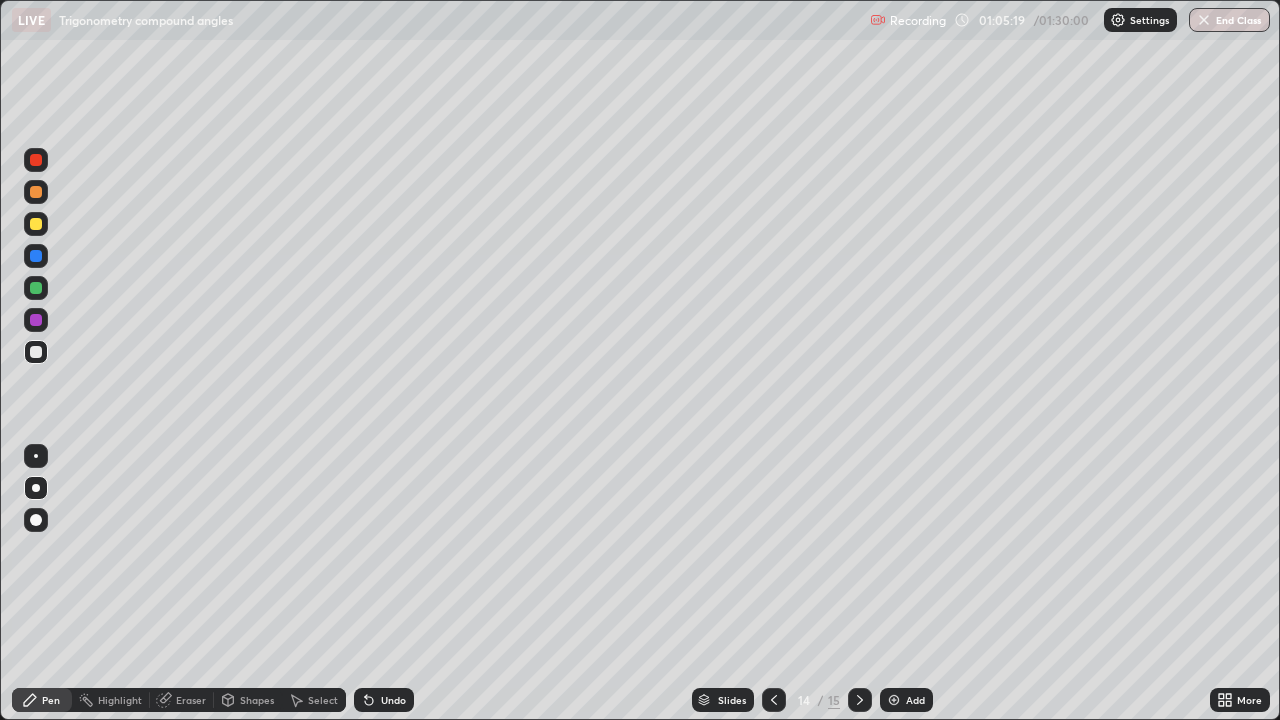 click 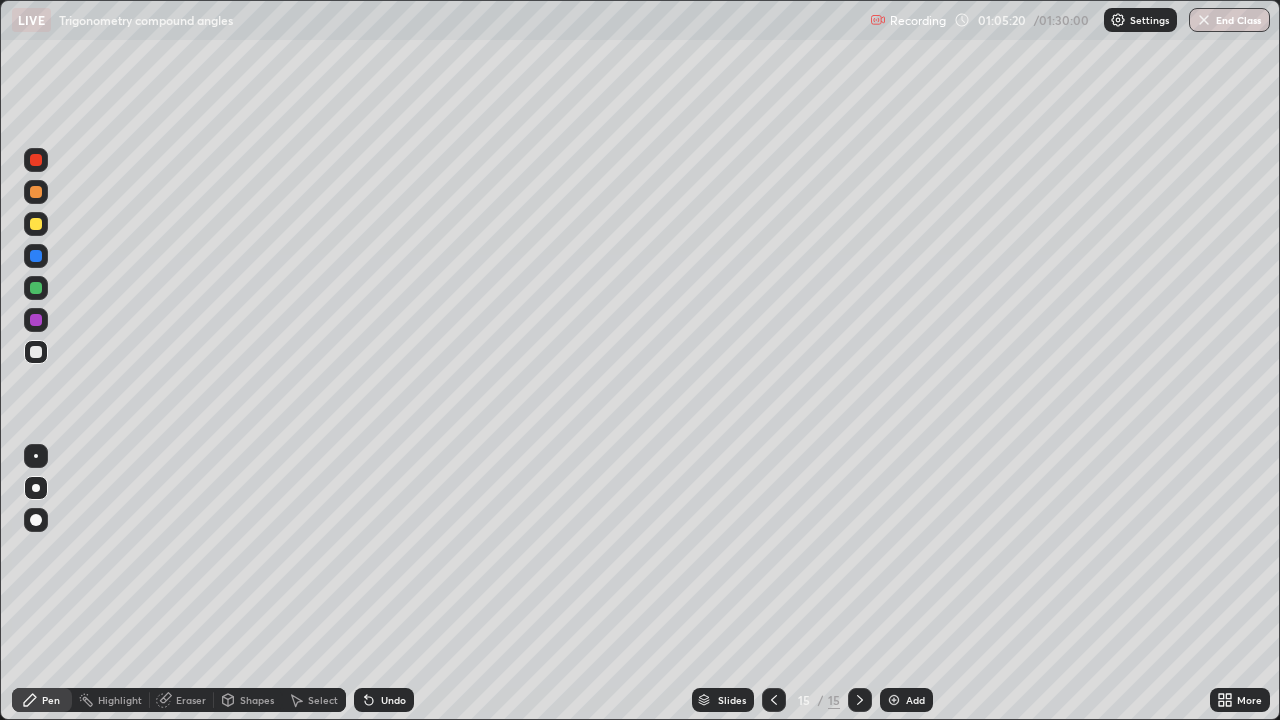 click 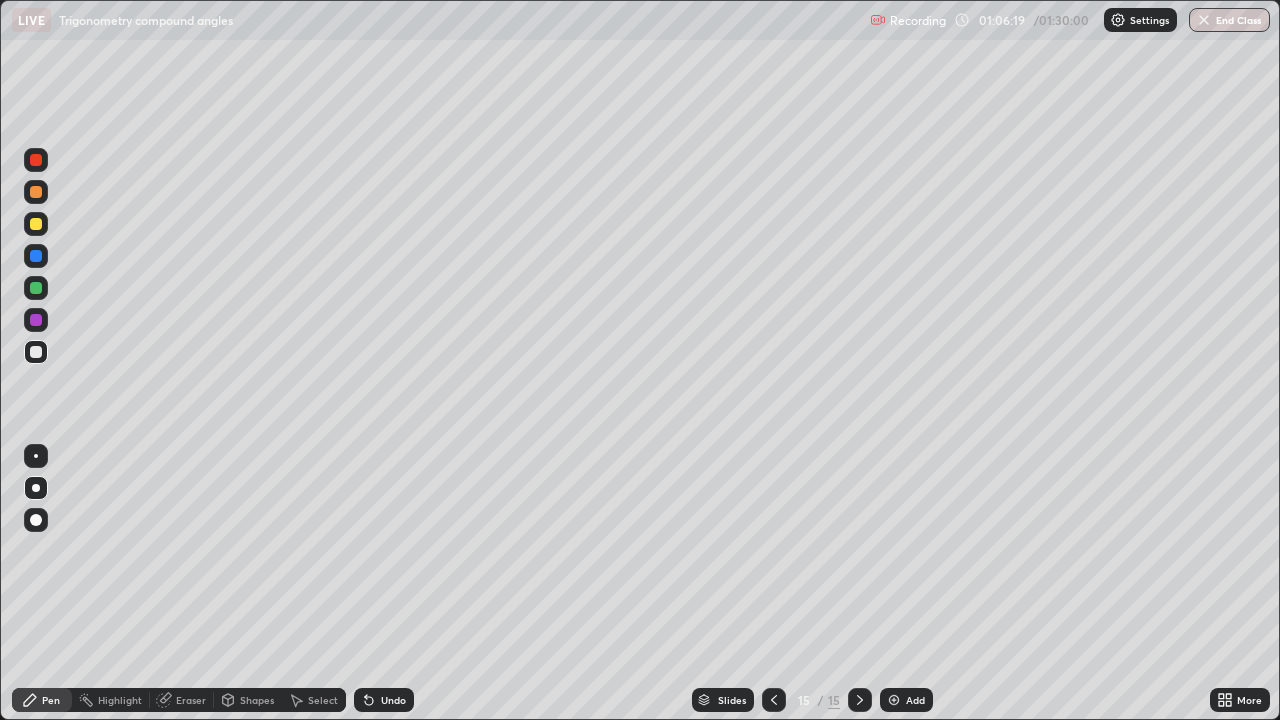 click on "Shapes" at bounding box center [257, 700] 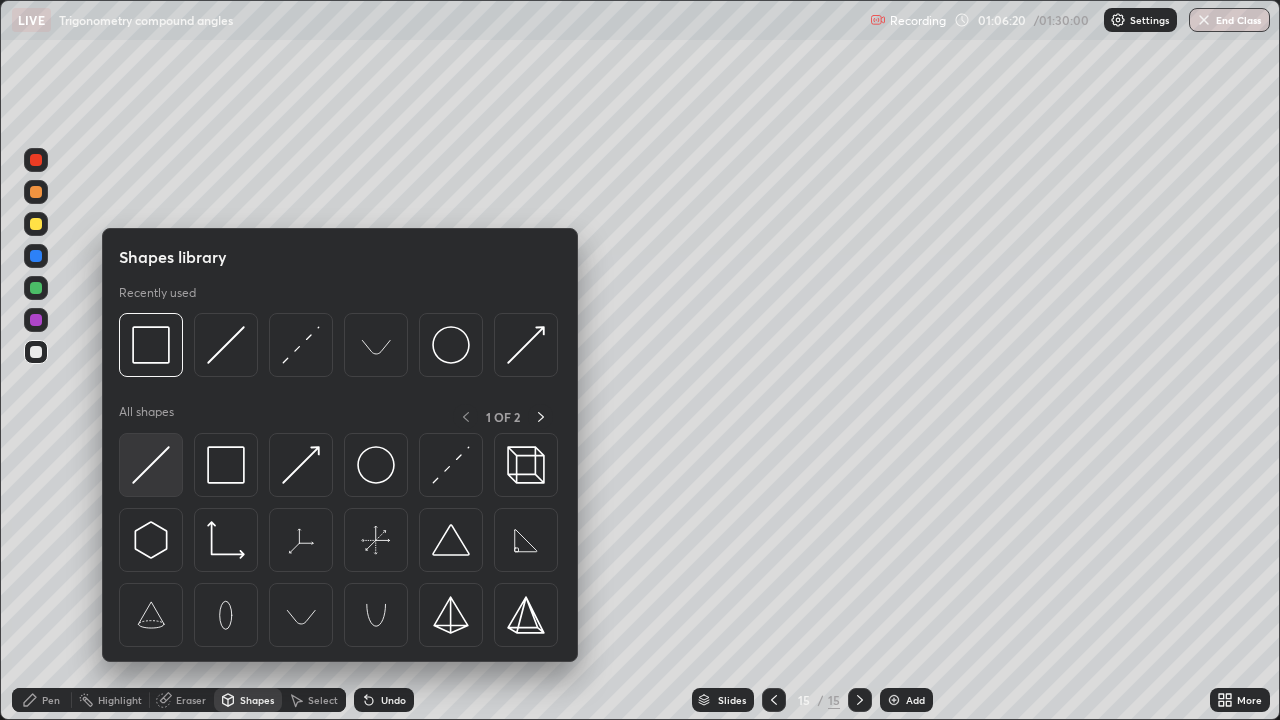 click at bounding box center [151, 465] 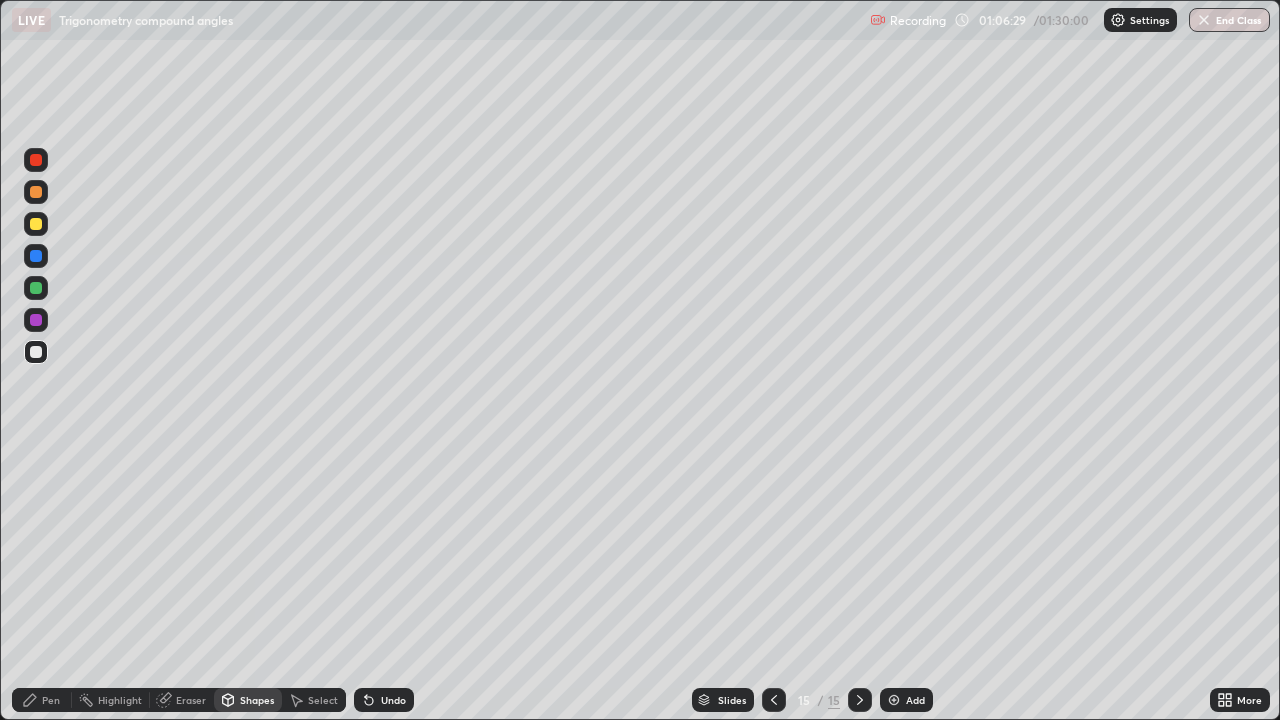 click on "Pen" at bounding box center [51, 700] 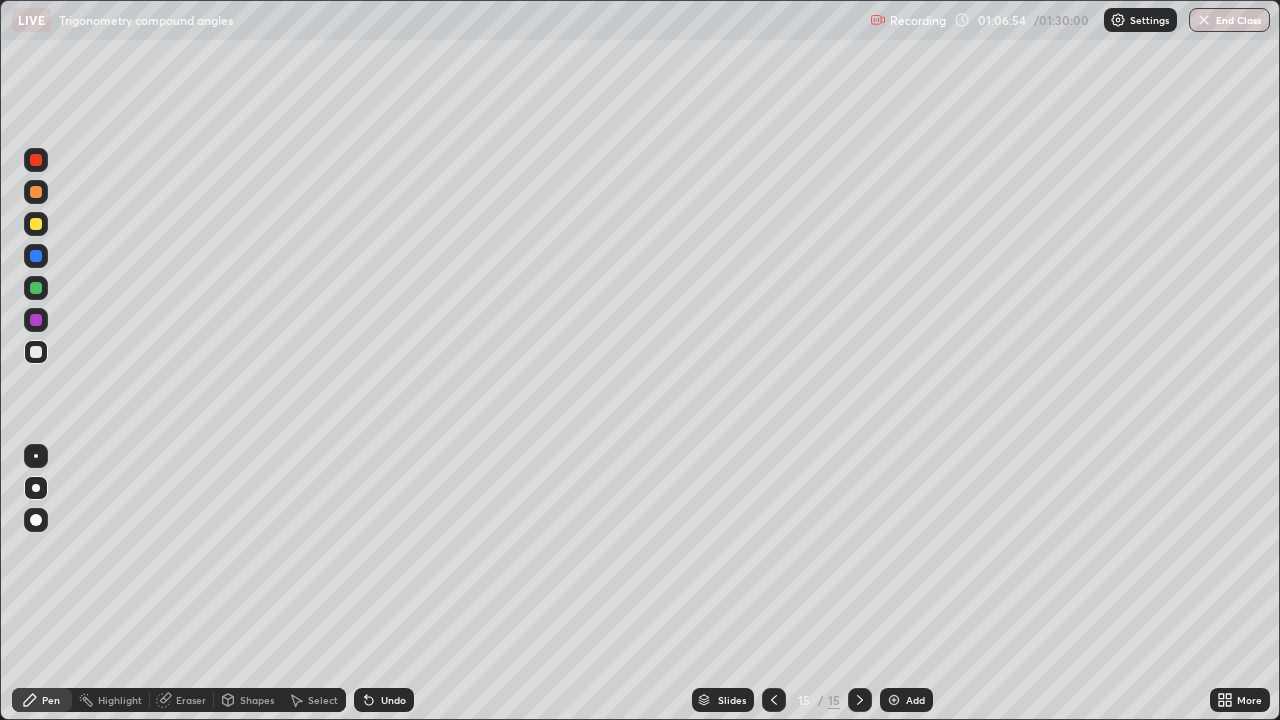 click on "Undo" at bounding box center [393, 700] 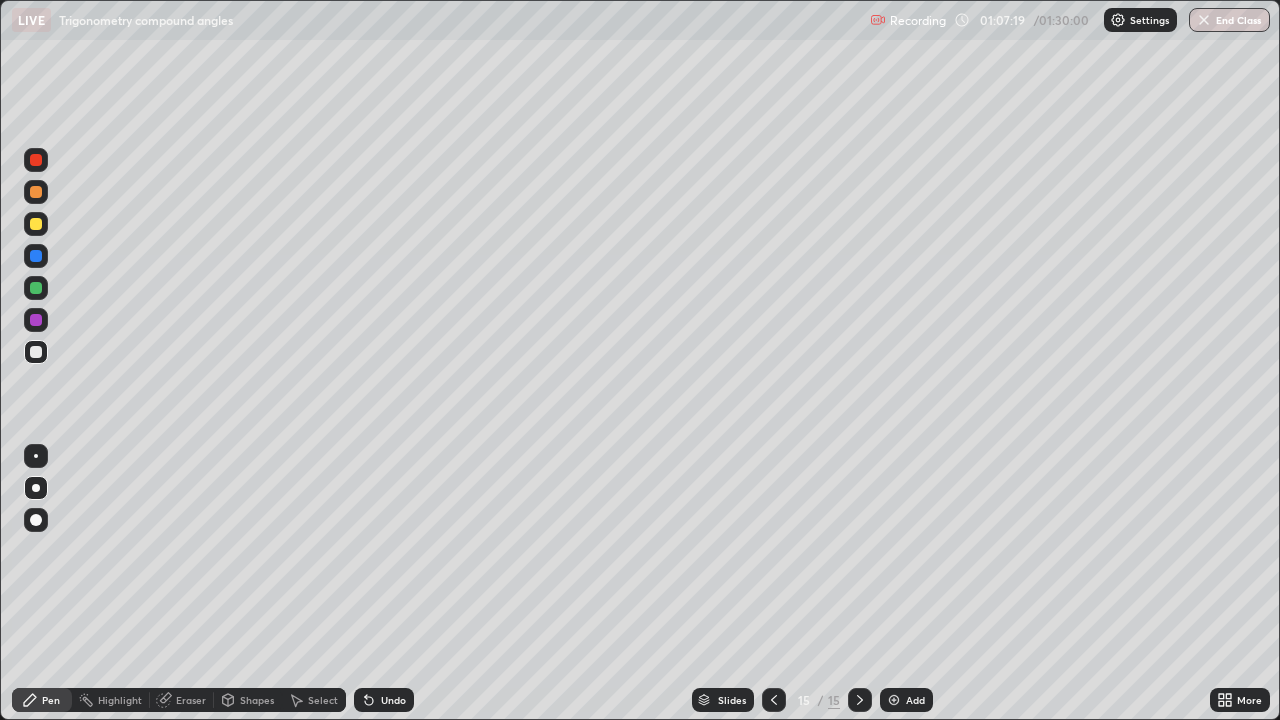 click on "Shapes" at bounding box center [257, 700] 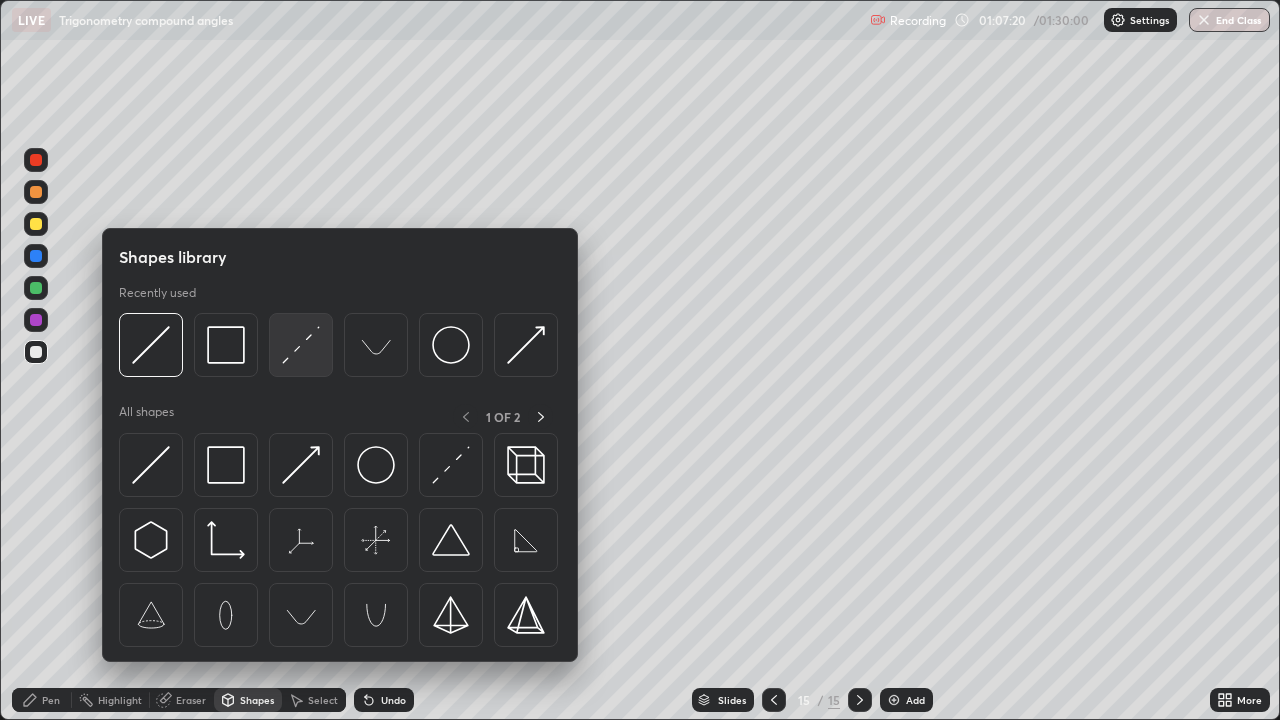 click at bounding box center (301, 345) 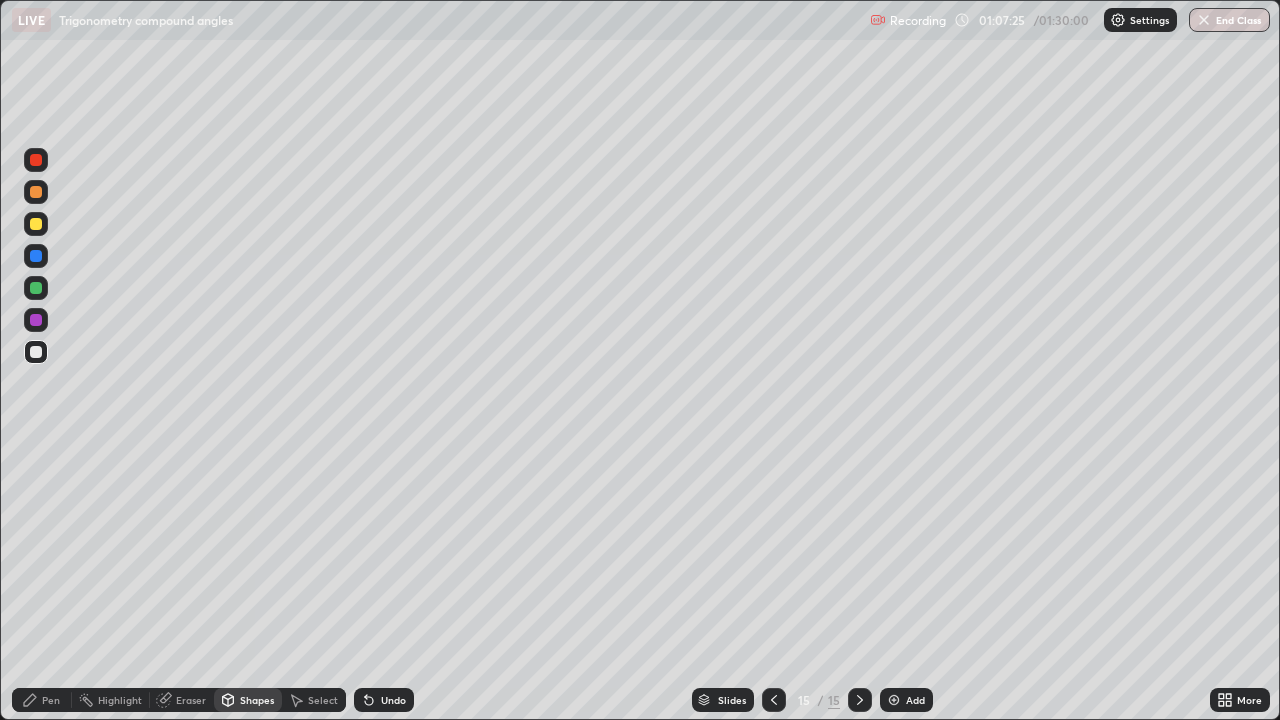 click on "Pen" at bounding box center [51, 700] 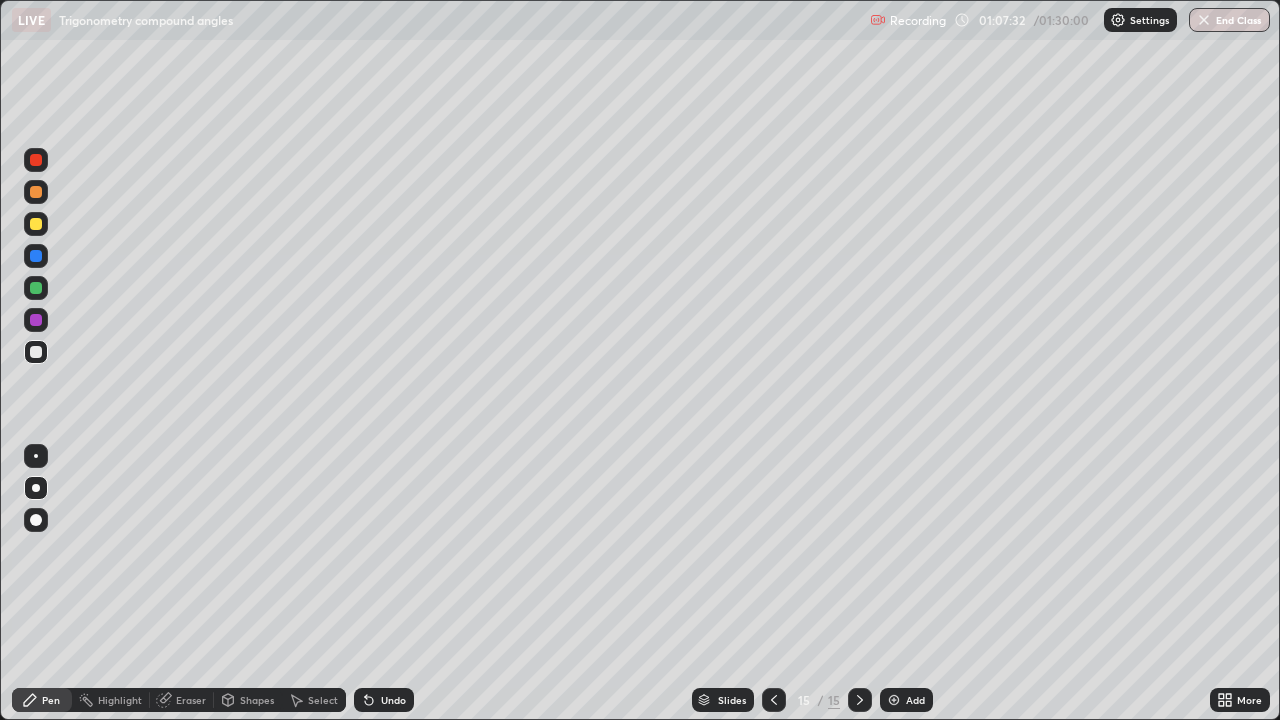 click on "Shapes" at bounding box center [257, 700] 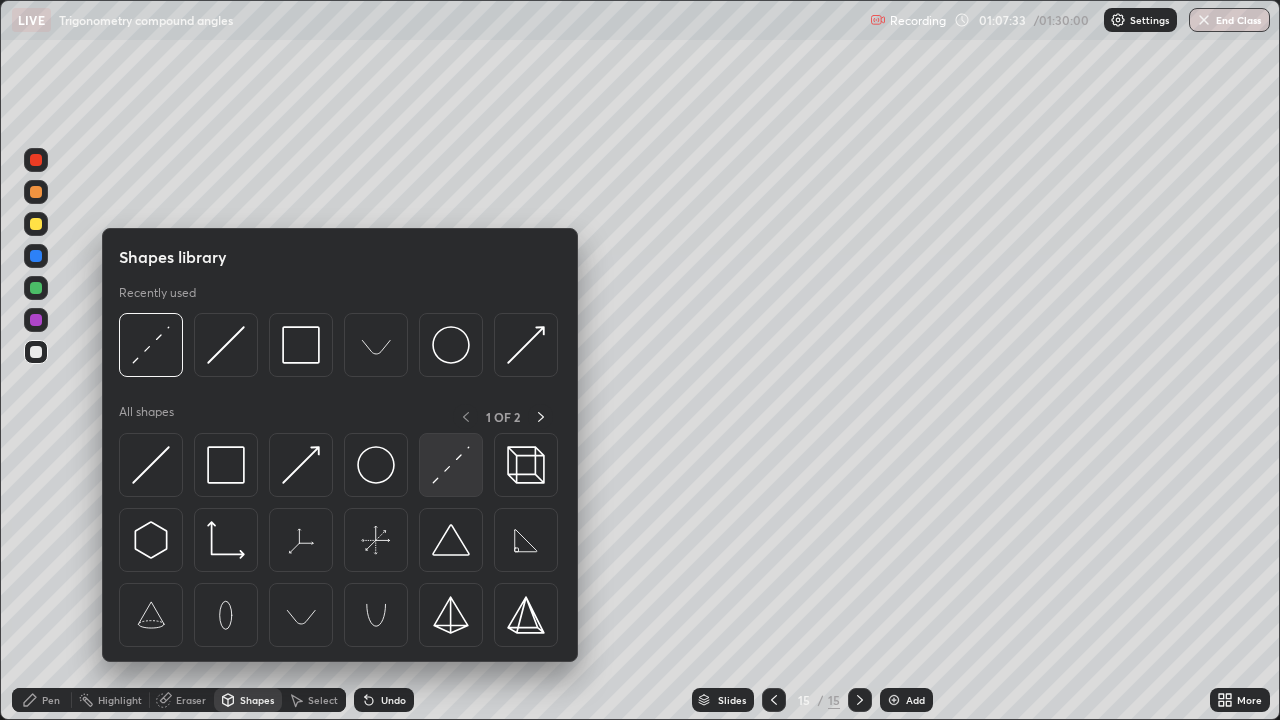 click at bounding box center [451, 465] 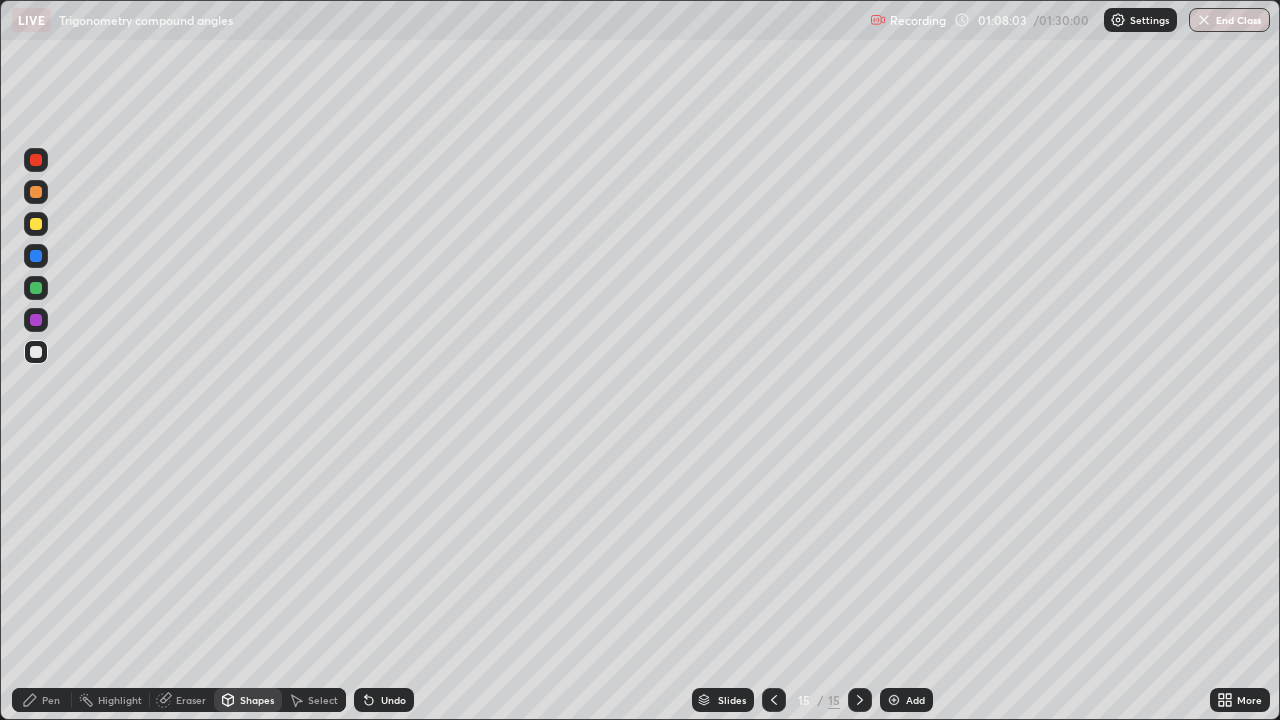 click on "Pen" at bounding box center (51, 700) 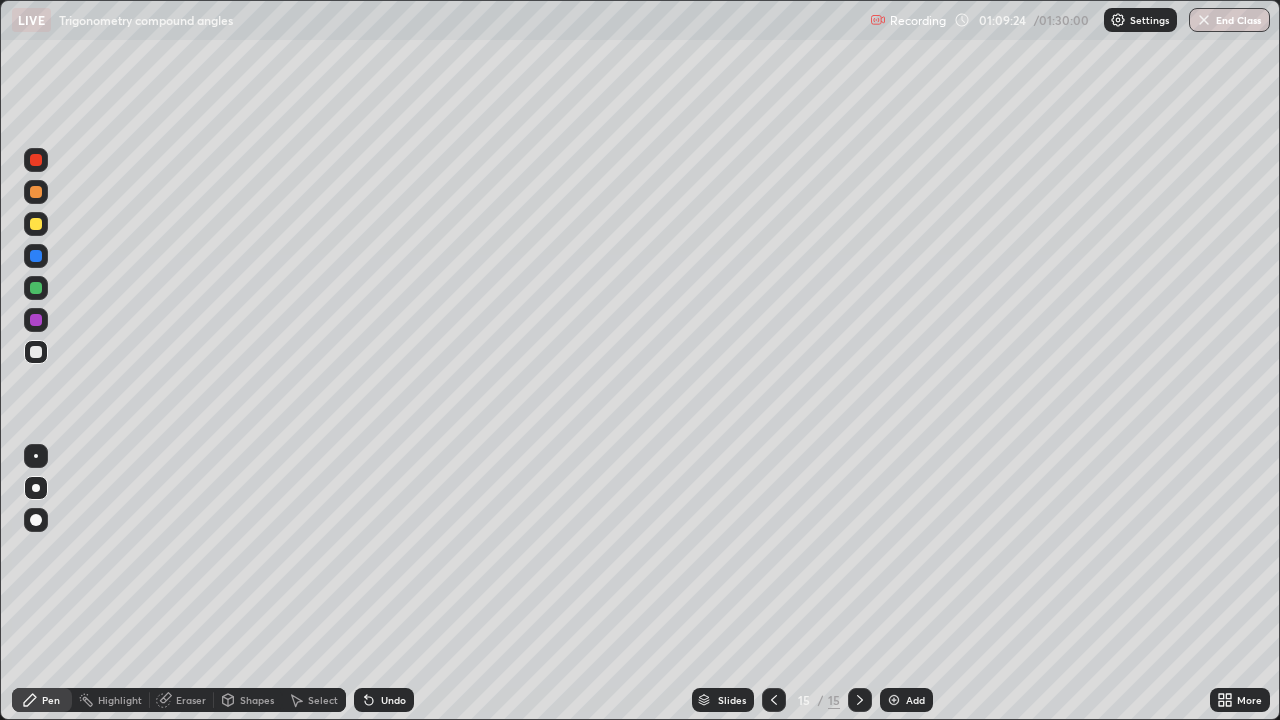 click 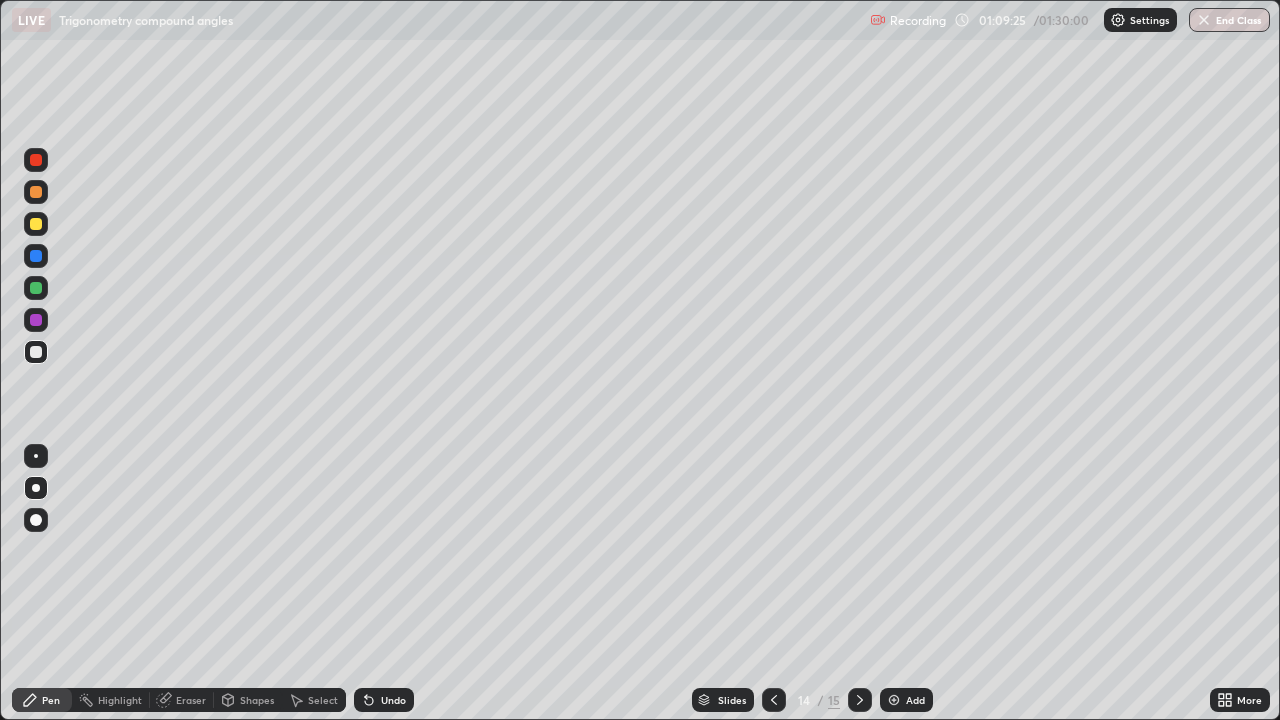 click 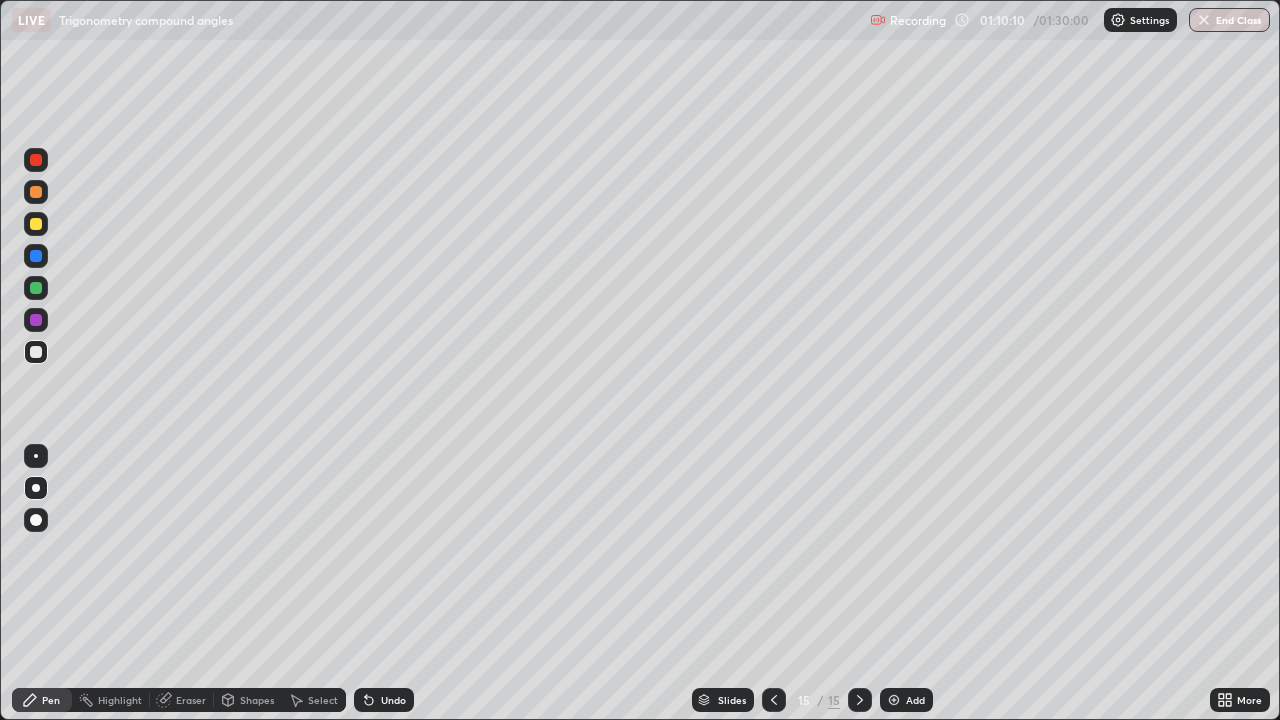 click at bounding box center [894, 700] 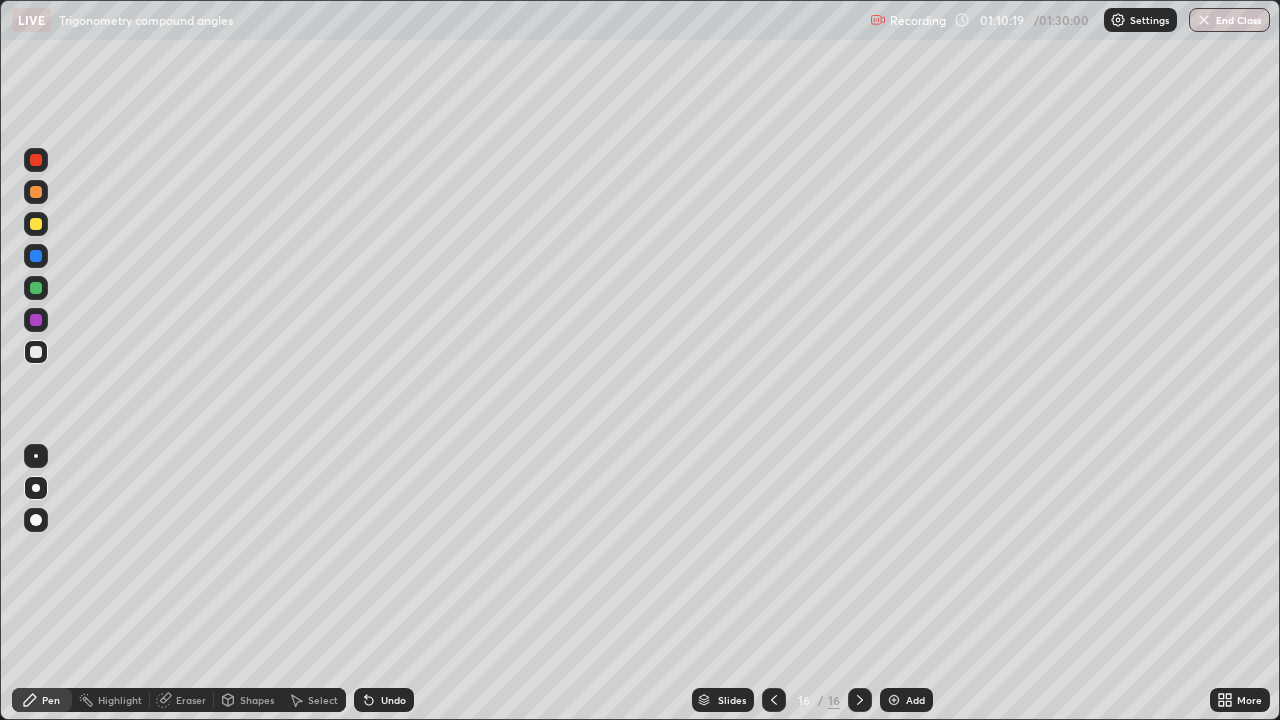 click on "Shapes" at bounding box center (248, 700) 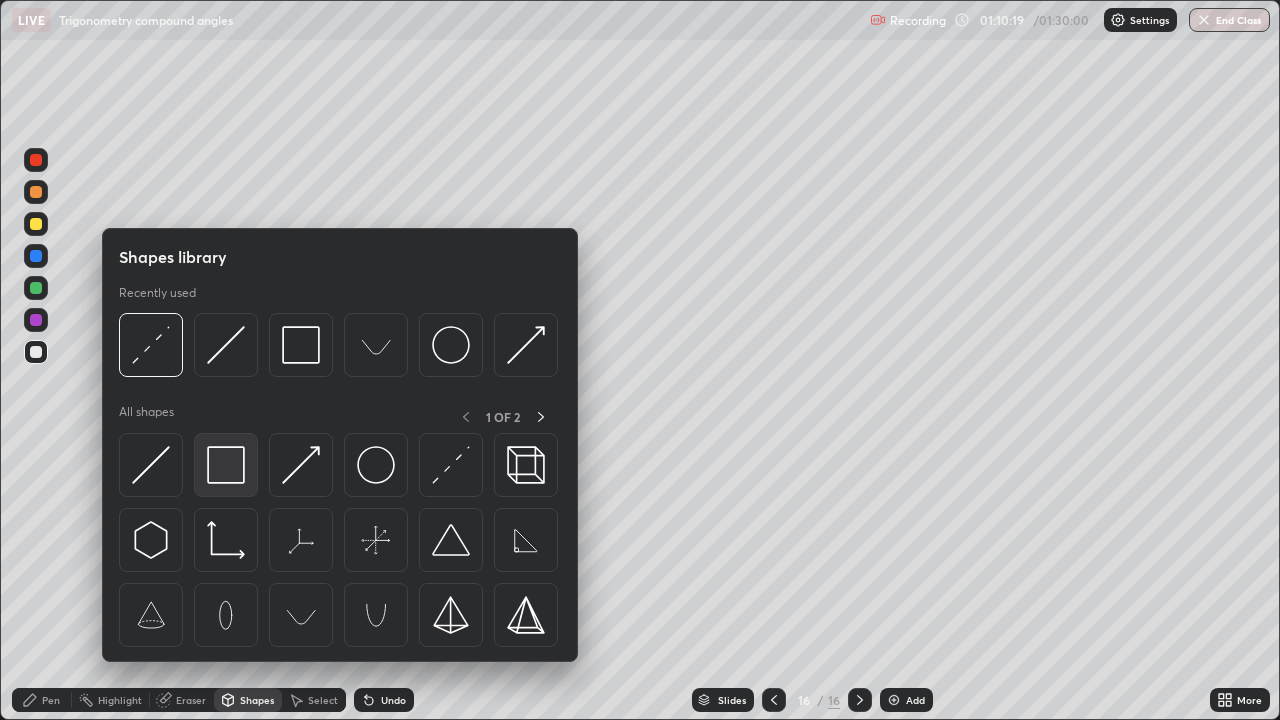 click at bounding box center (226, 465) 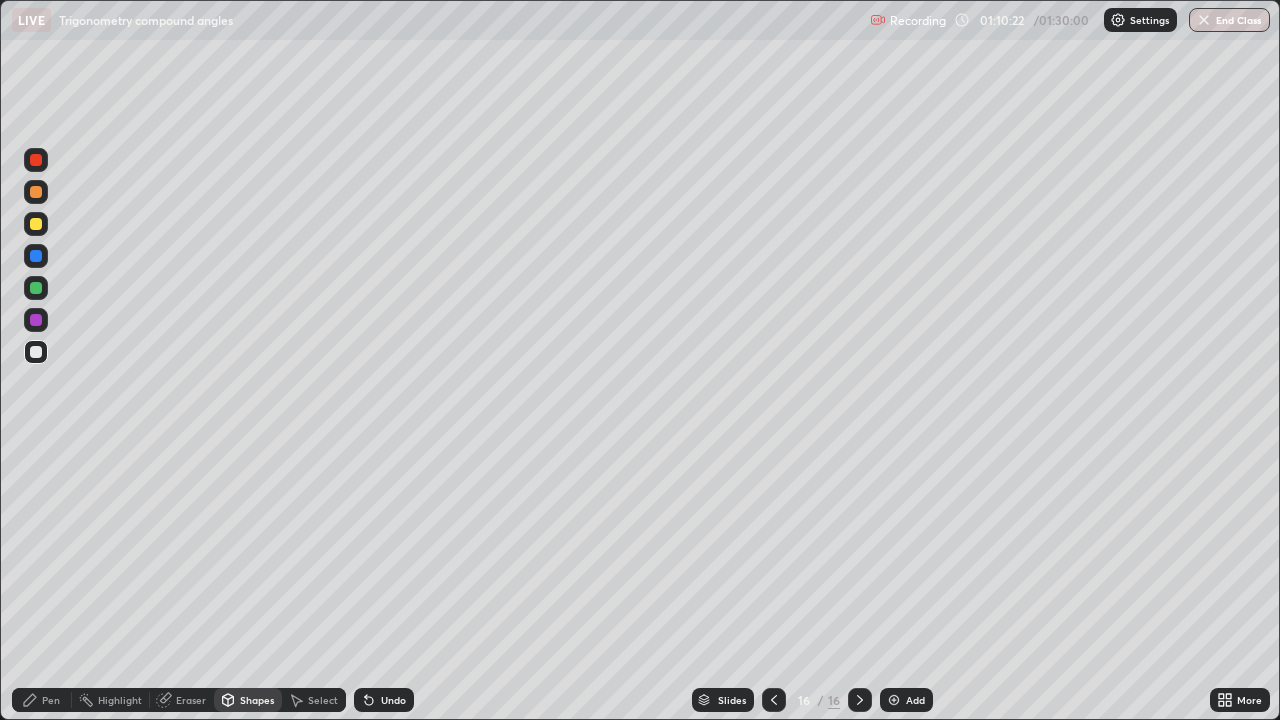 click on "Pen" at bounding box center [51, 700] 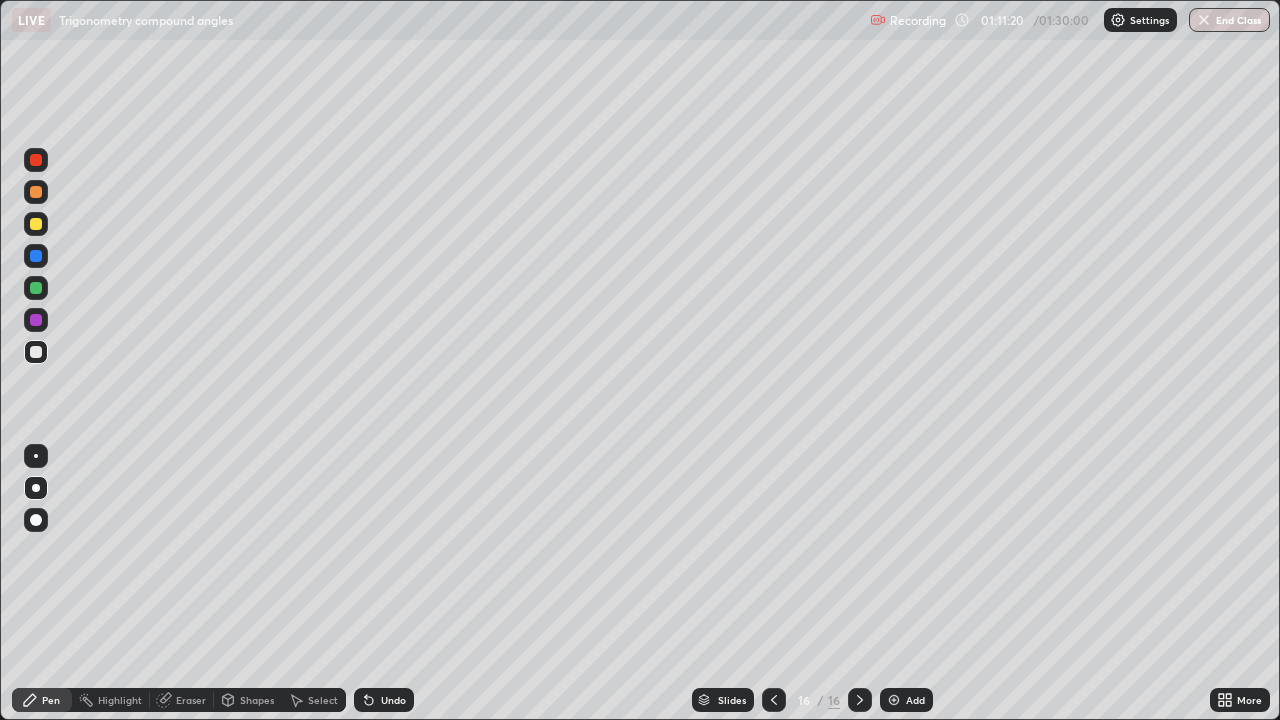 click on "Pen" at bounding box center [42, 700] 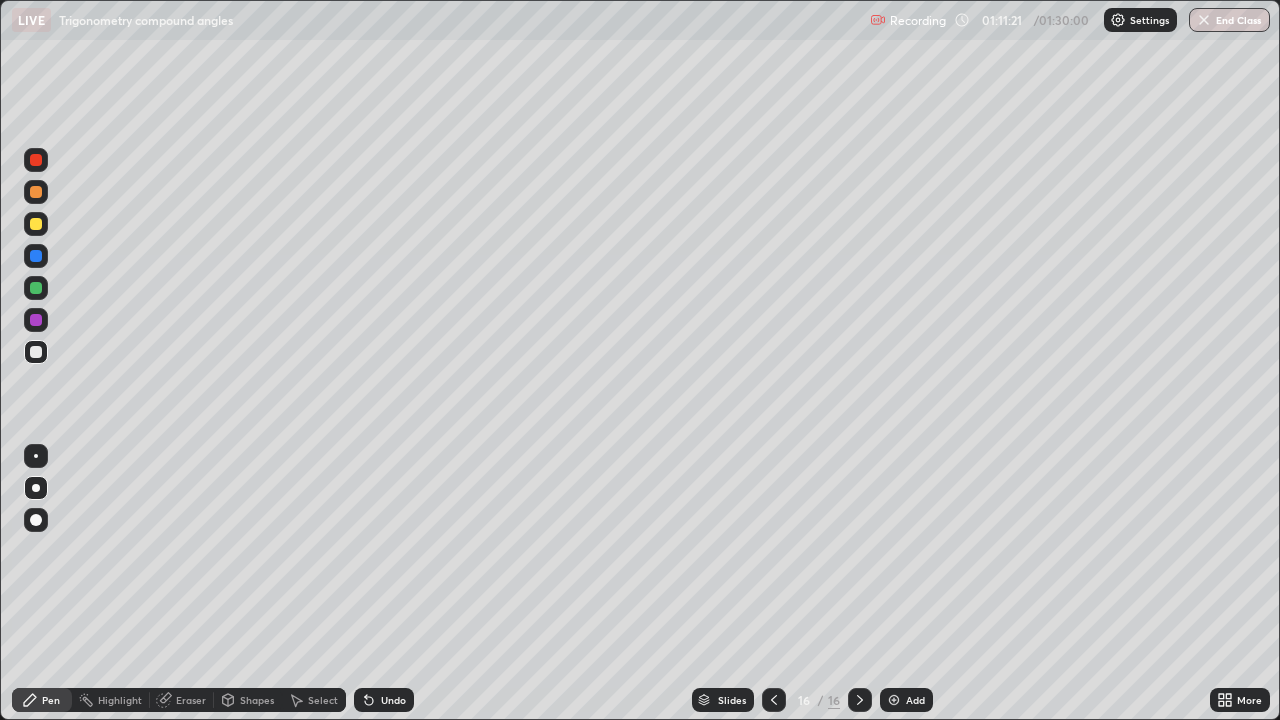 click on "Shapes" at bounding box center [257, 700] 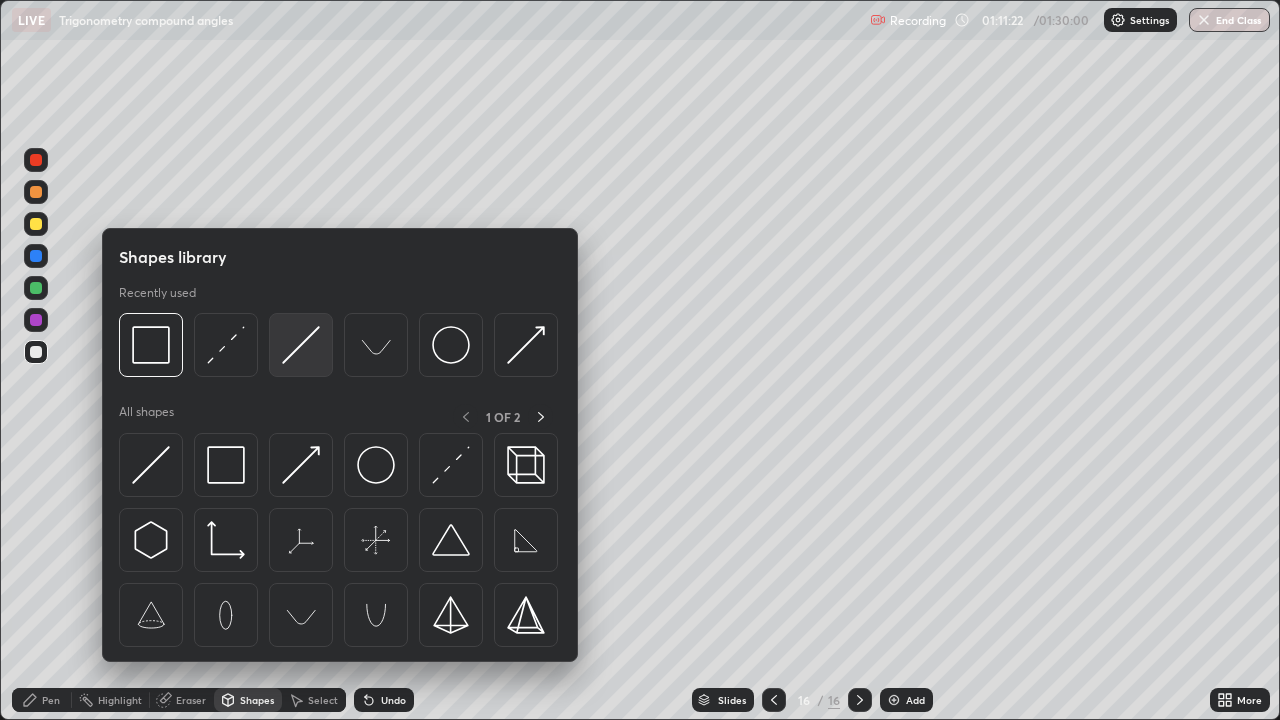 click at bounding box center (301, 345) 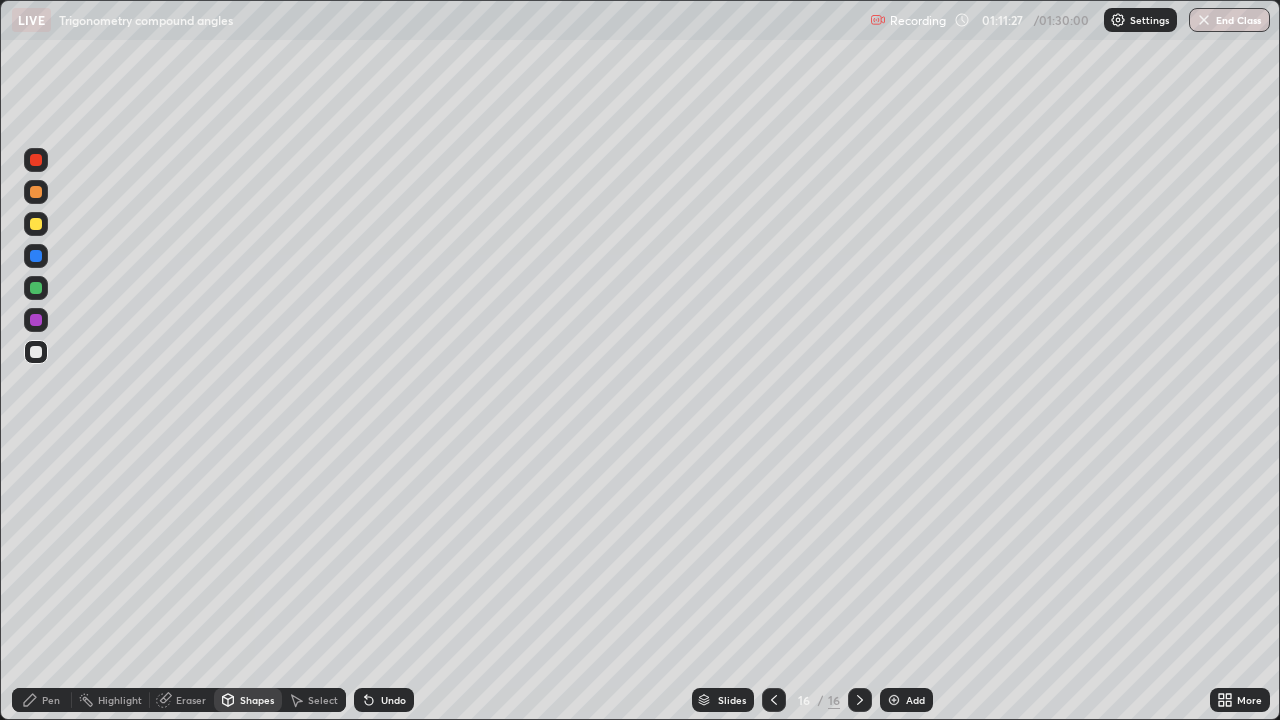 click on "Pen" at bounding box center (51, 700) 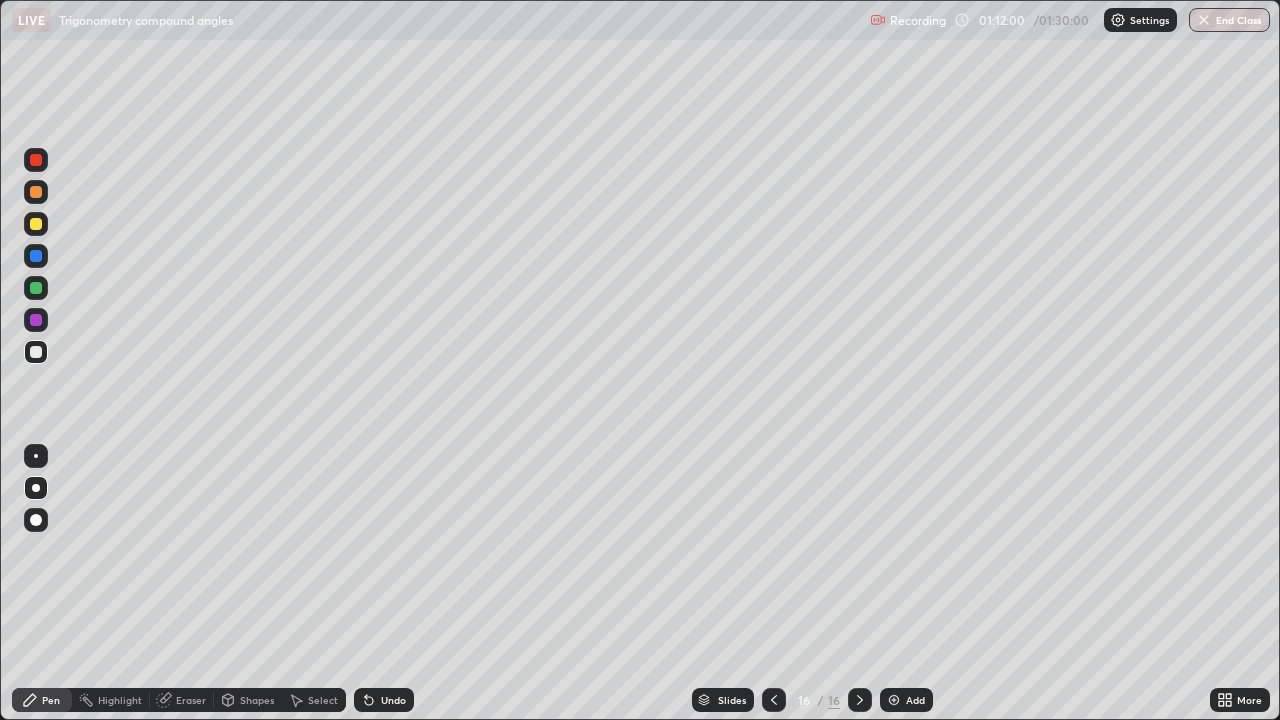 click on "Shapes" at bounding box center (257, 700) 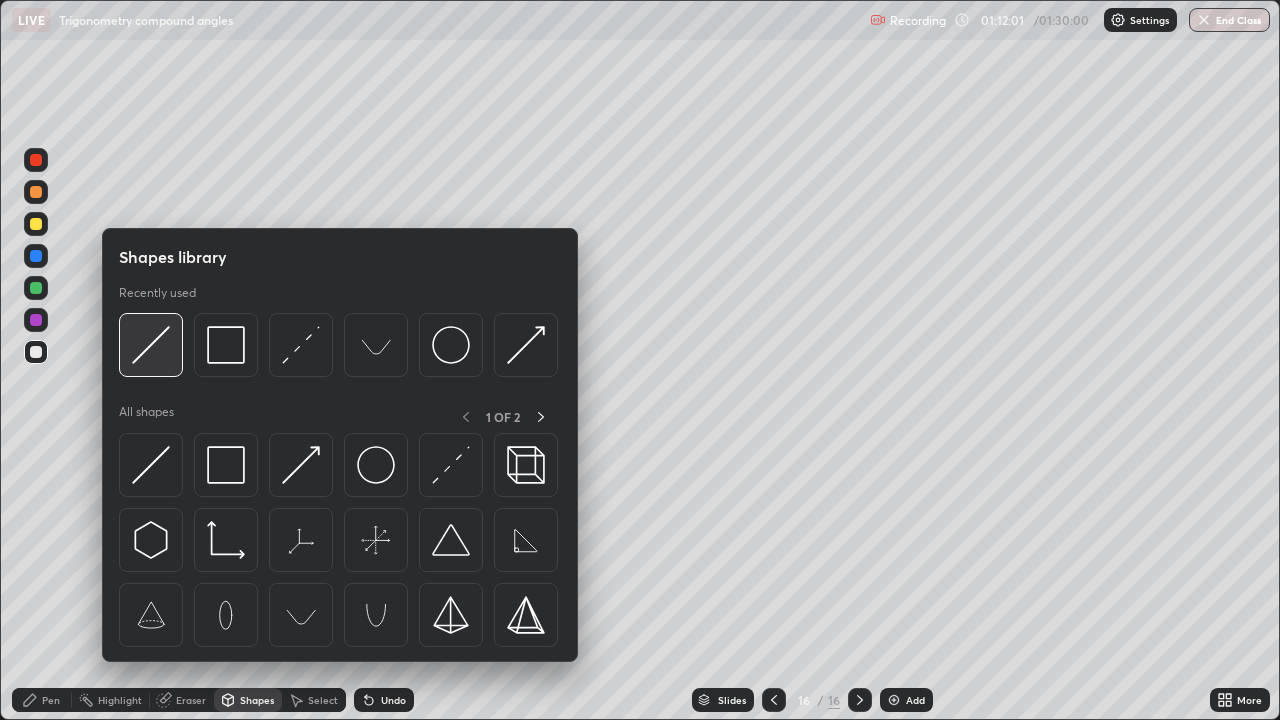 click at bounding box center [151, 345] 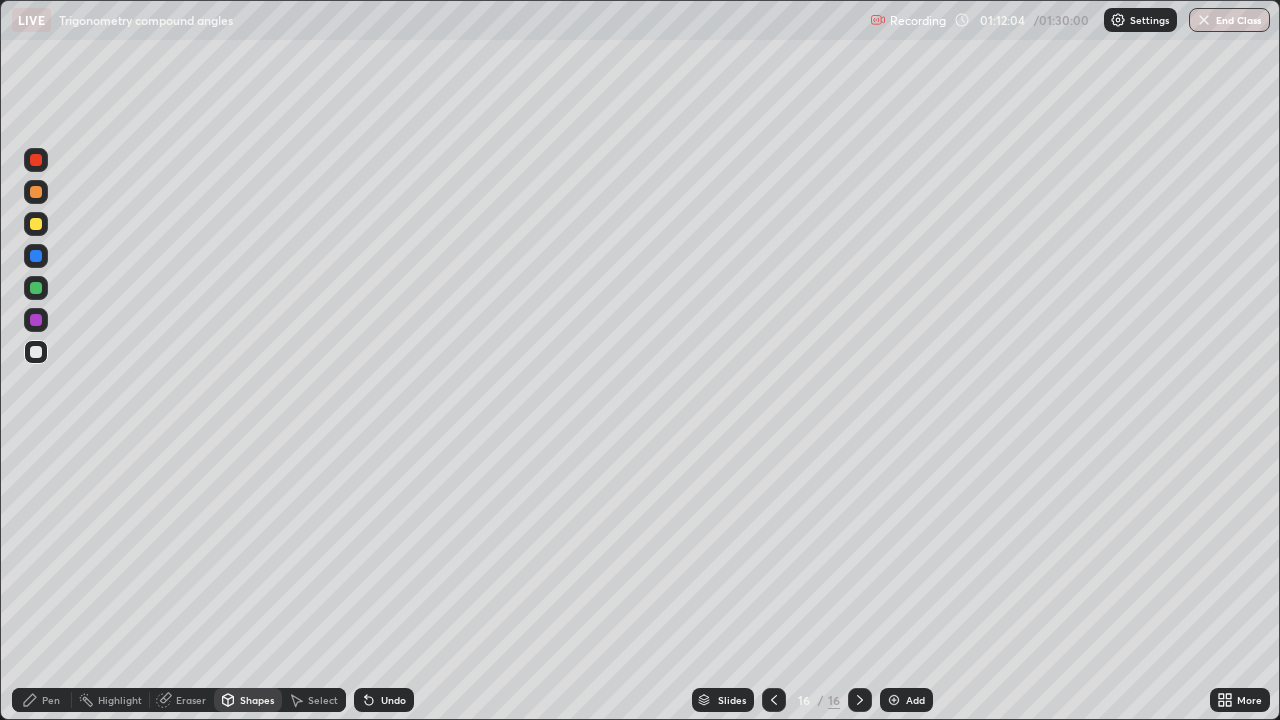click on "Pen" at bounding box center (42, 700) 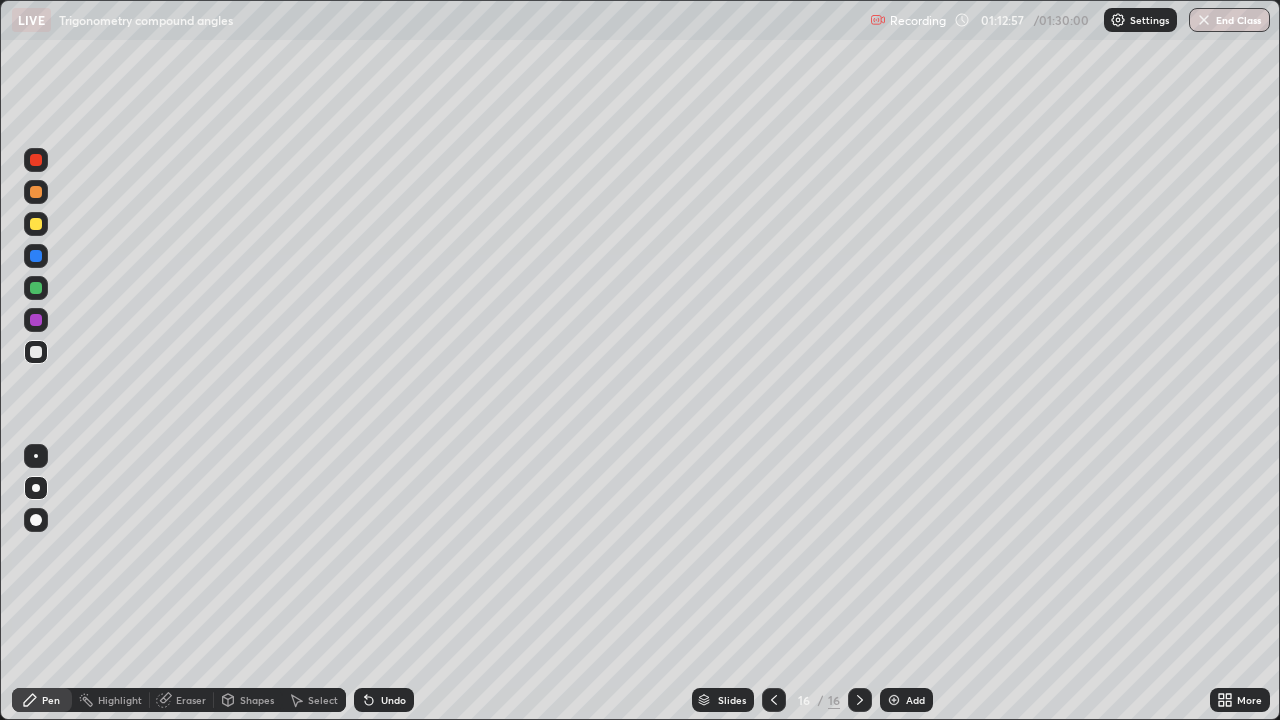 click on "Shapes" at bounding box center (257, 700) 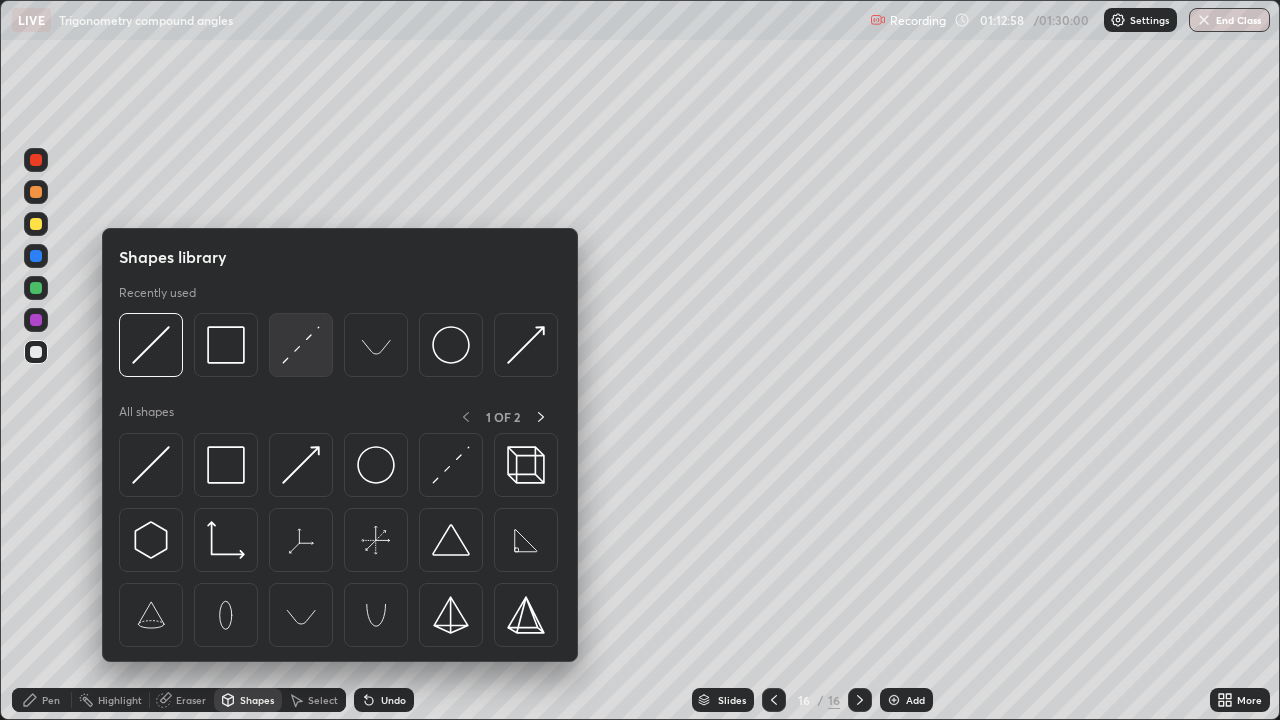 click at bounding box center (301, 345) 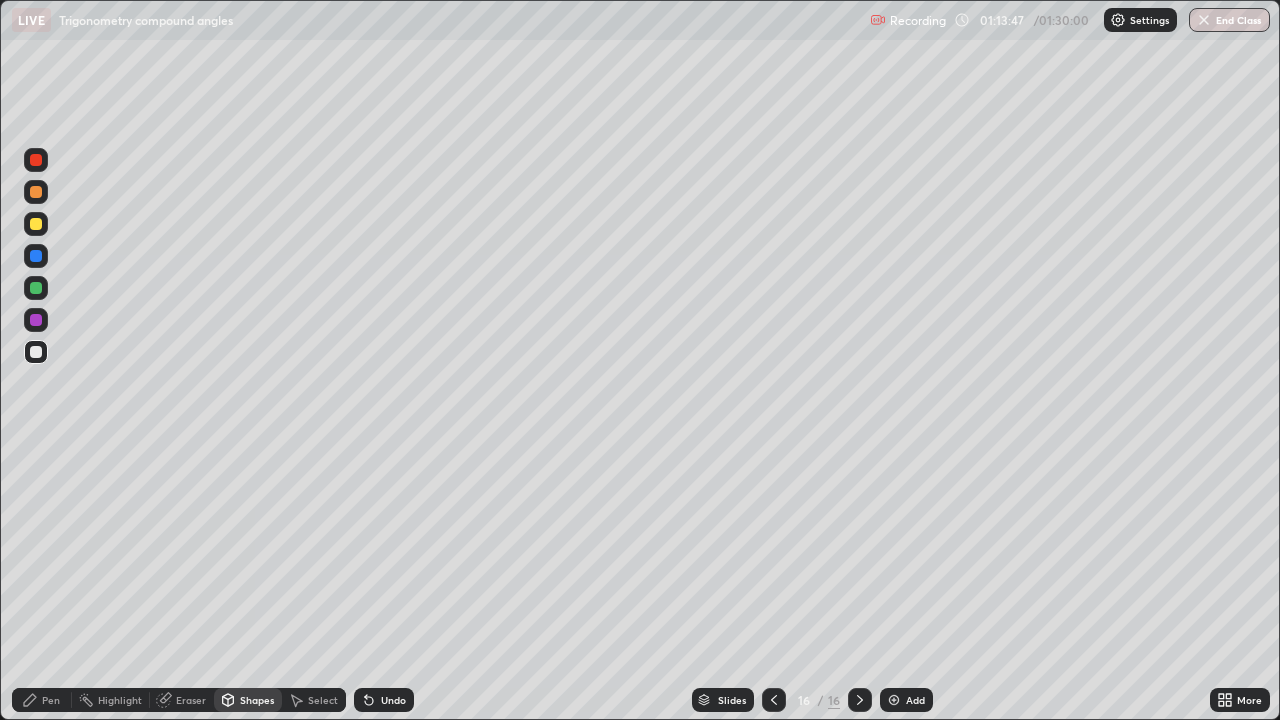 click on "Pen" at bounding box center [51, 700] 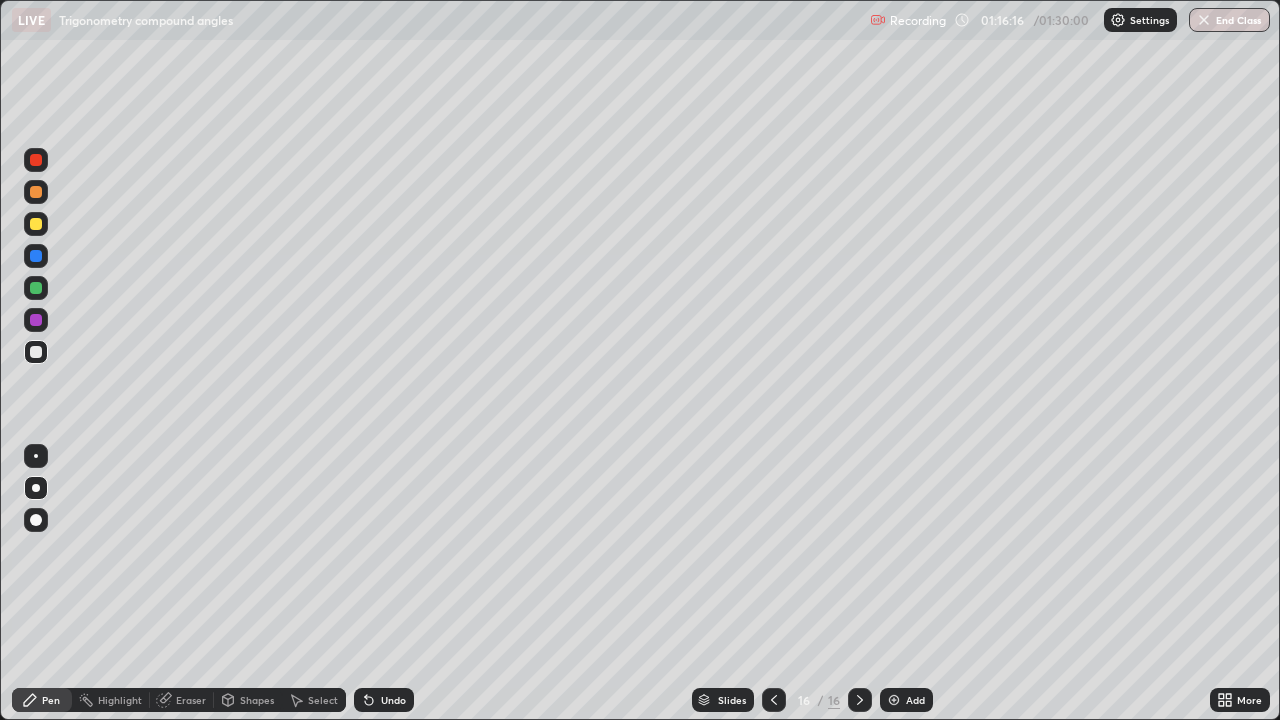 click at bounding box center (36, 288) 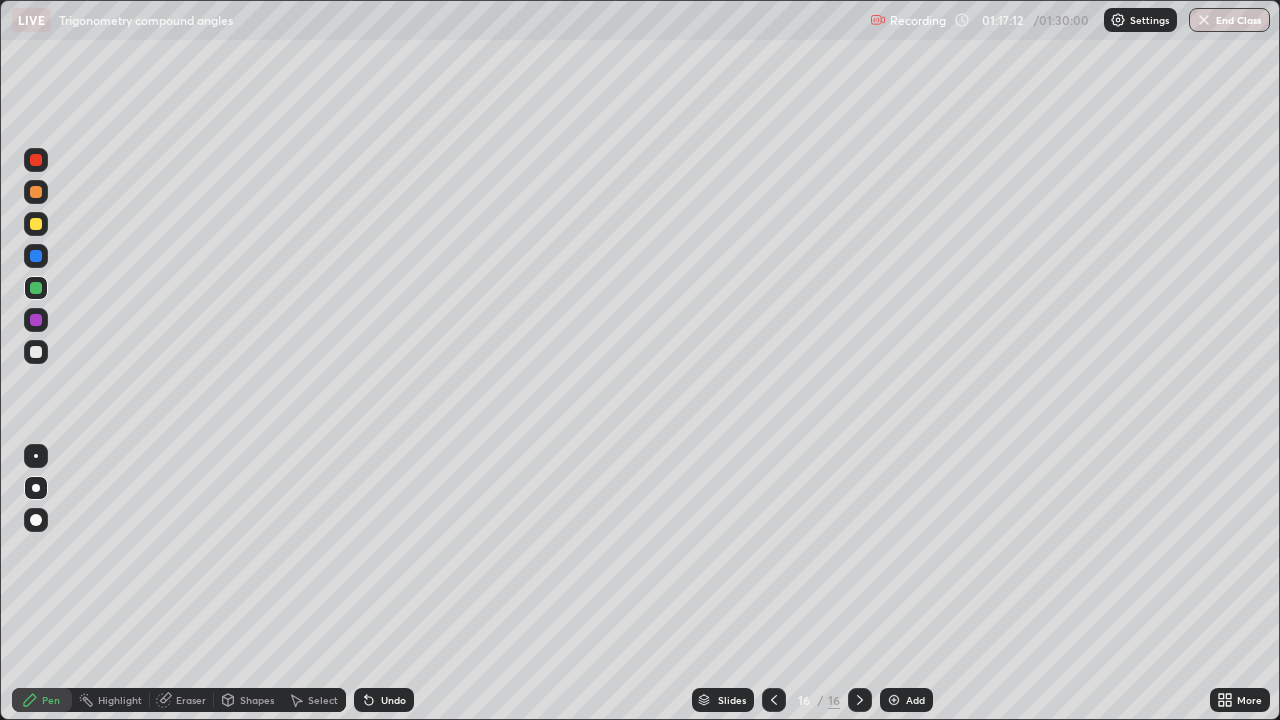 click 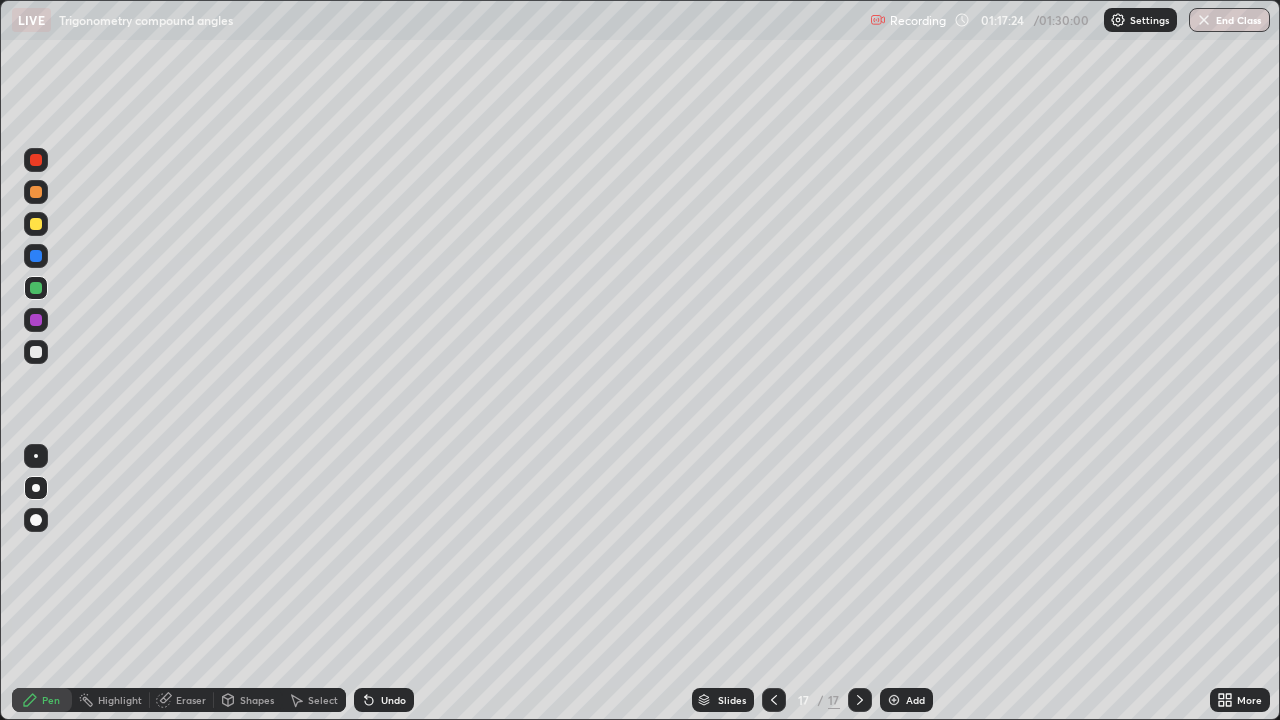 click on "Shapes" at bounding box center (248, 700) 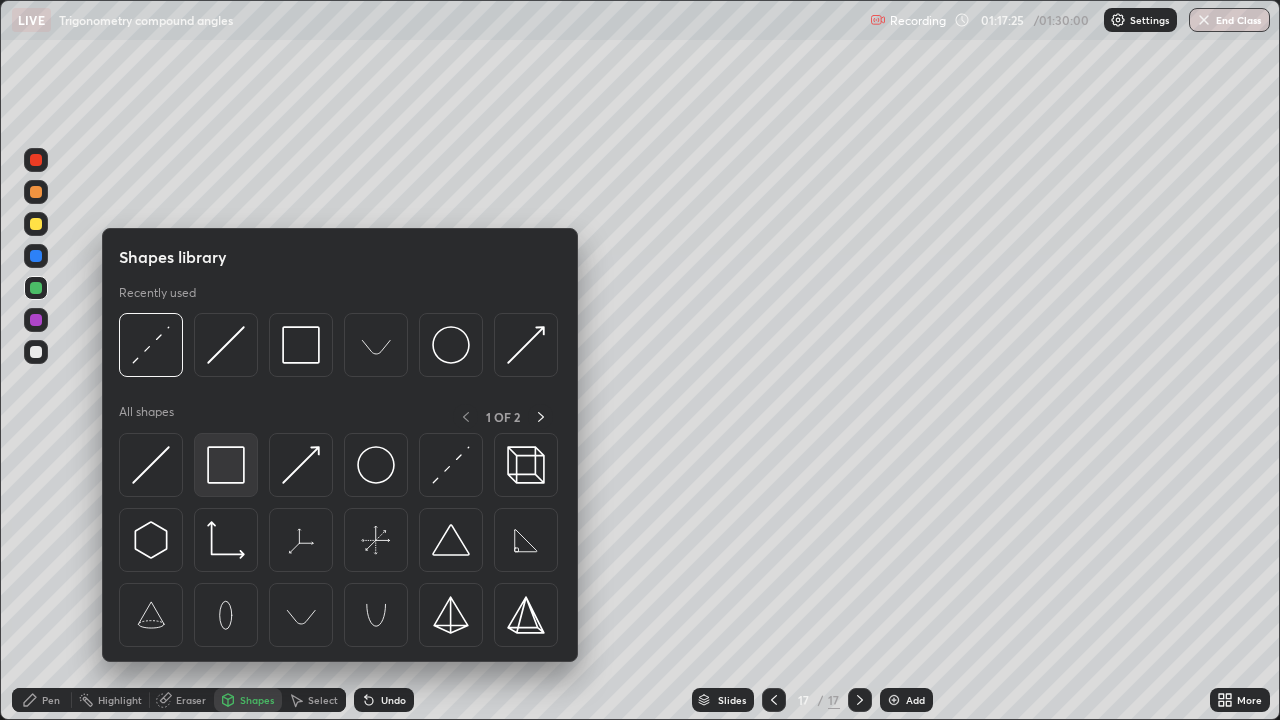 click at bounding box center (226, 465) 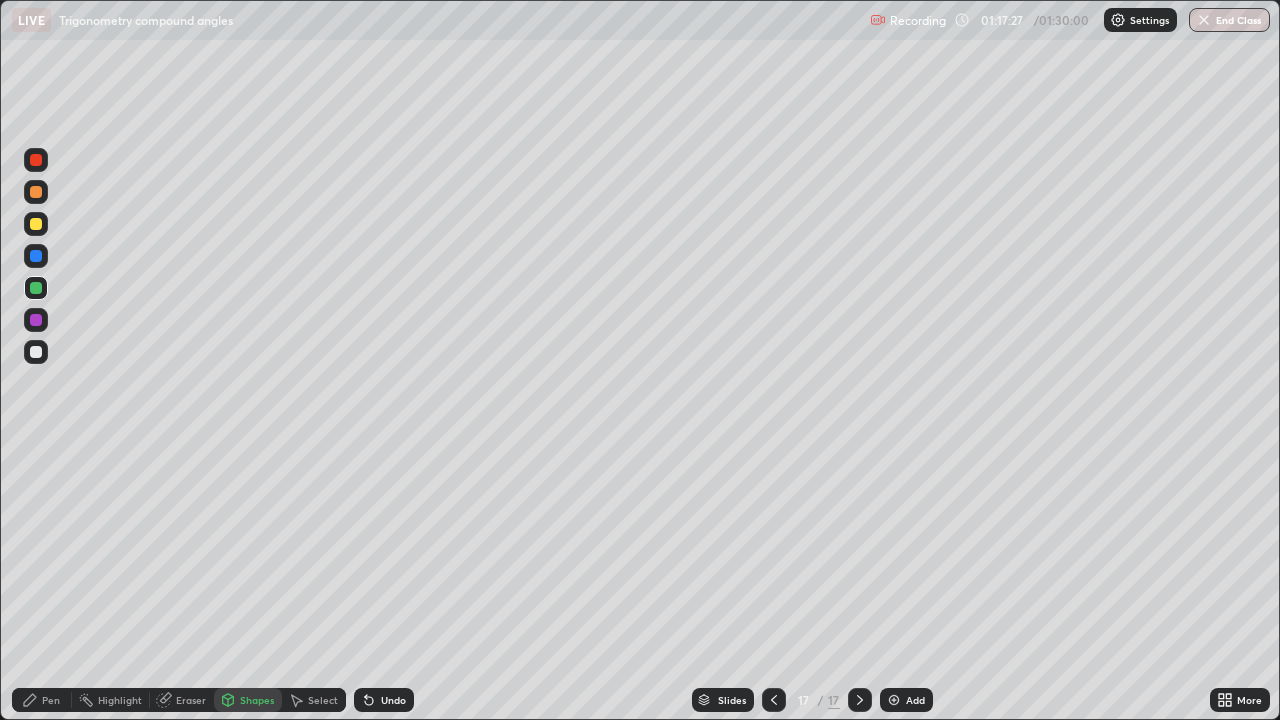 click on "Pen" at bounding box center [42, 700] 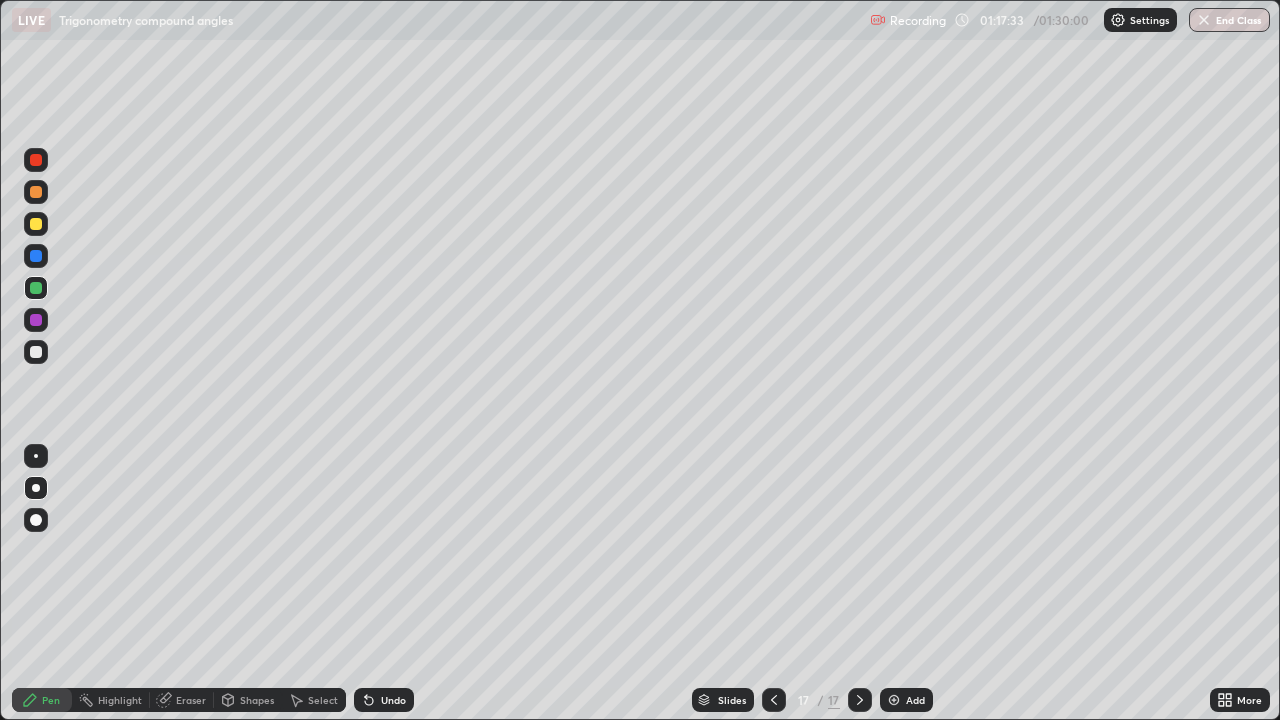 click at bounding box center [36, 352] 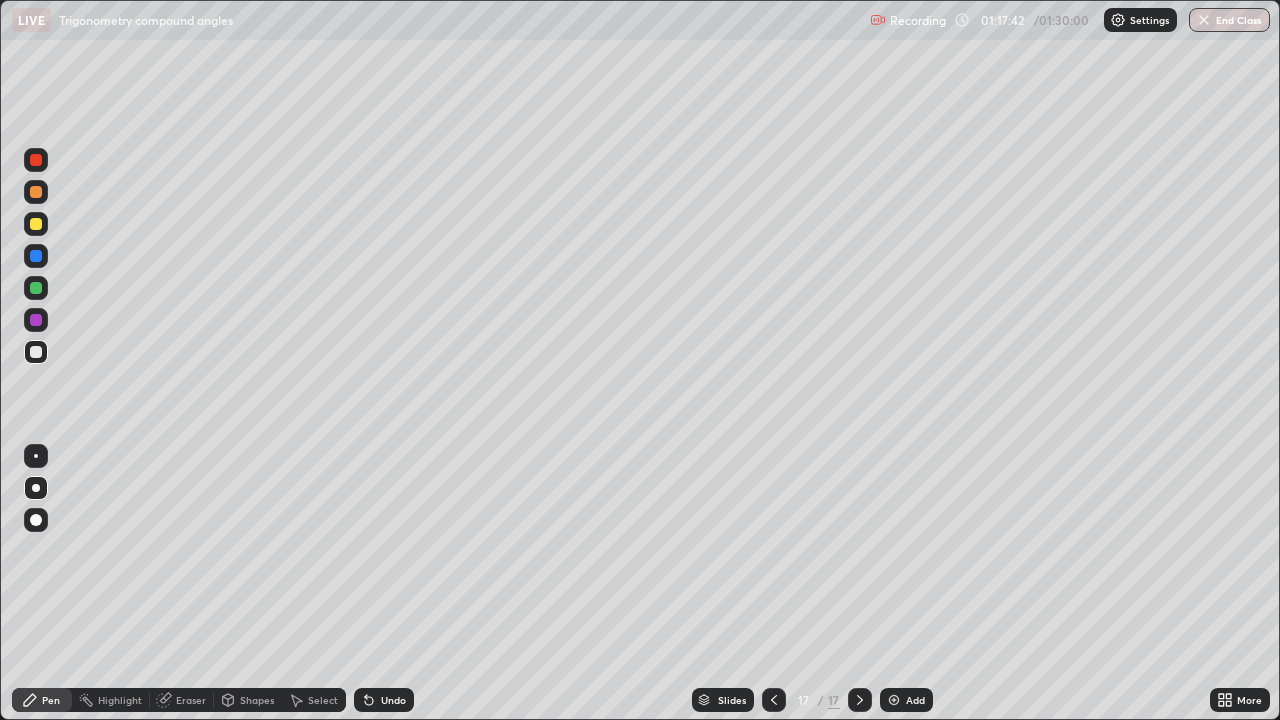 click on "Undo" at bounding box center [384, 700] 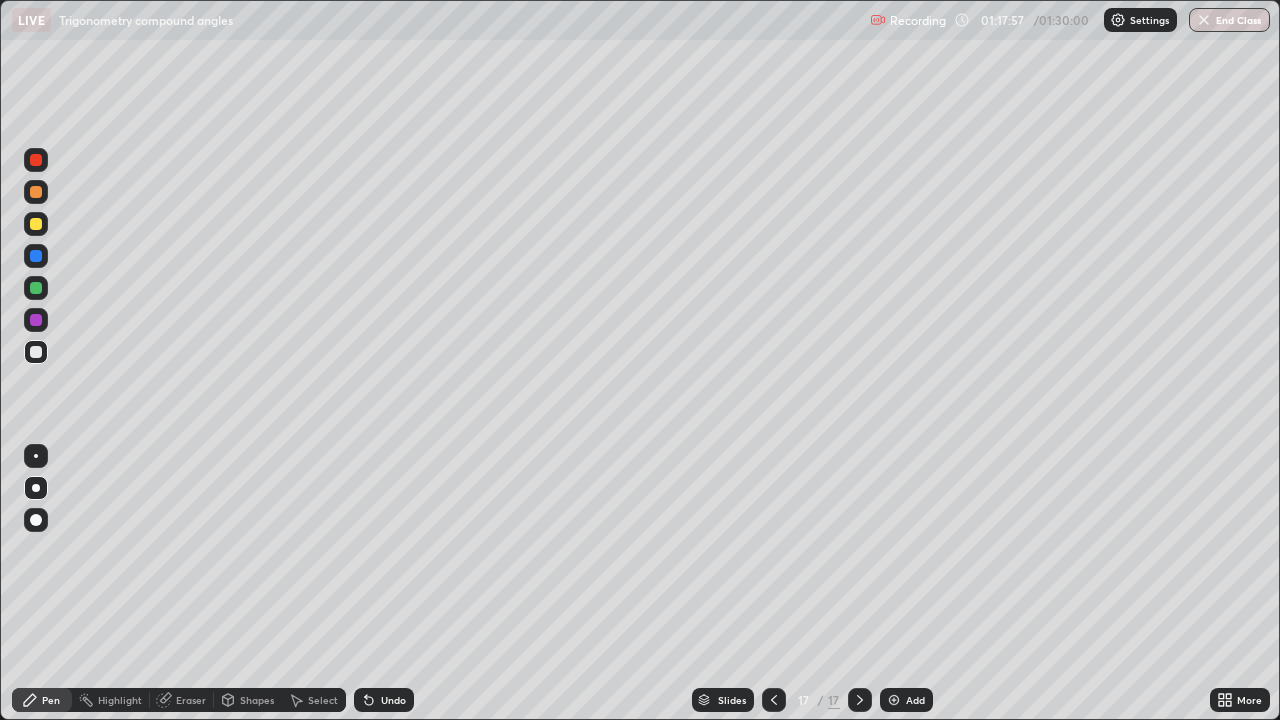 click on "Pen" at bounding box center [51, 700] 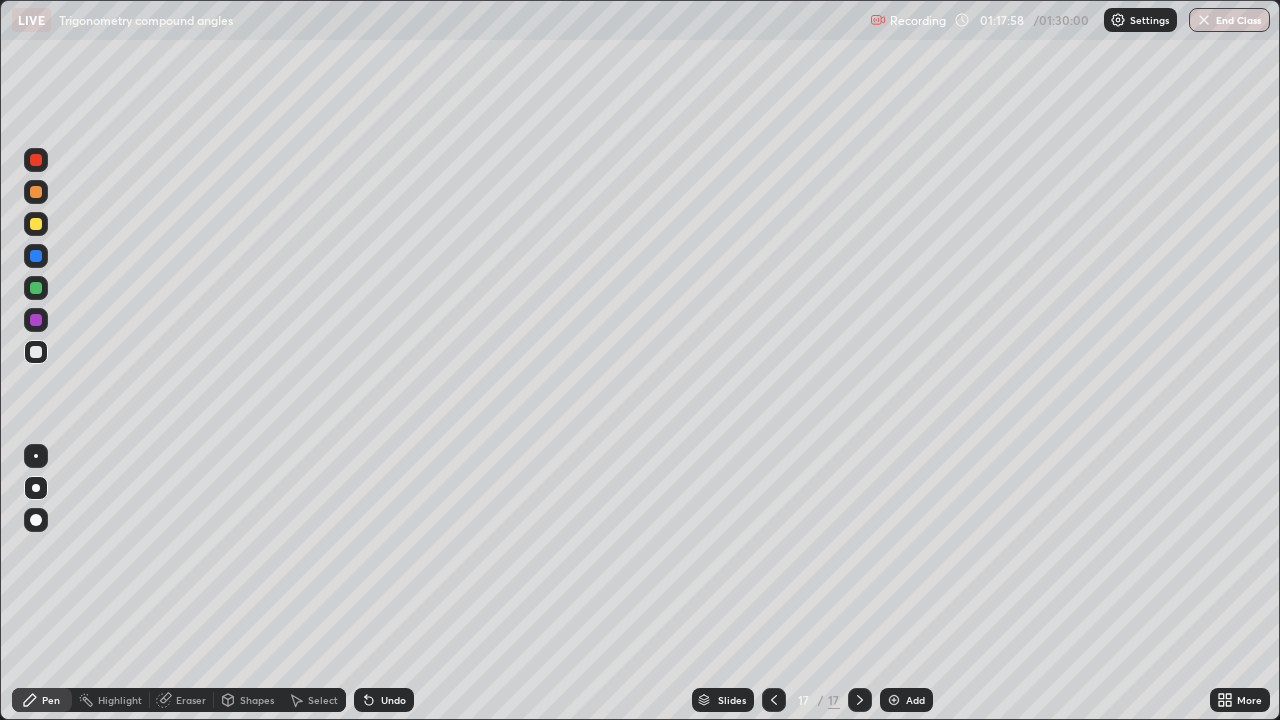 click on "Shapes" at bounding box center [257, 700] 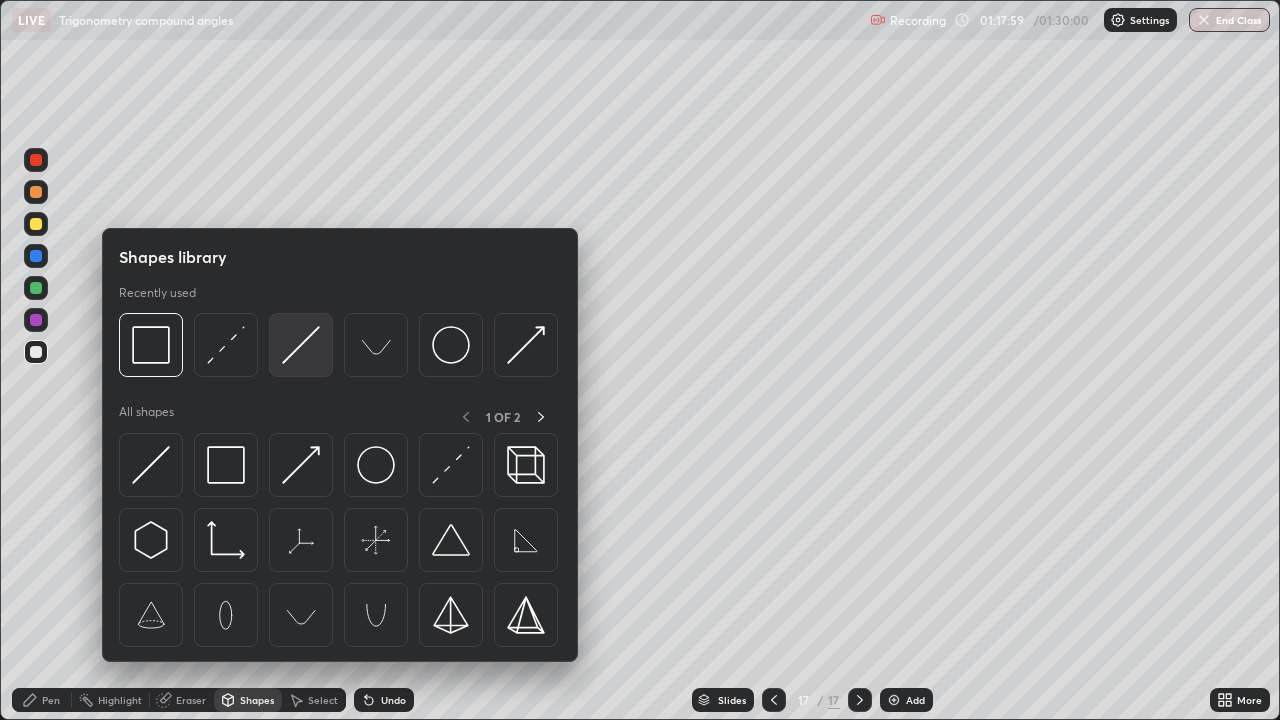click at bounding box center (301, 345) 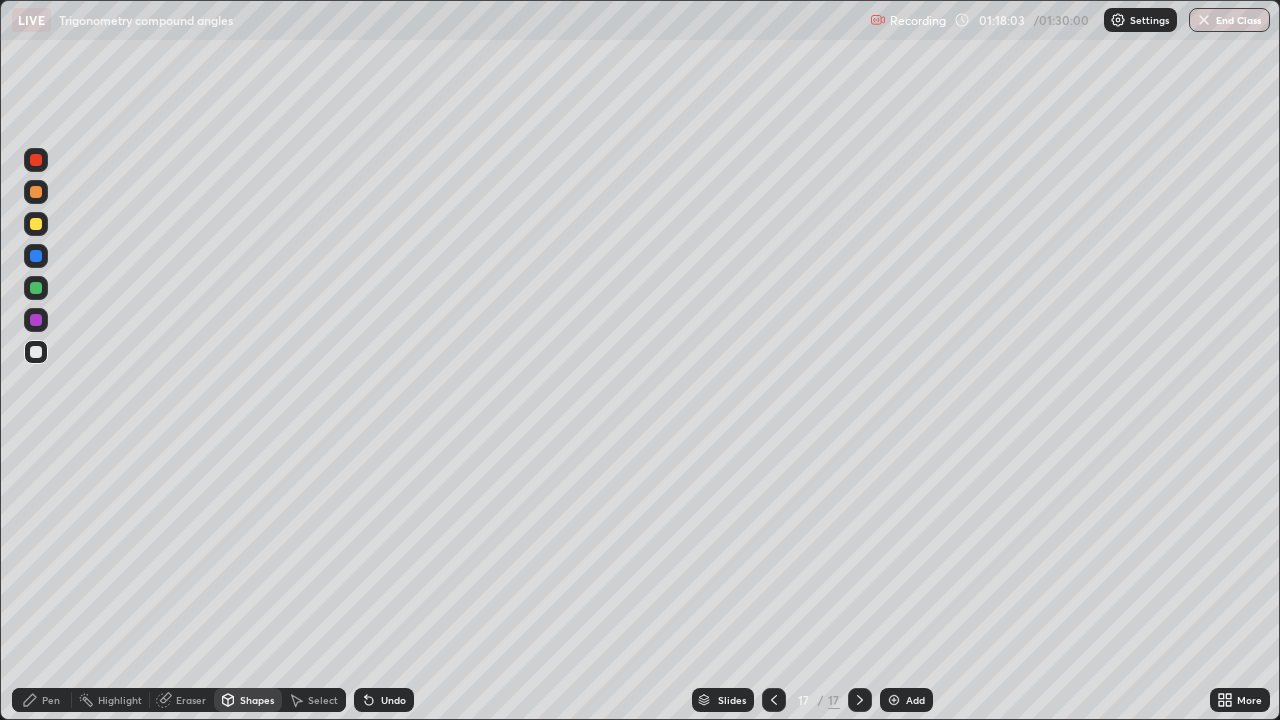 click on "Pen" at bounding box center (42, 700) 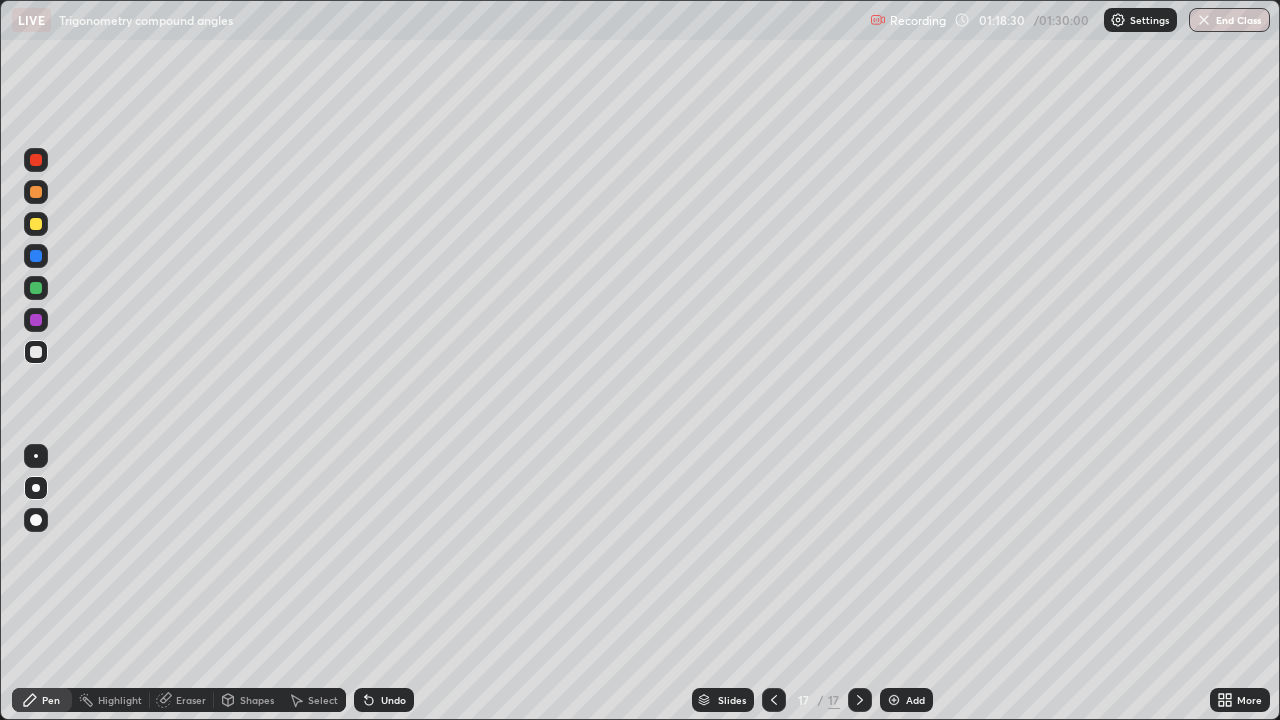 click on "Shapes" at bounding box center (257, 700) 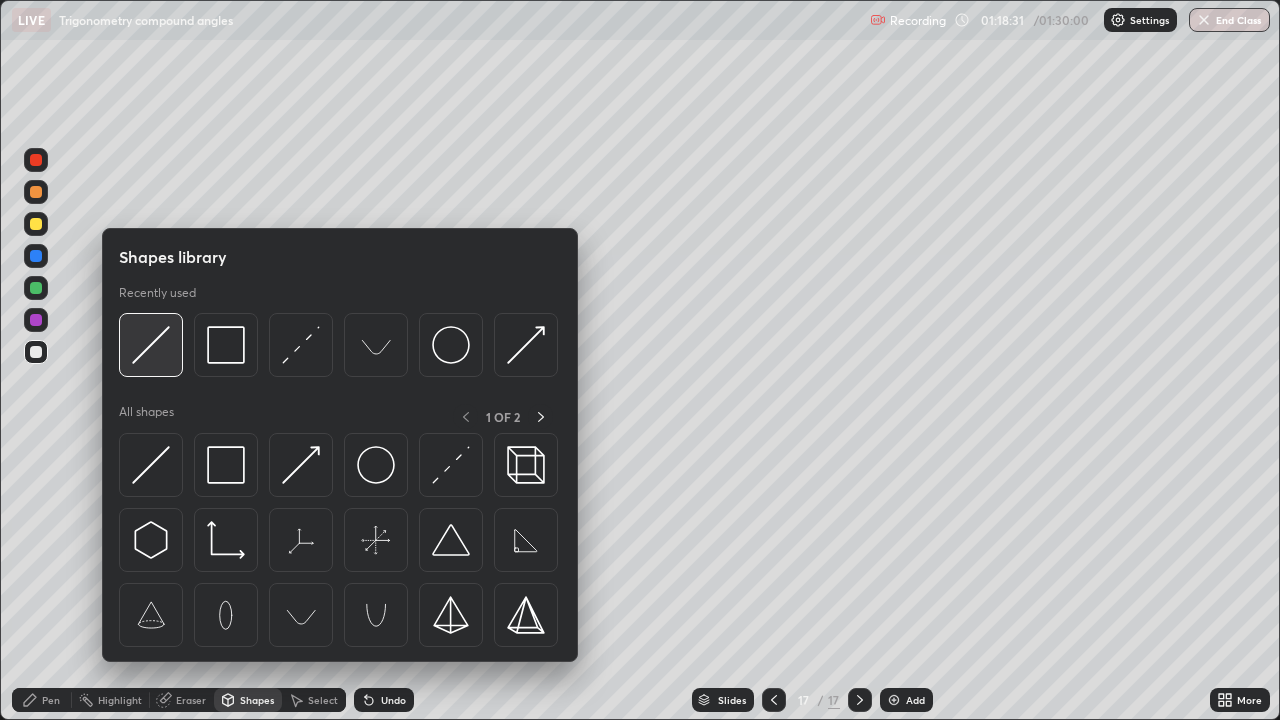 click at bounding box center [151, 345] 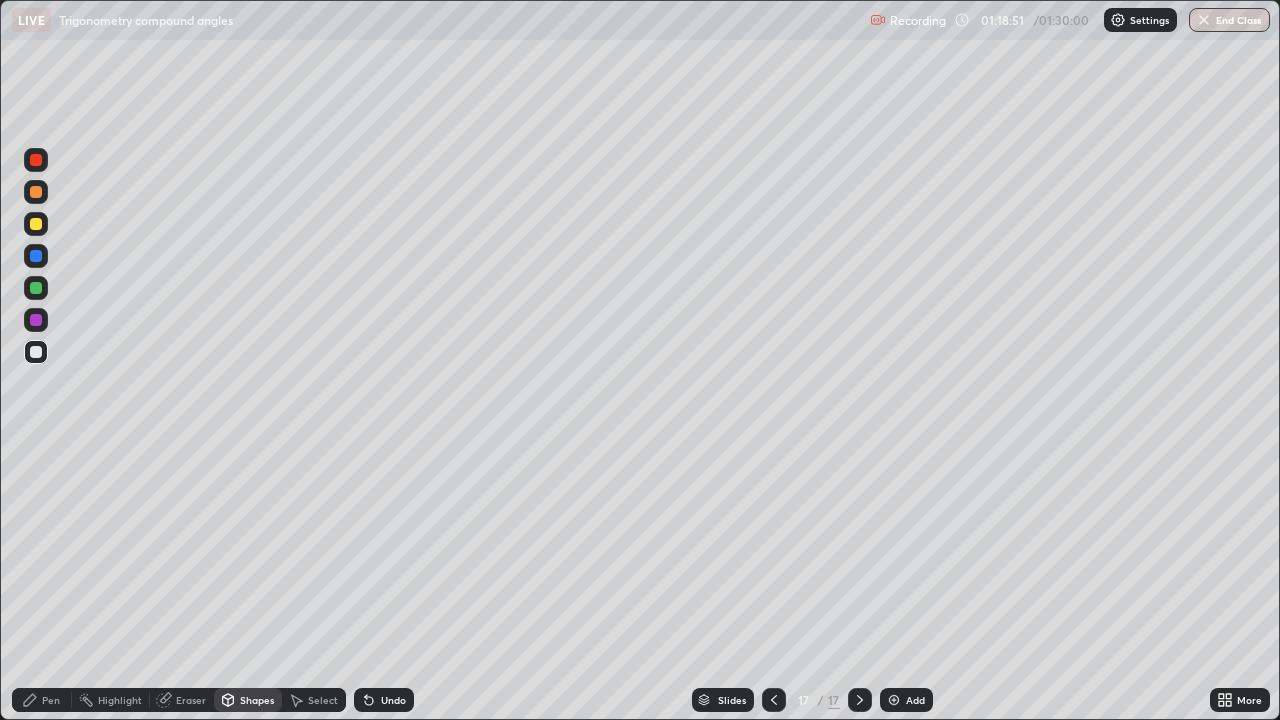 click 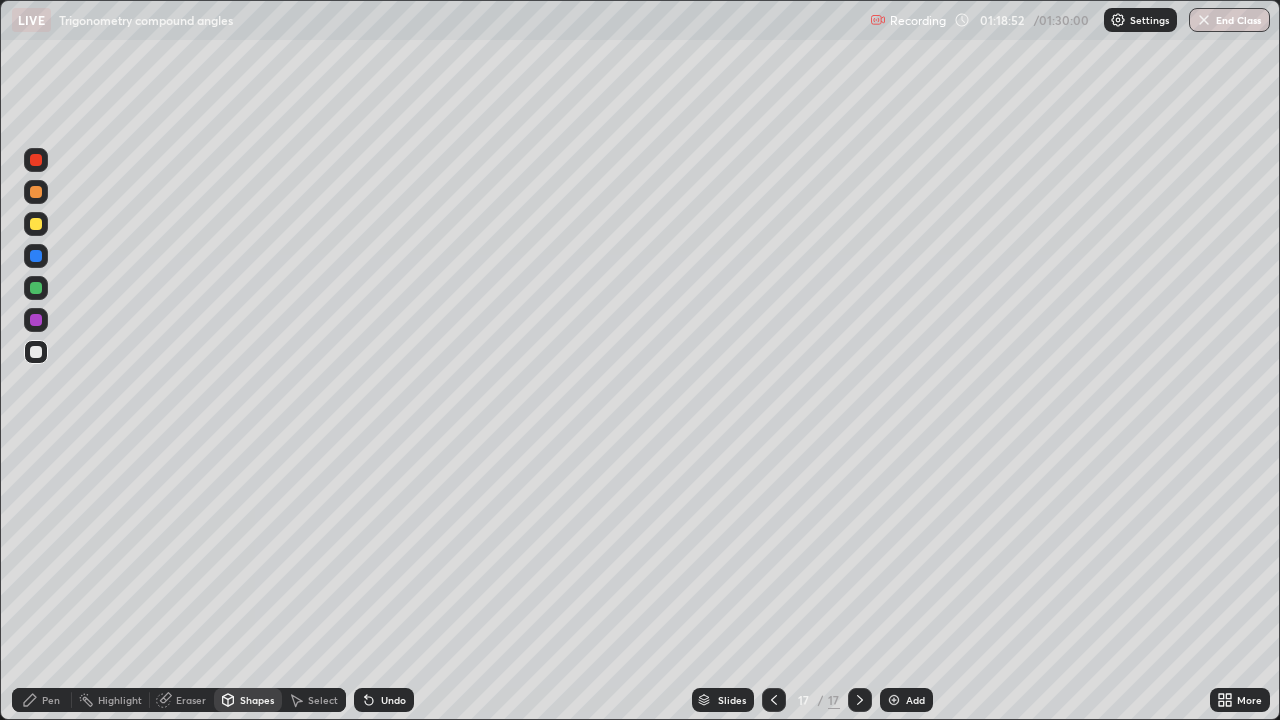 click on "Pen" at bounding box center (51, 700) 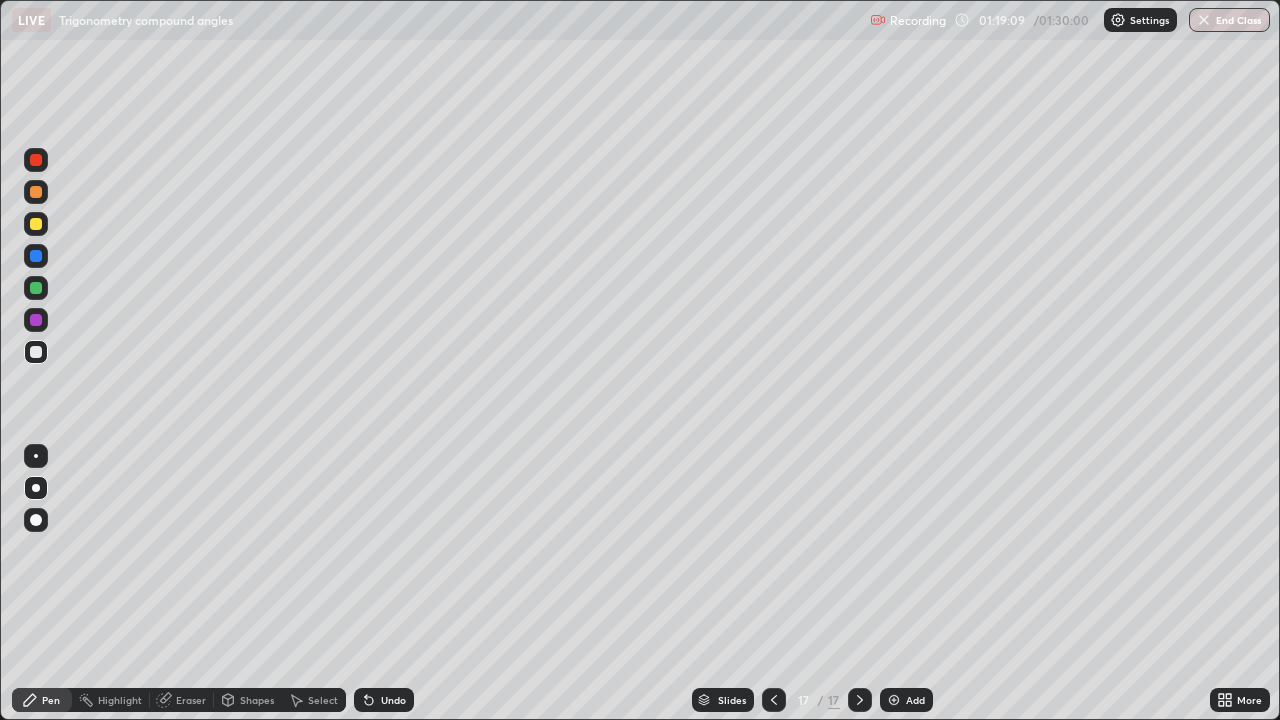 click on "Shapes" at bounding box center [248, 700] 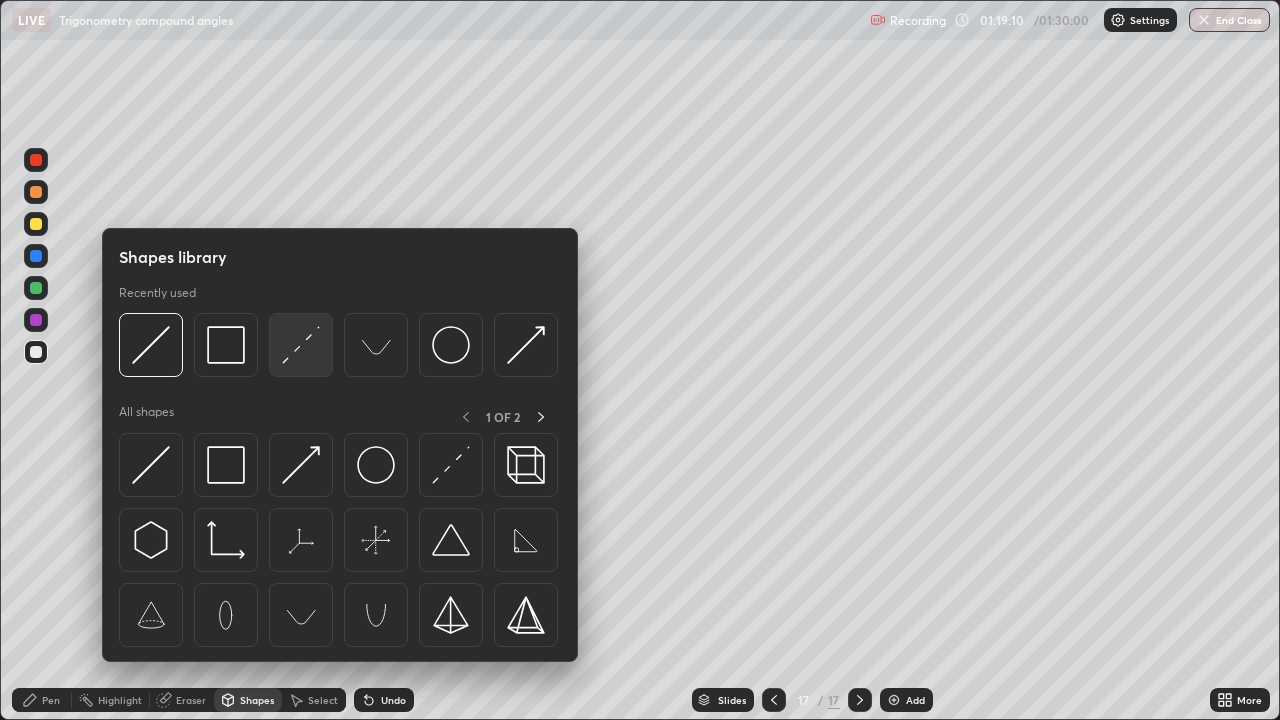 click at bounding box center (301, 345) 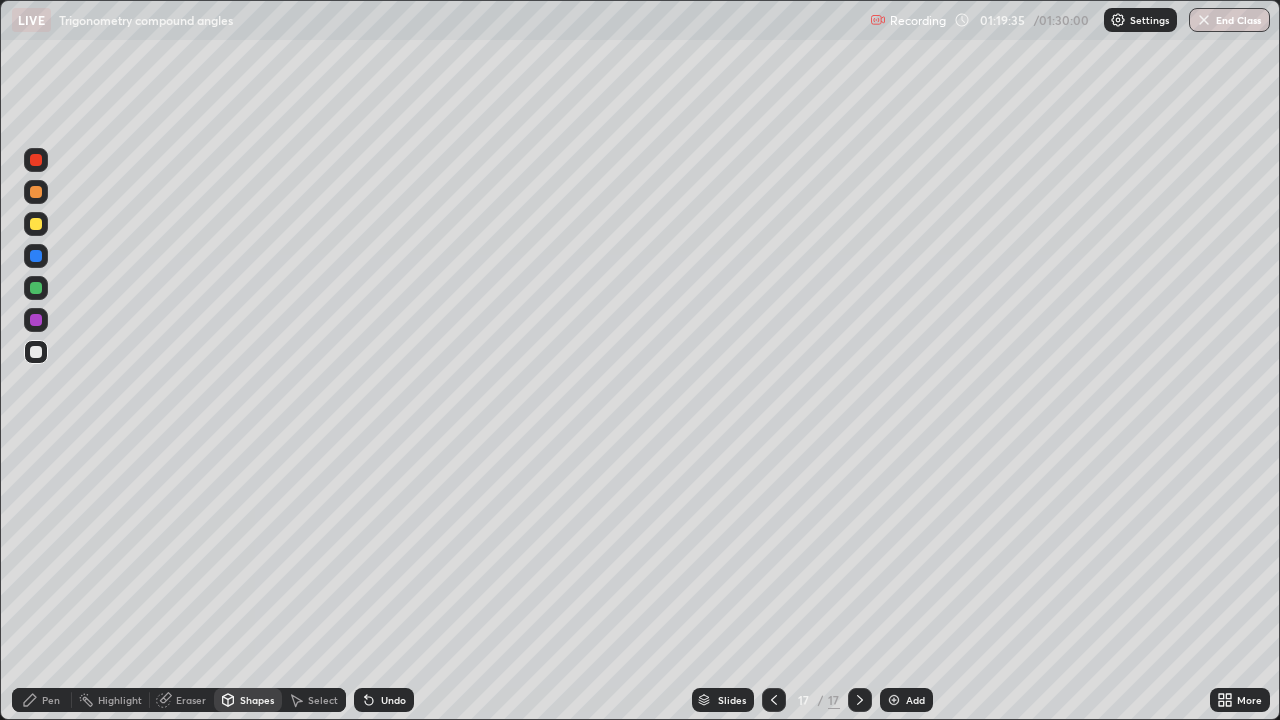 click on "Pen" at bounding box center [51, 700] 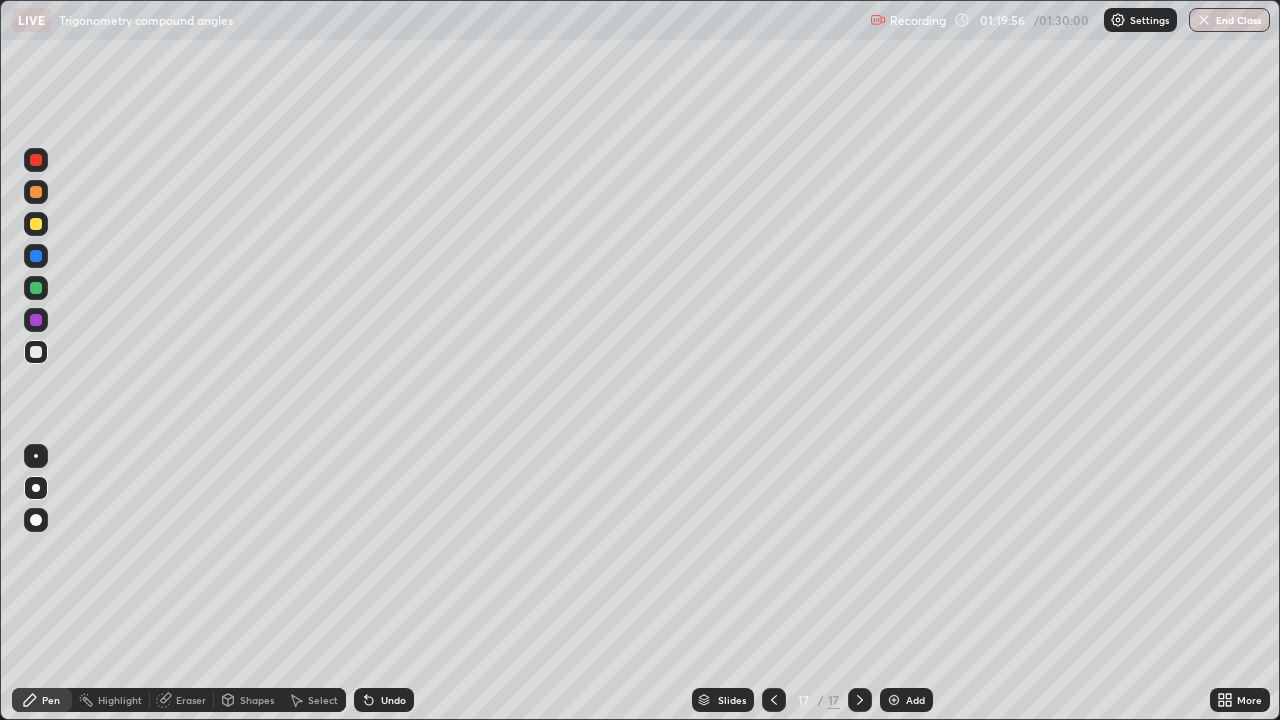 click on "Recording 01:19:56 /  01:30:00 Settings End Class" at bounding box center (1070, 20) 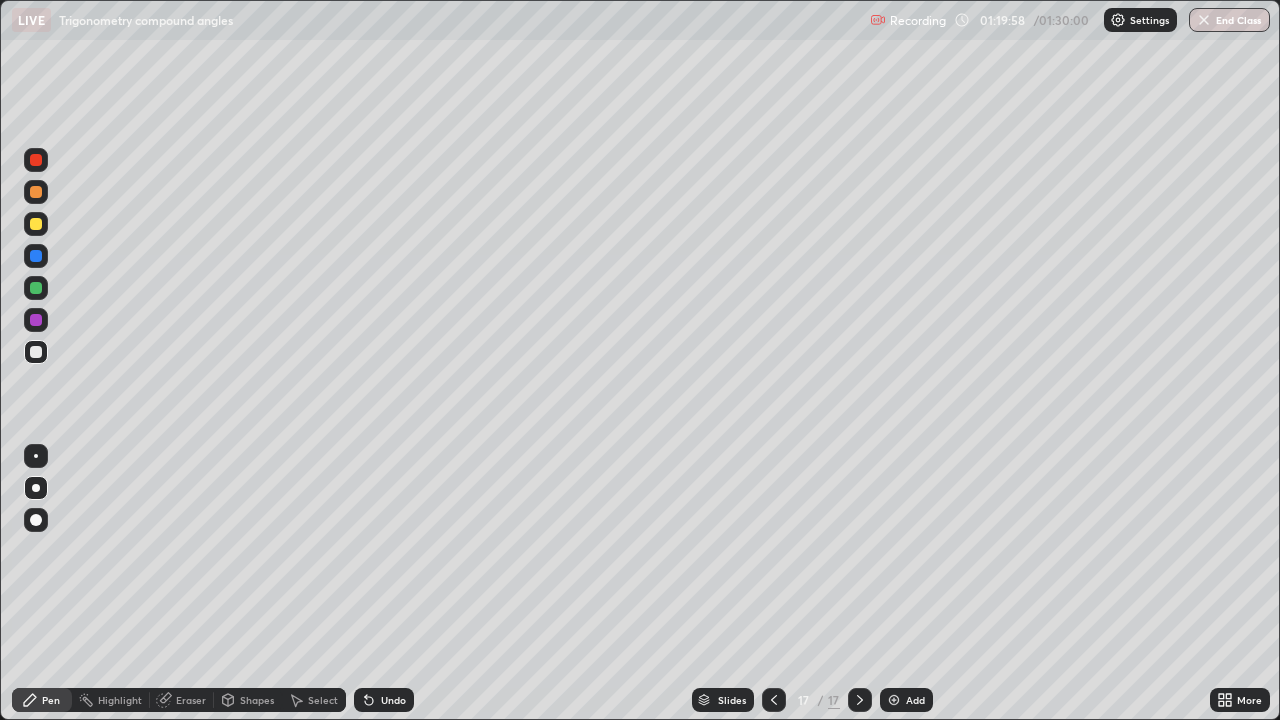 click on "Recording 01:19:58 /  01:30:00 Settings End Class" at bounding box center (1070, 20) 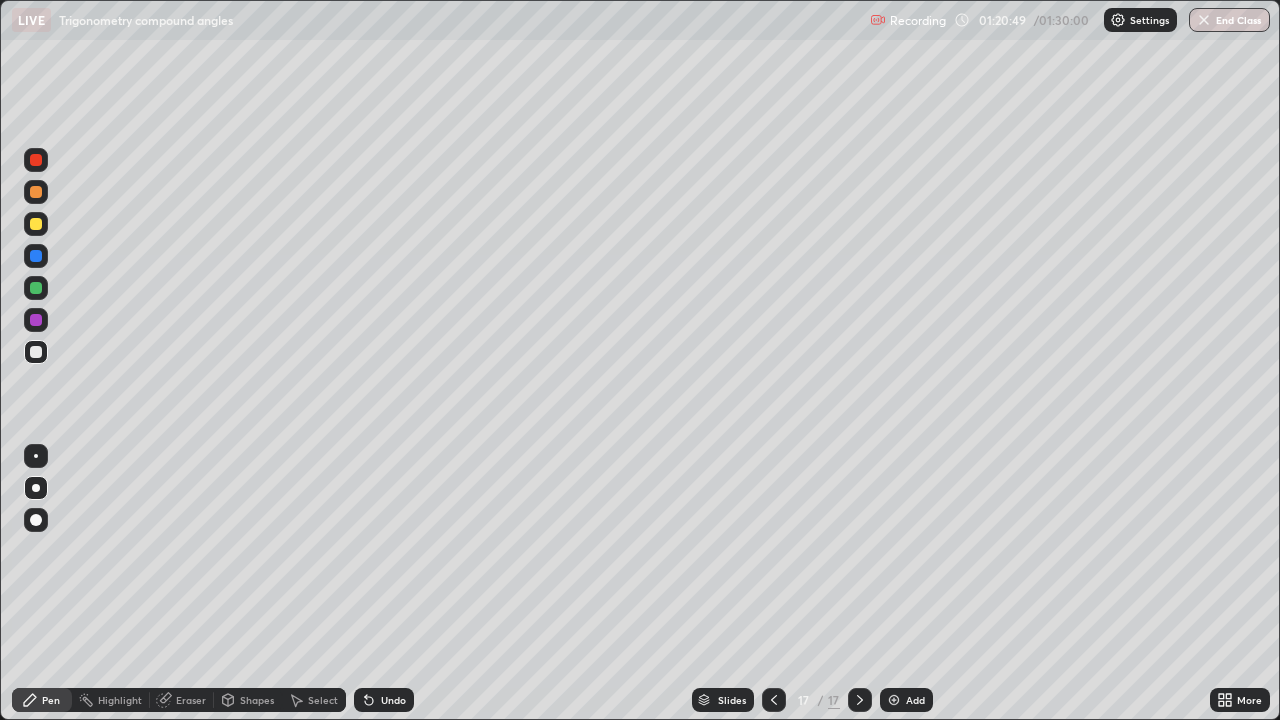 click at bounding box center [36, 288] 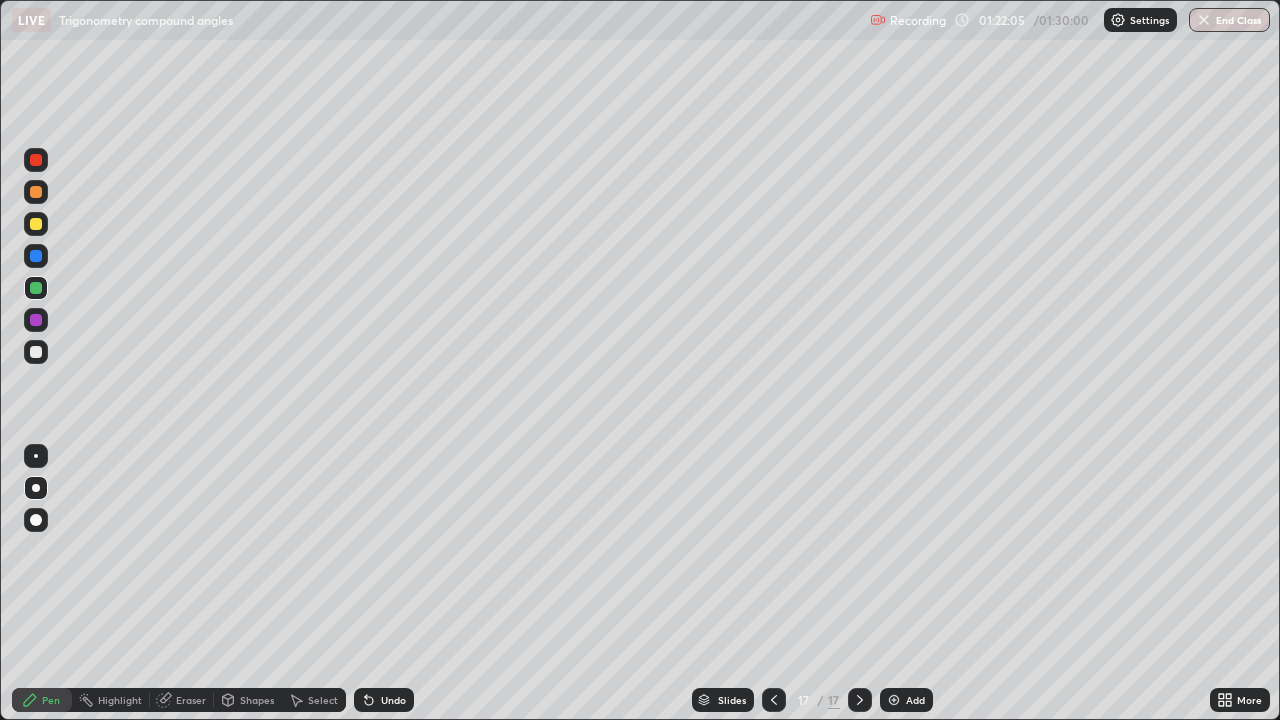 click 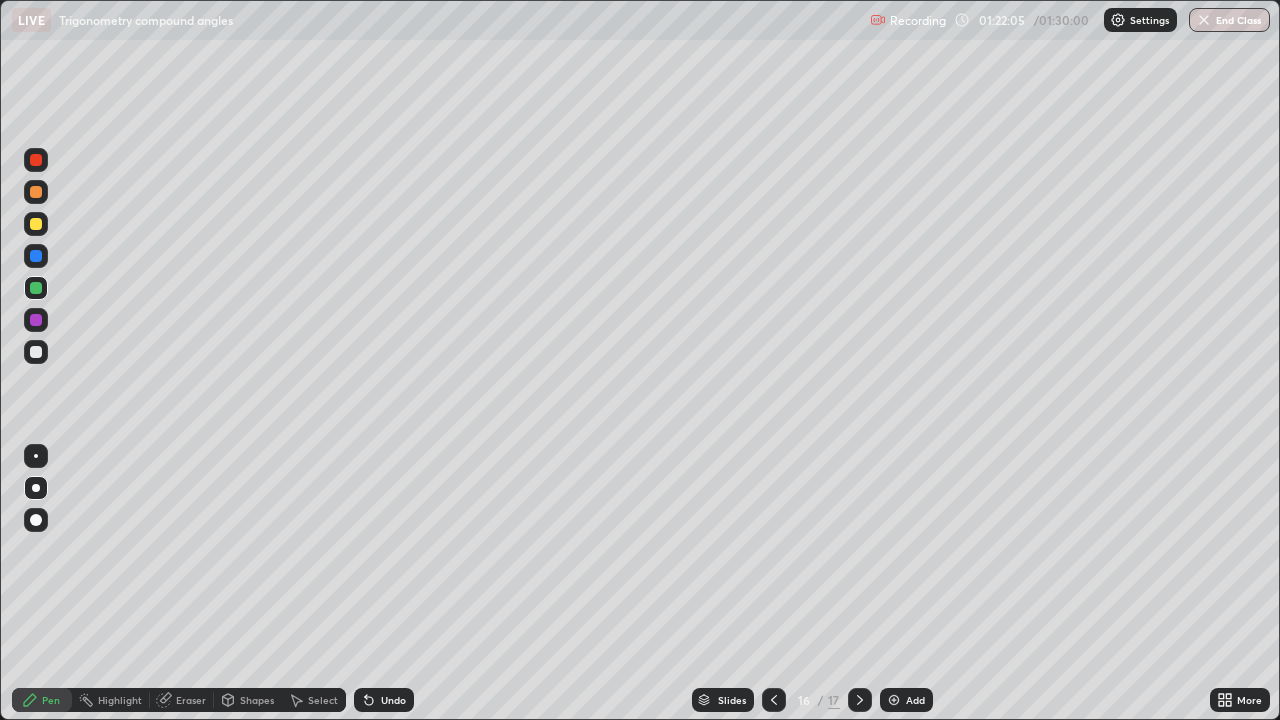 click 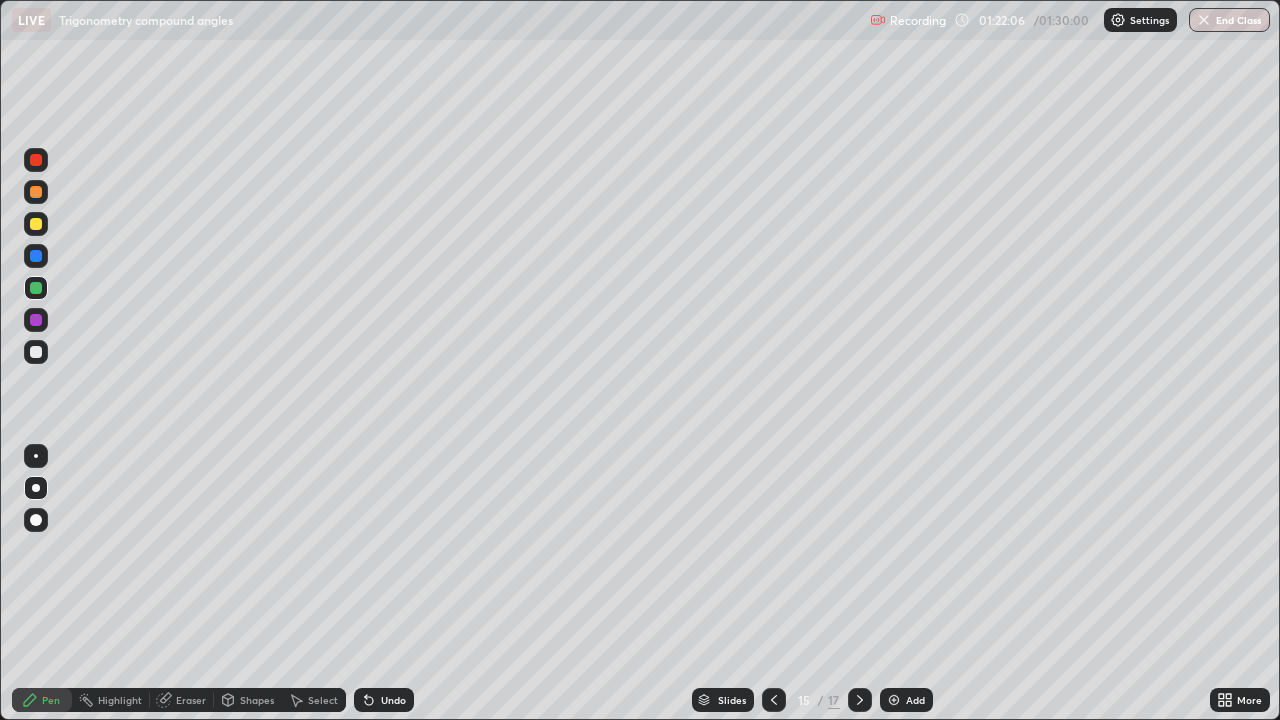 click 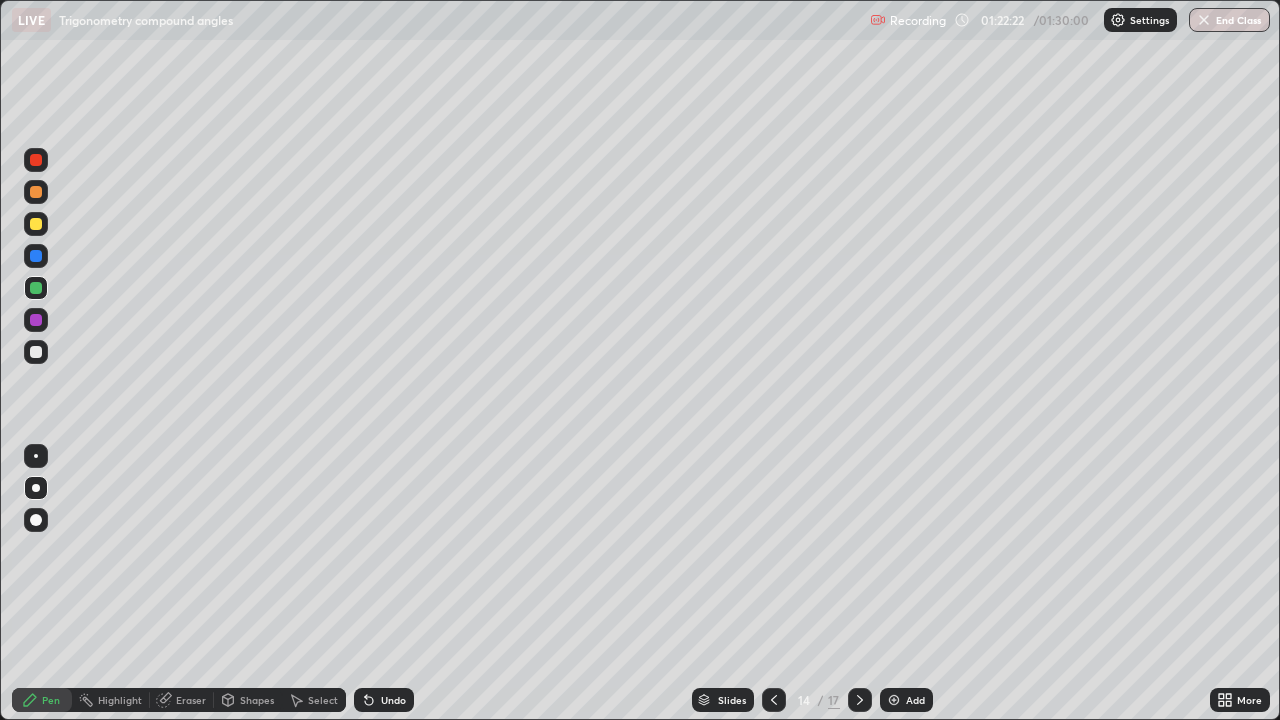 click at bounding box center [860, 700] 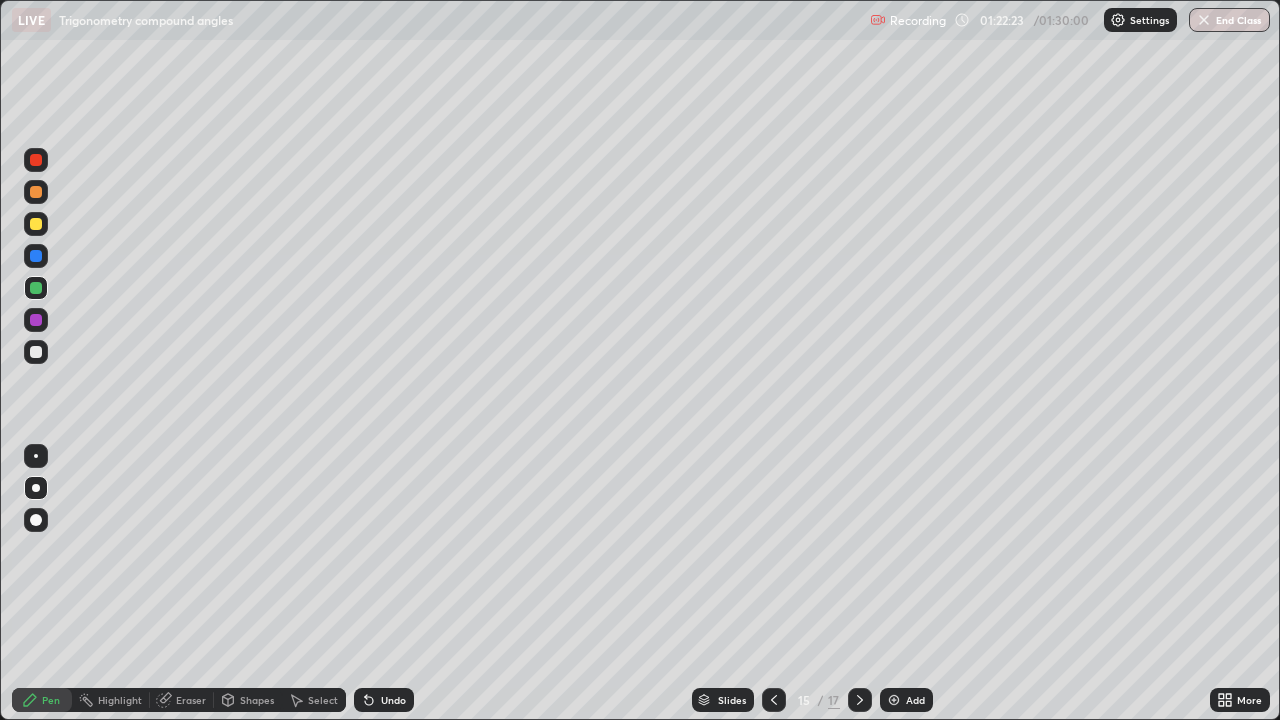 click 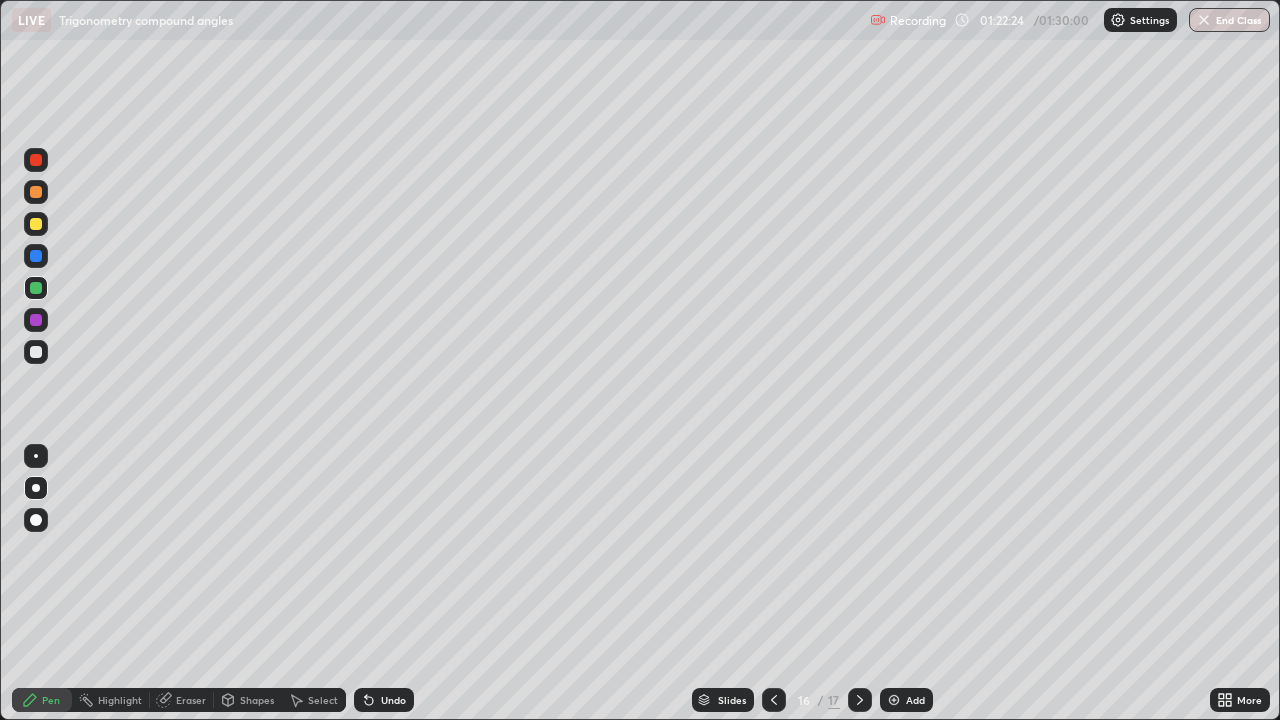 click 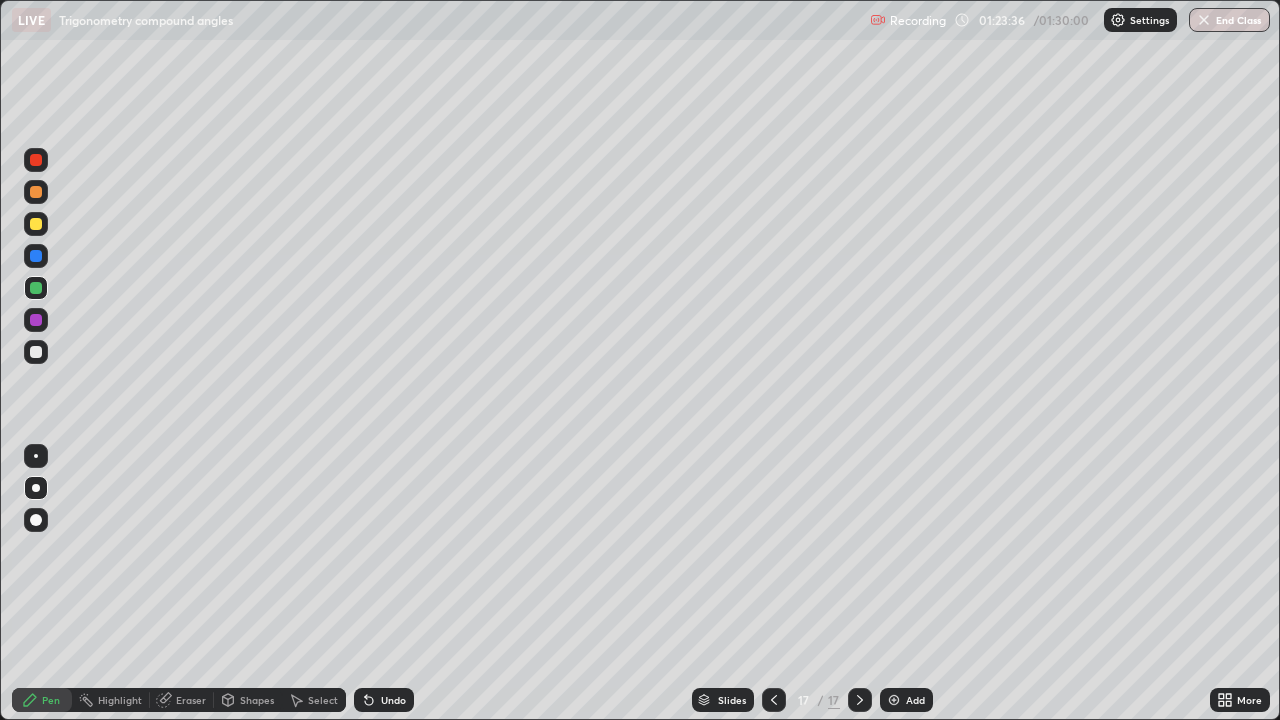click on "Add" at bounding box center [915, 700] 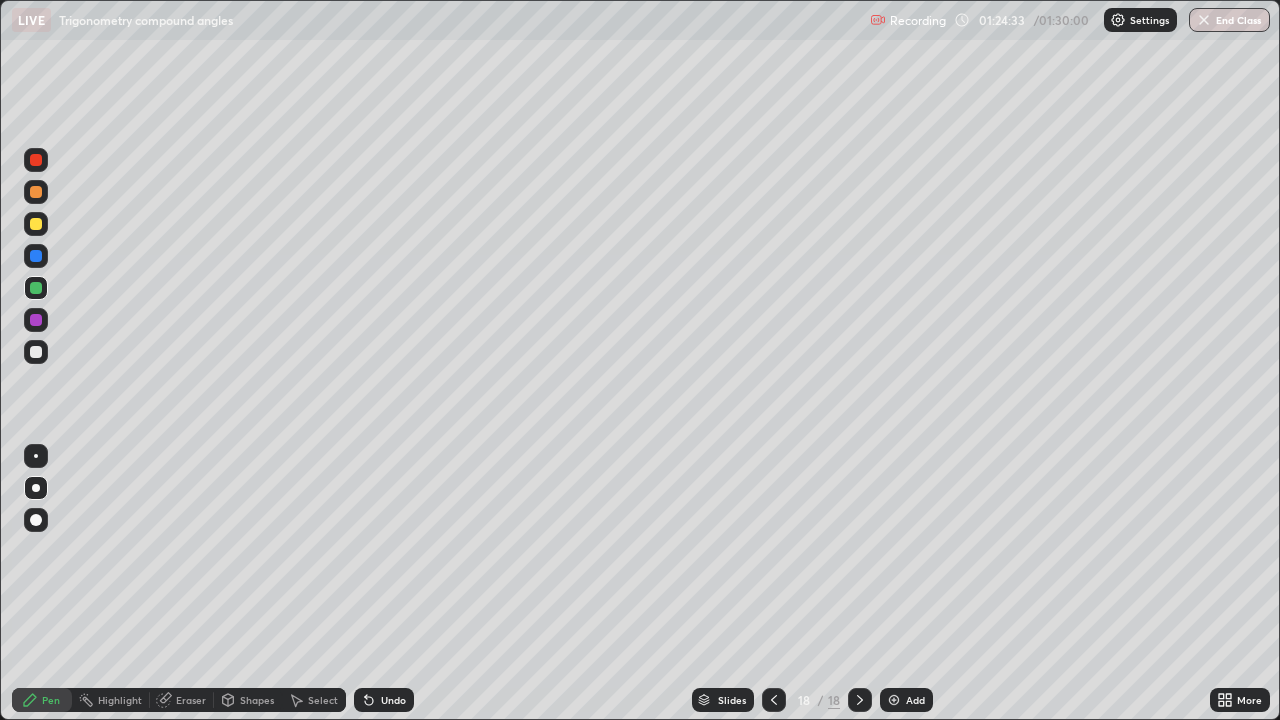 click on "Shapes" at bounding box center (257, 700) 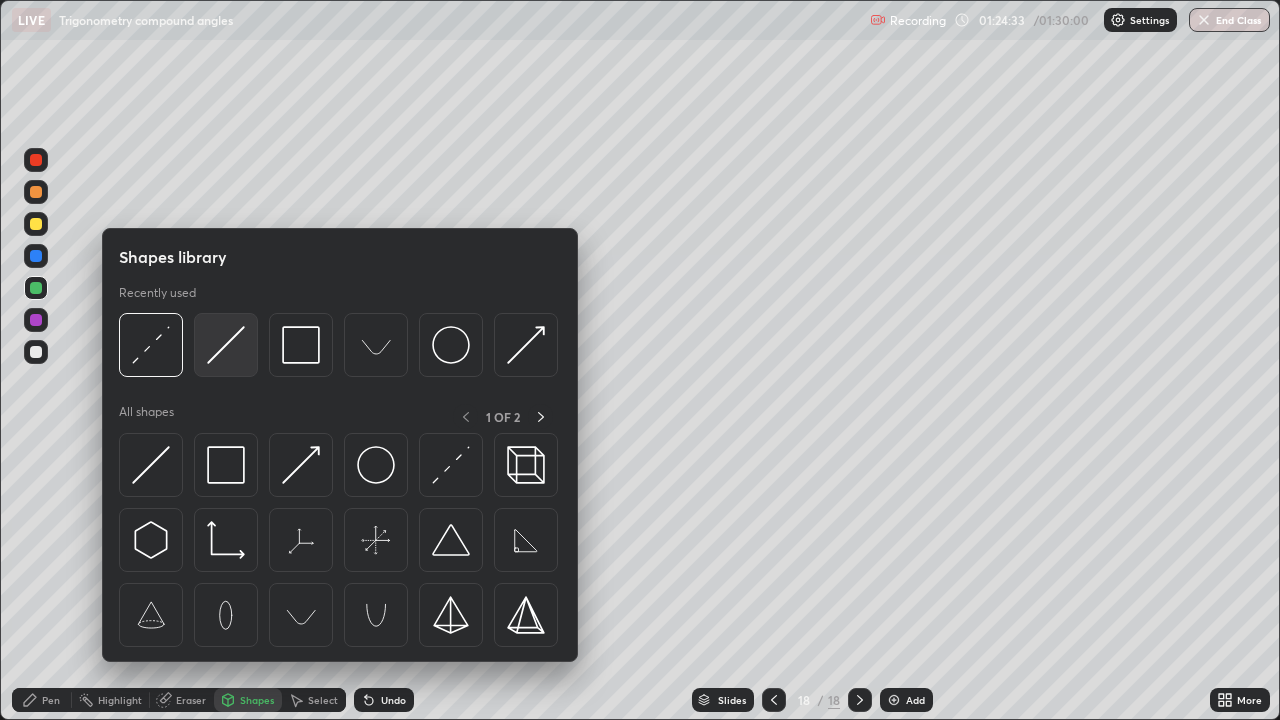 click at bounding box center (226, 345) 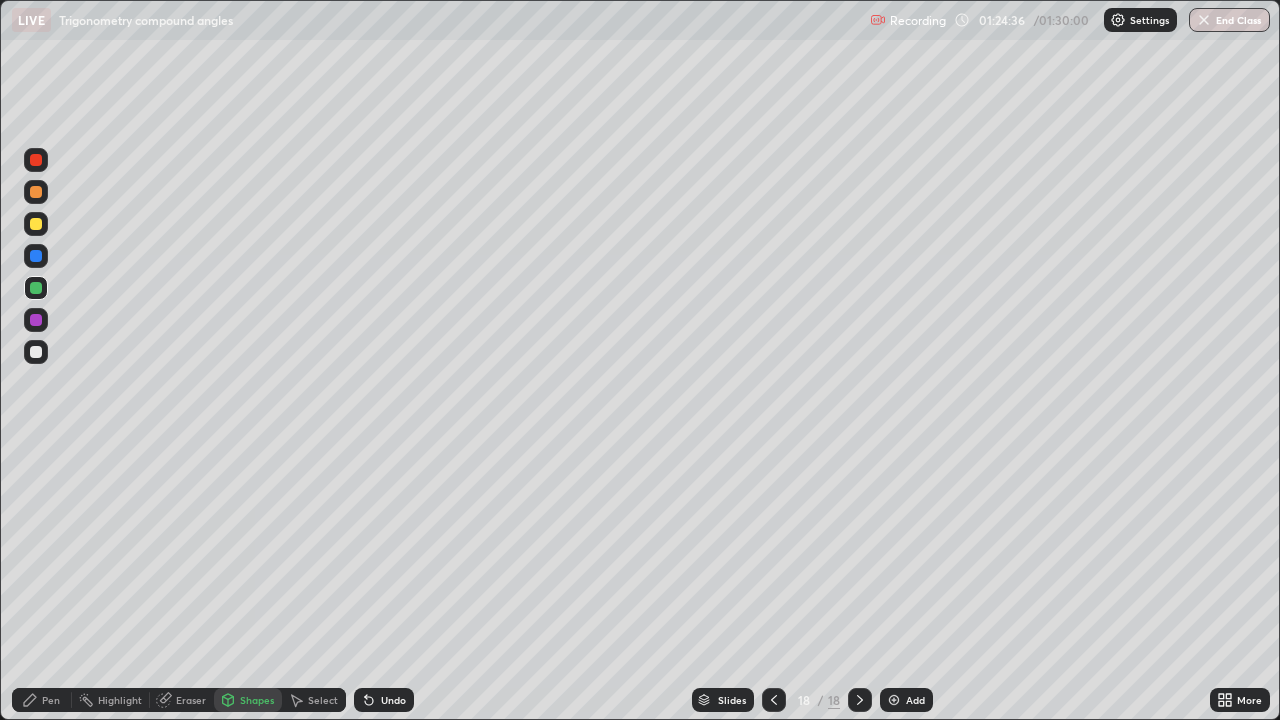 click on "Pen" at bounding box center [51, 700] 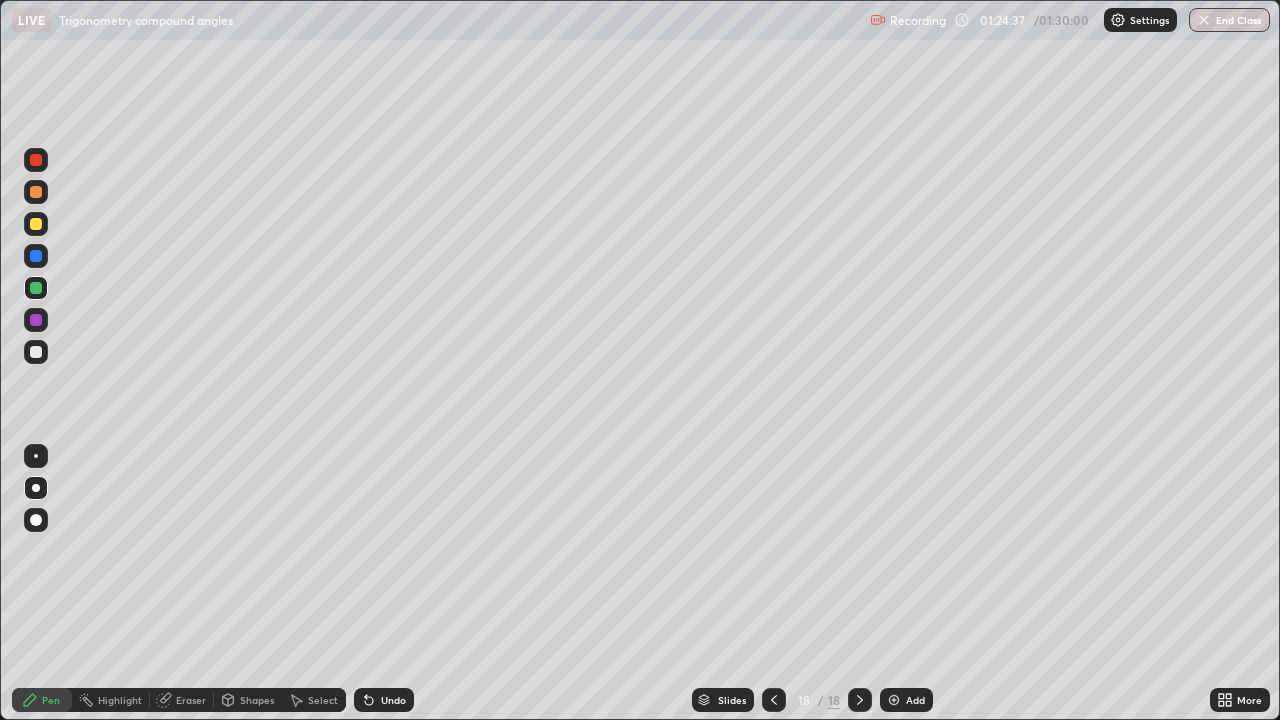 click at bounding box center [36, 352] 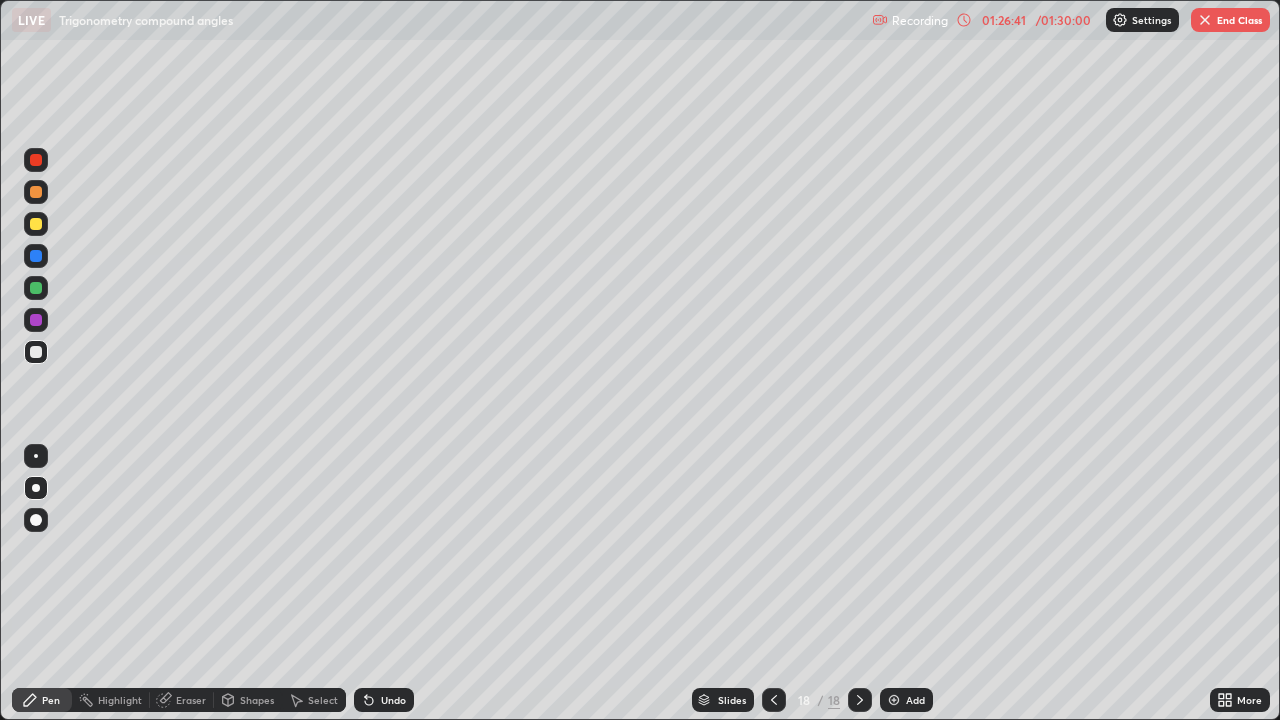 click 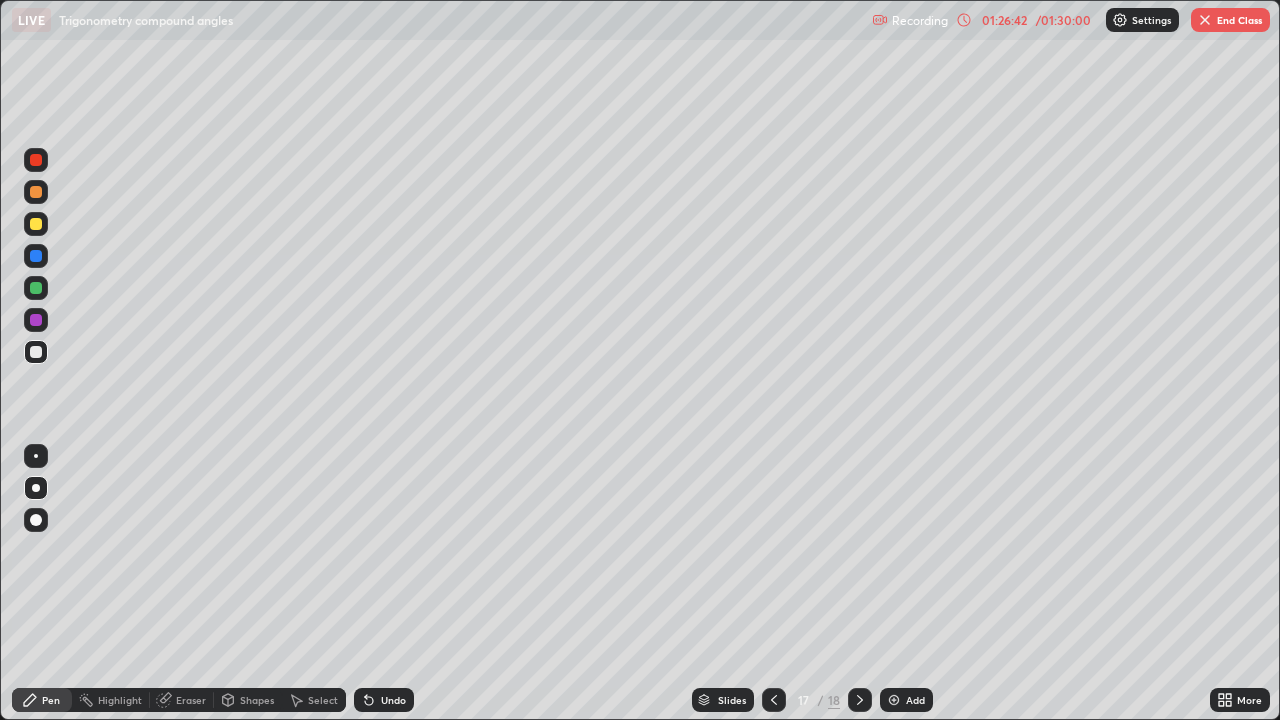 click 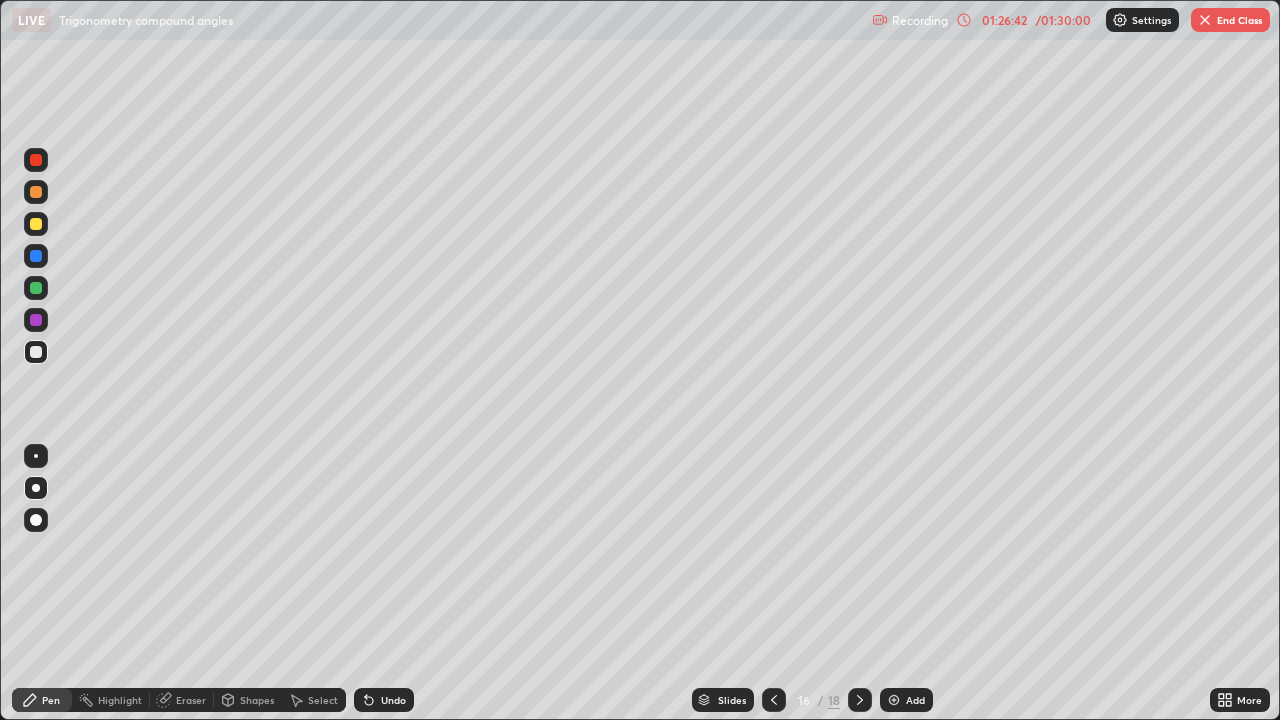 click 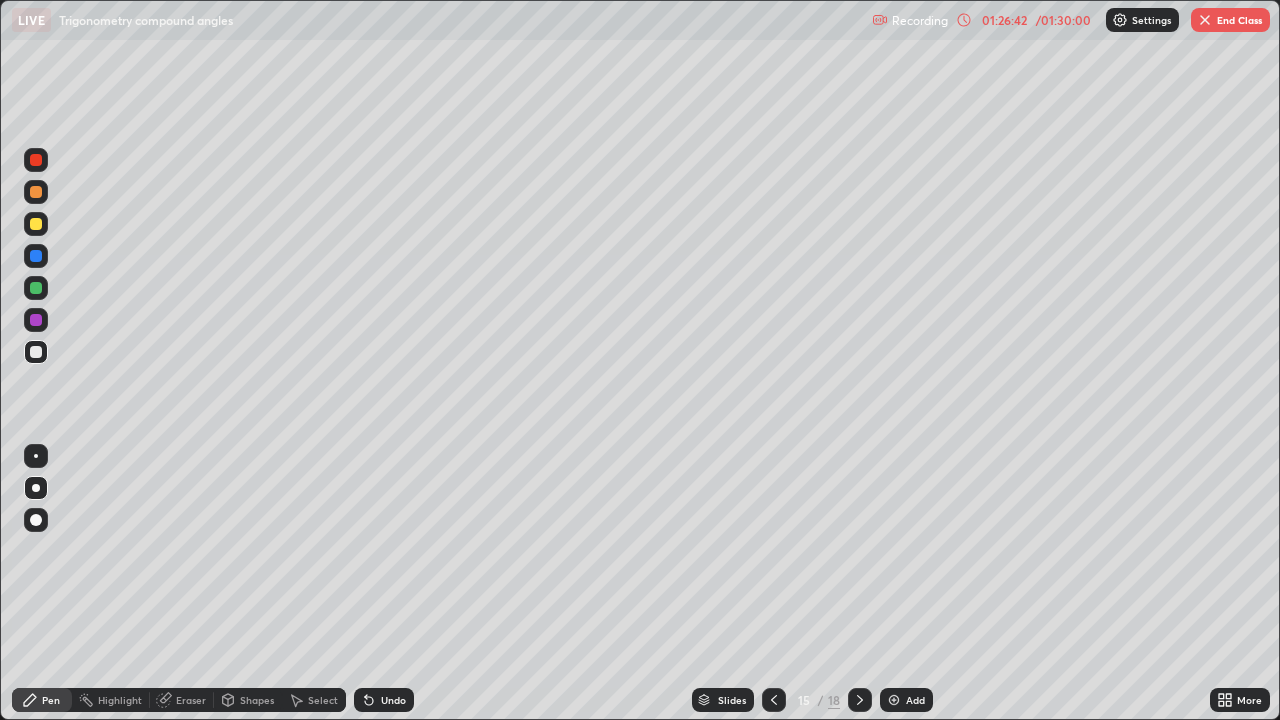 click at bounding box center (774, 700) 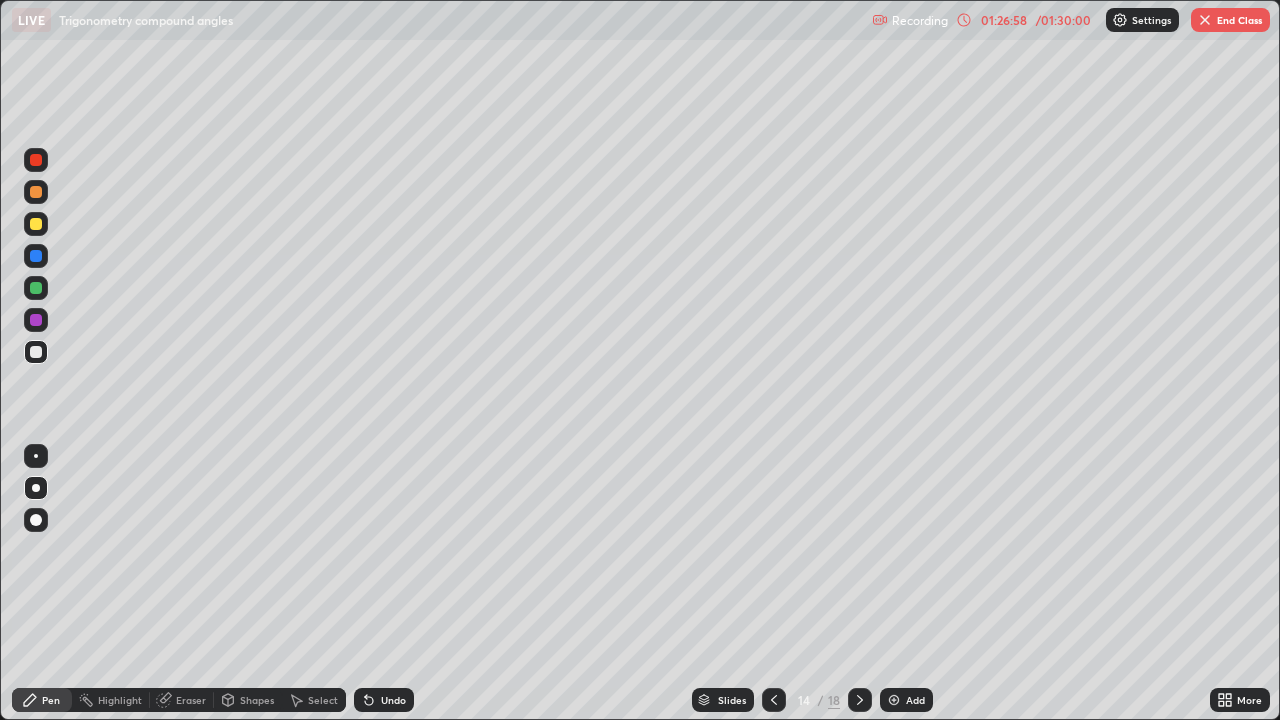 click 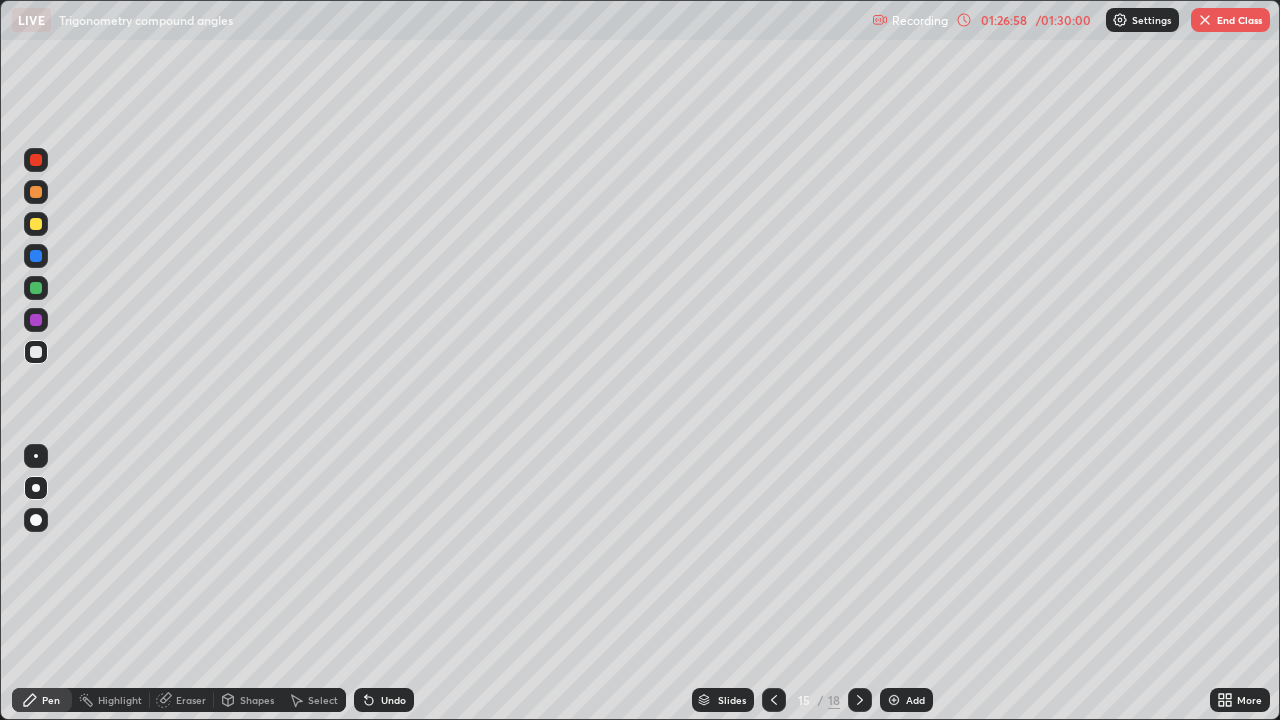 click 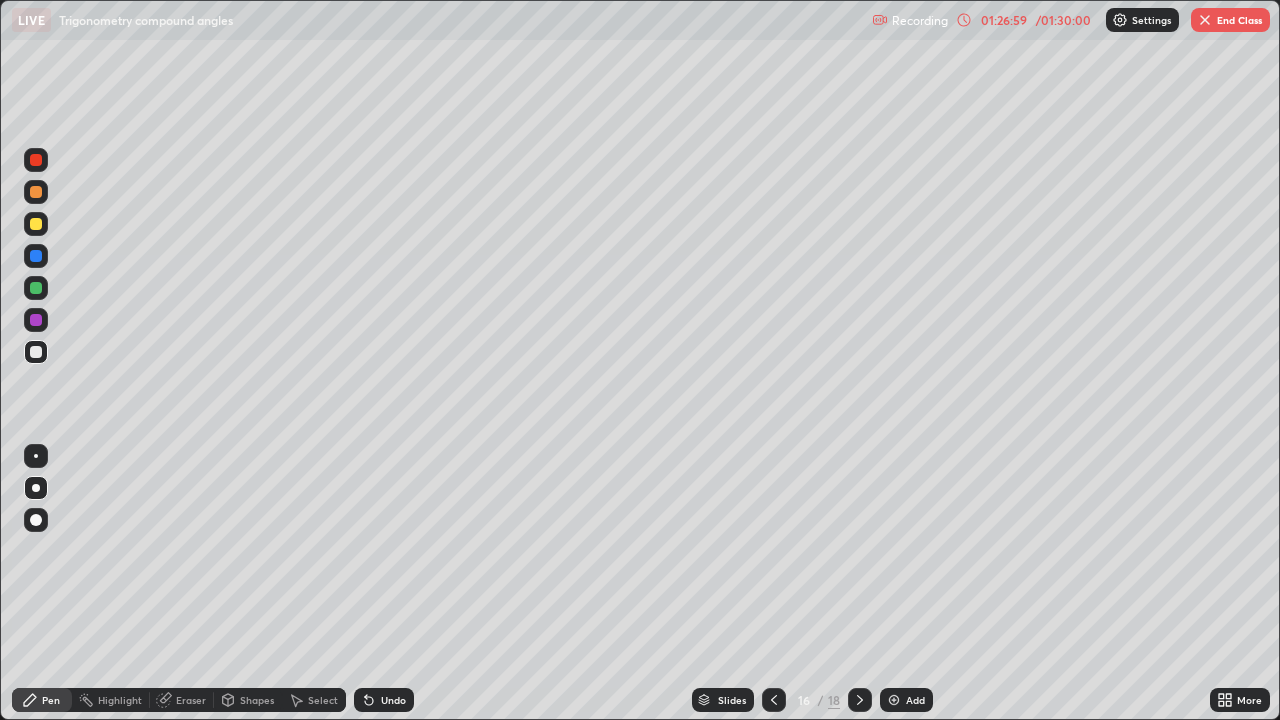 click 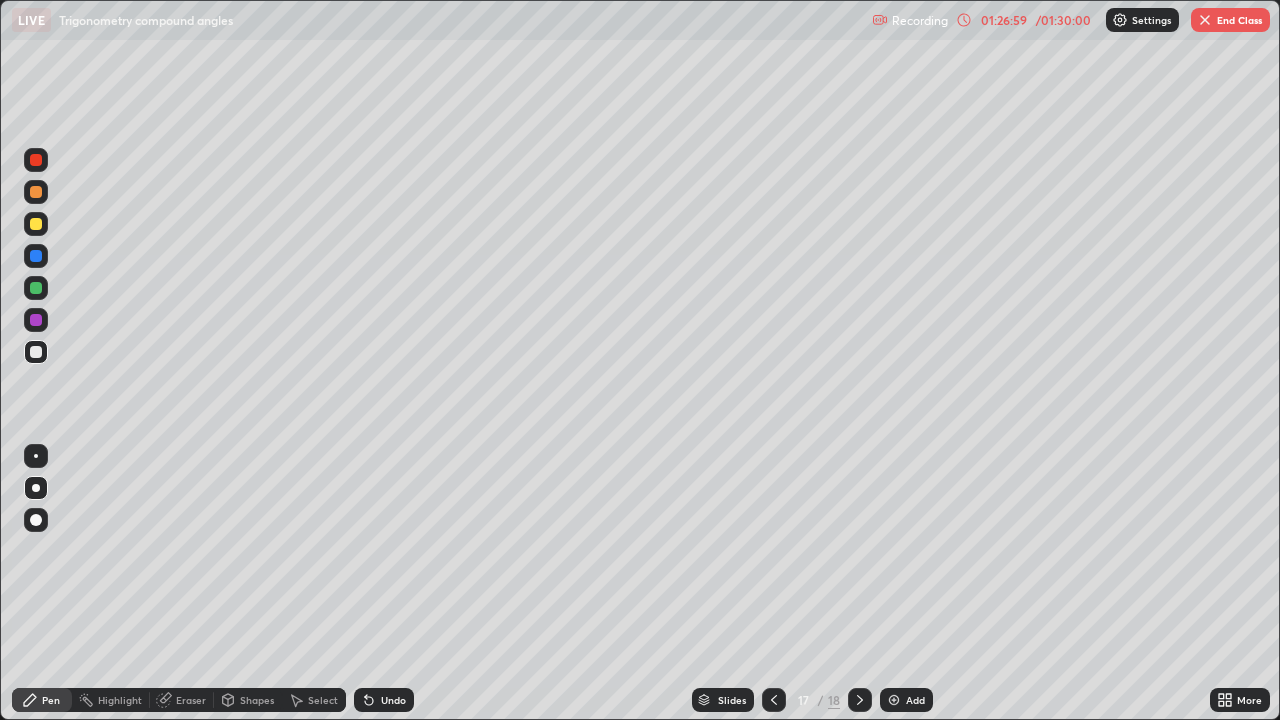 click 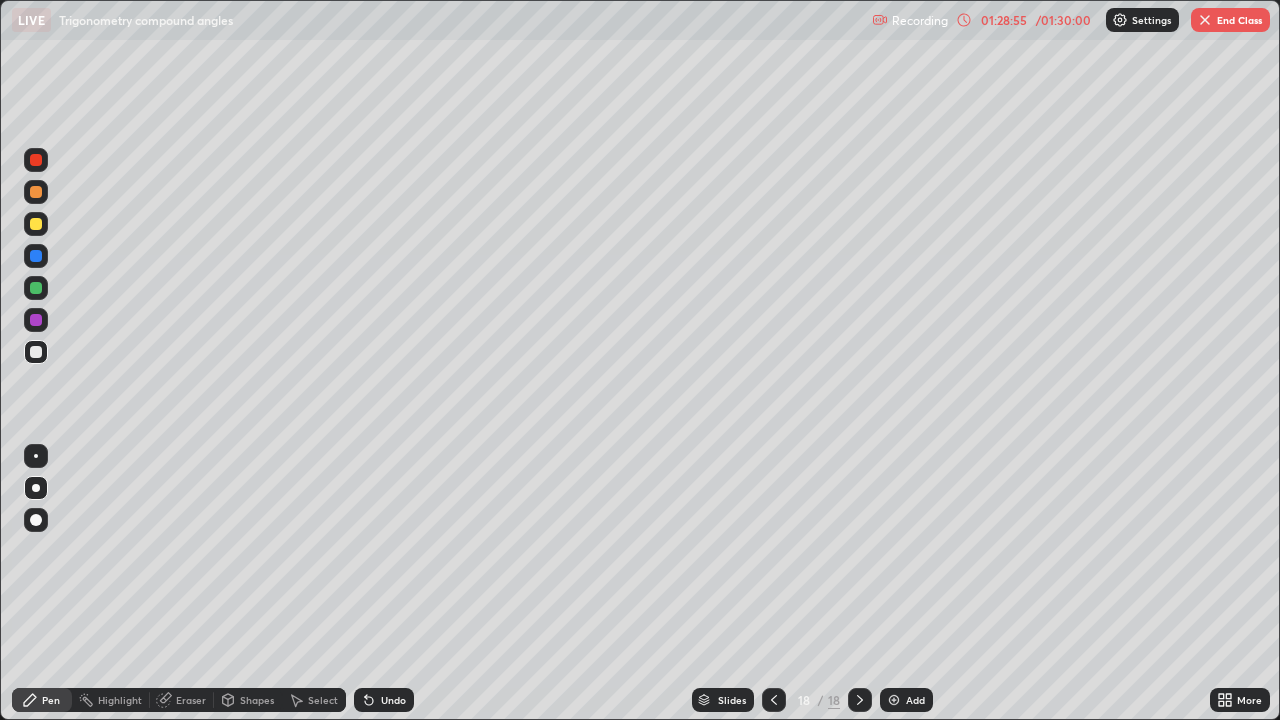 click on "Eraser" at bounding box center (191, 700) 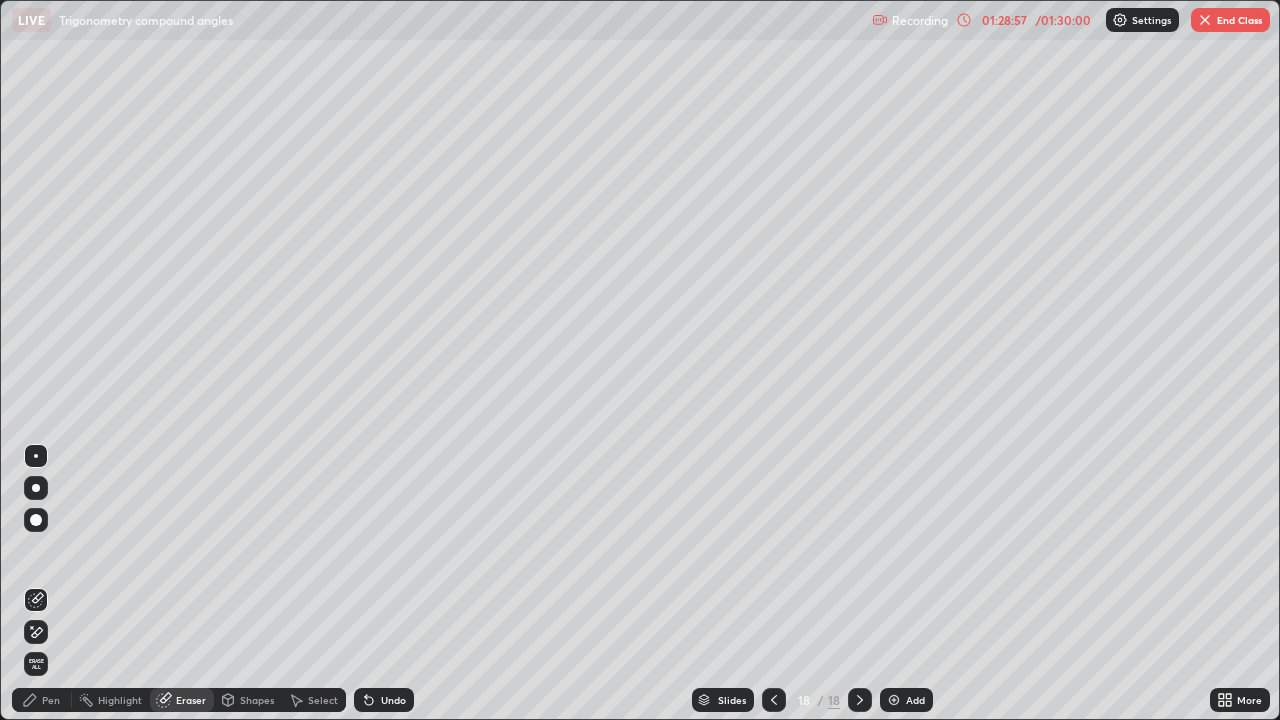 click on "Pen" at bounding box center (51, 700) 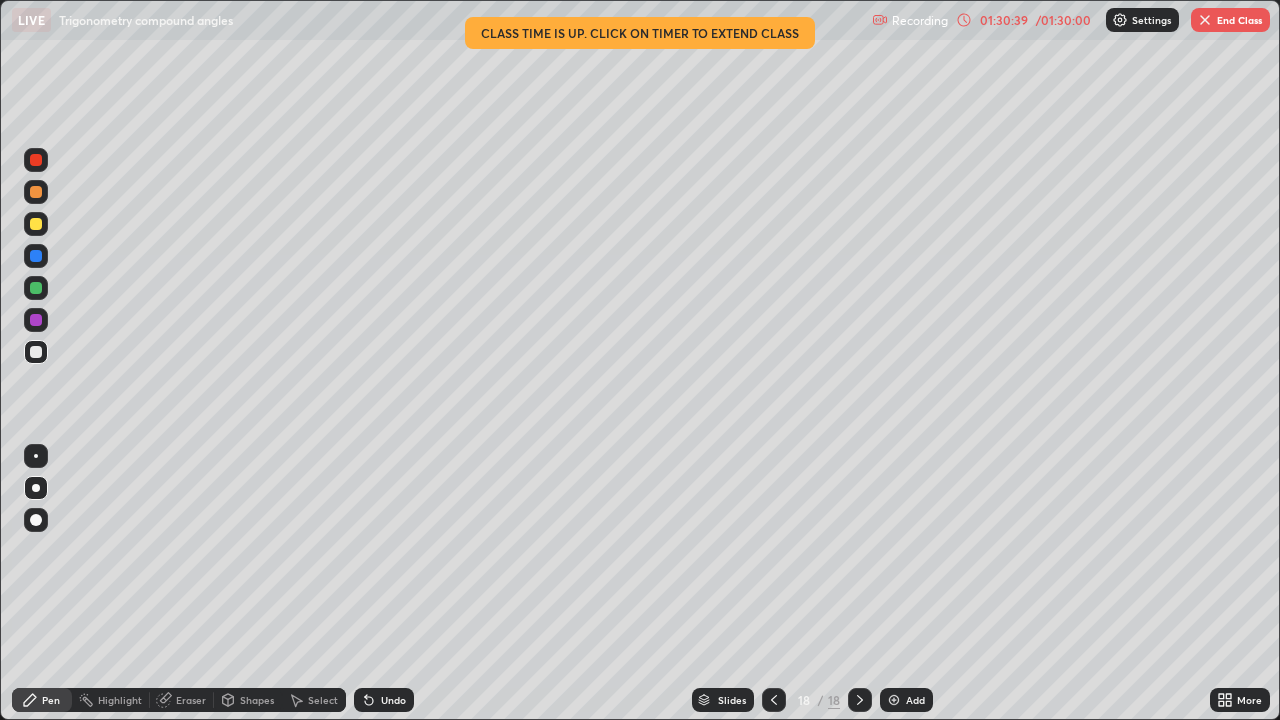 click on "More" at bounding box center [1249, 700] 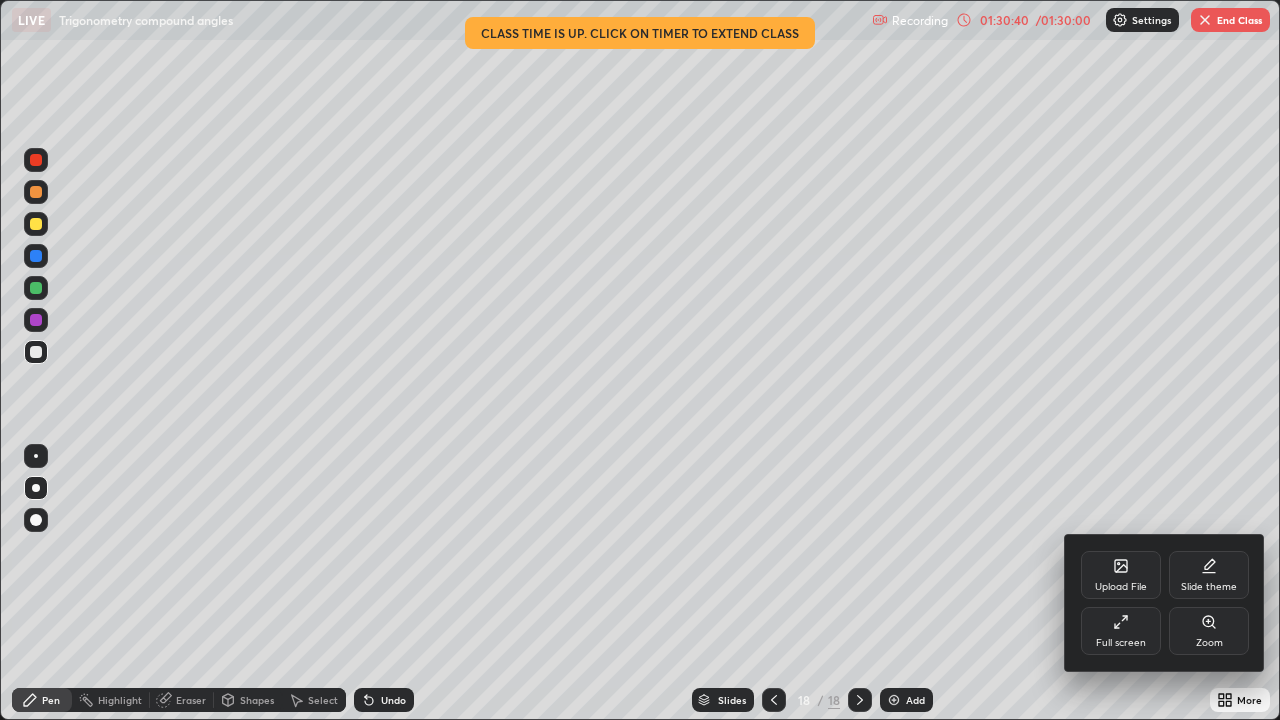 click 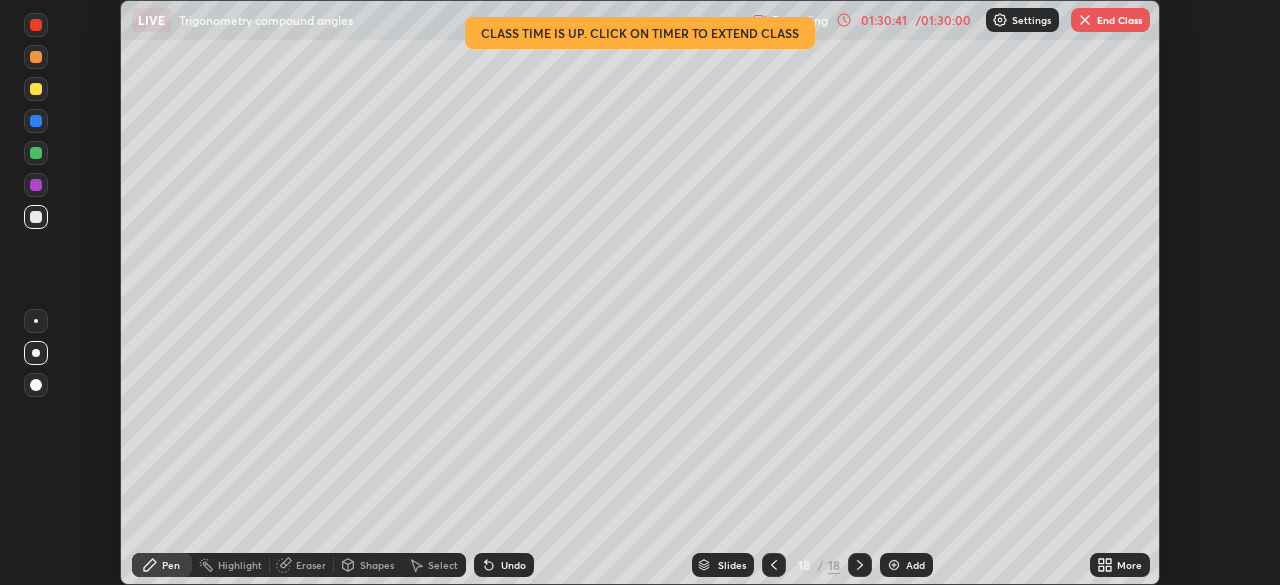 scroll, scrollTop: 585, scrollLeft: 1280, axis: both 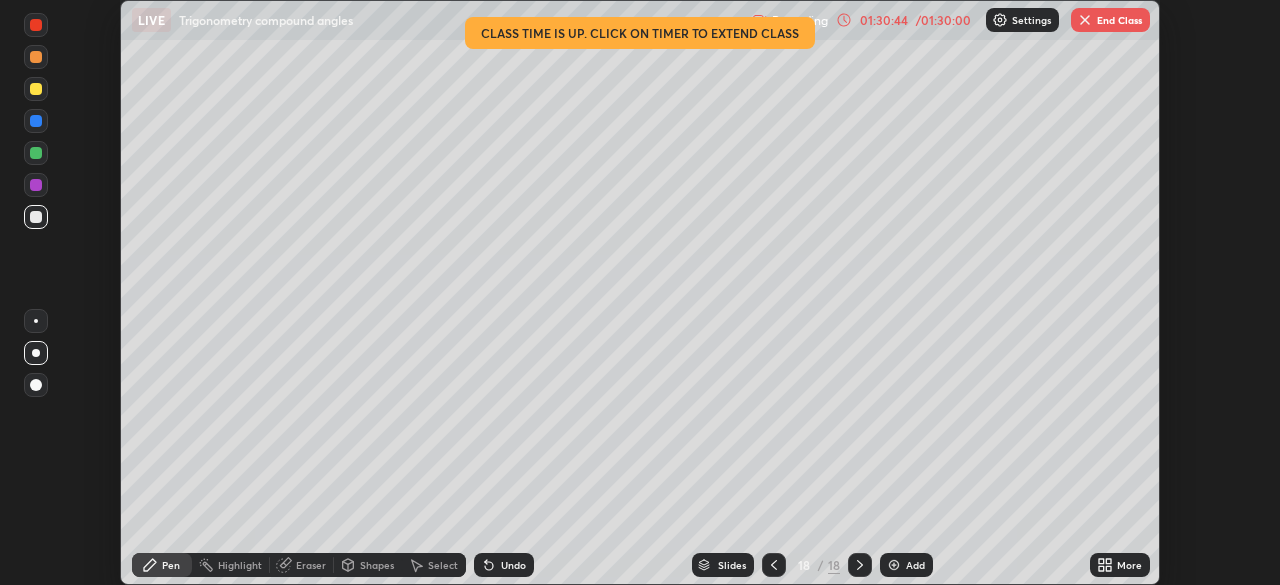 click on "End Class" at bounding box center [1110, 20] 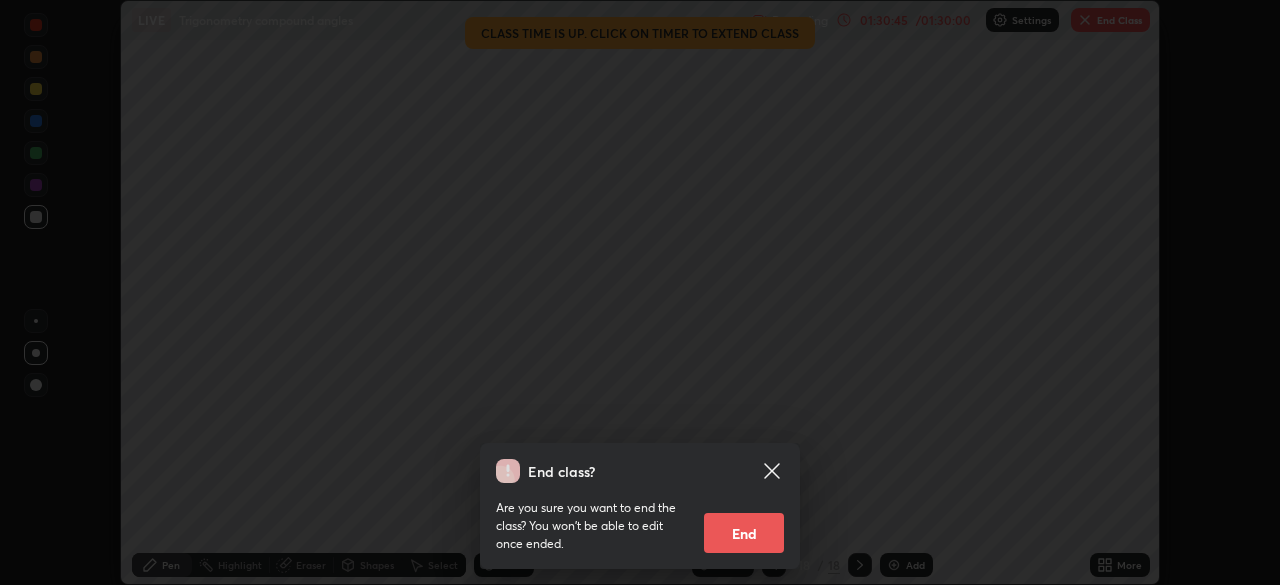 click on "End" at bounding box center [744, 533] 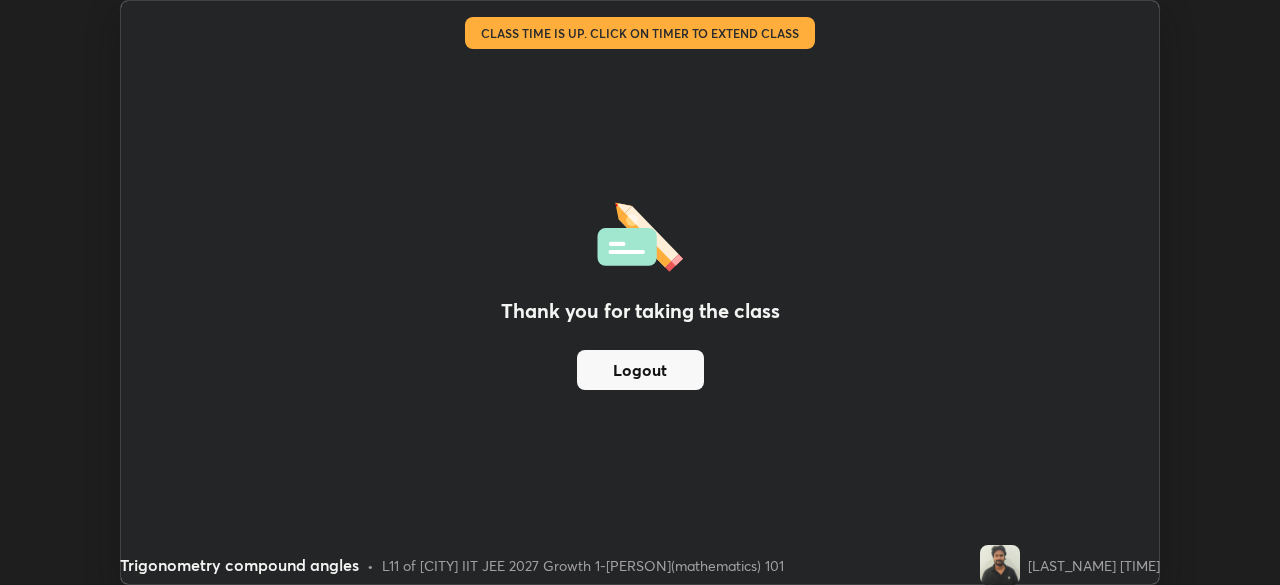 click on "Logout" at bounding box center [640, 370] 